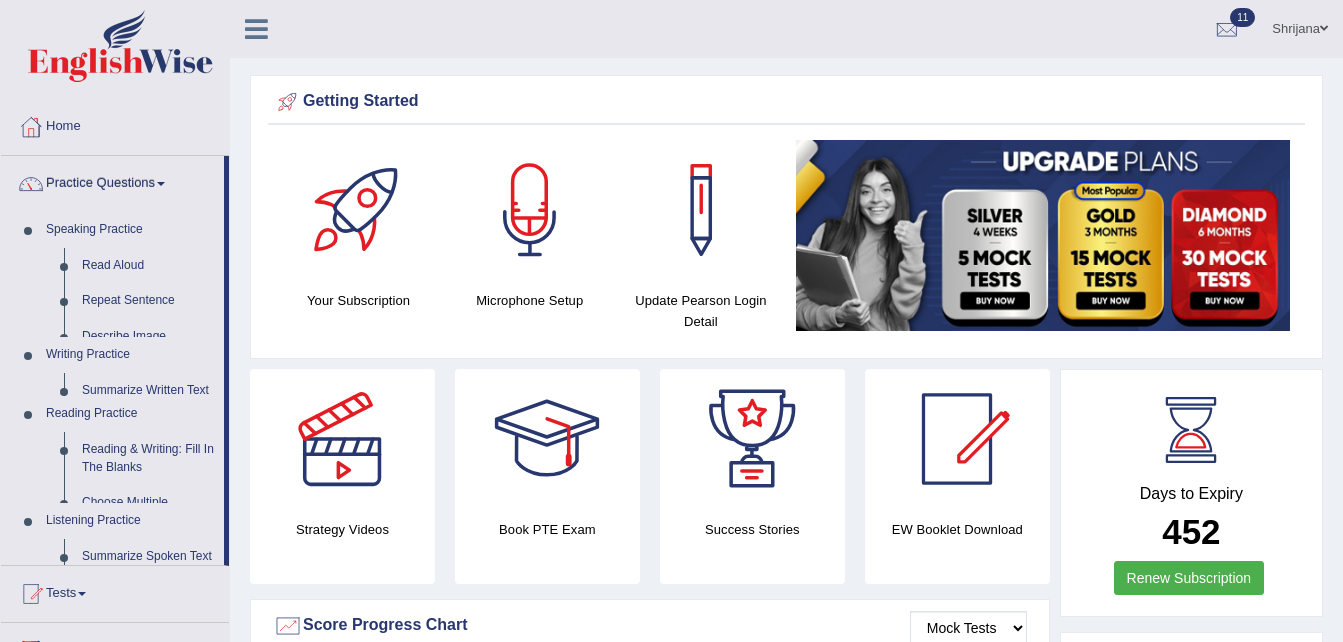 scroll, scrollTop: 0, scrollLeft: 0, axis: both 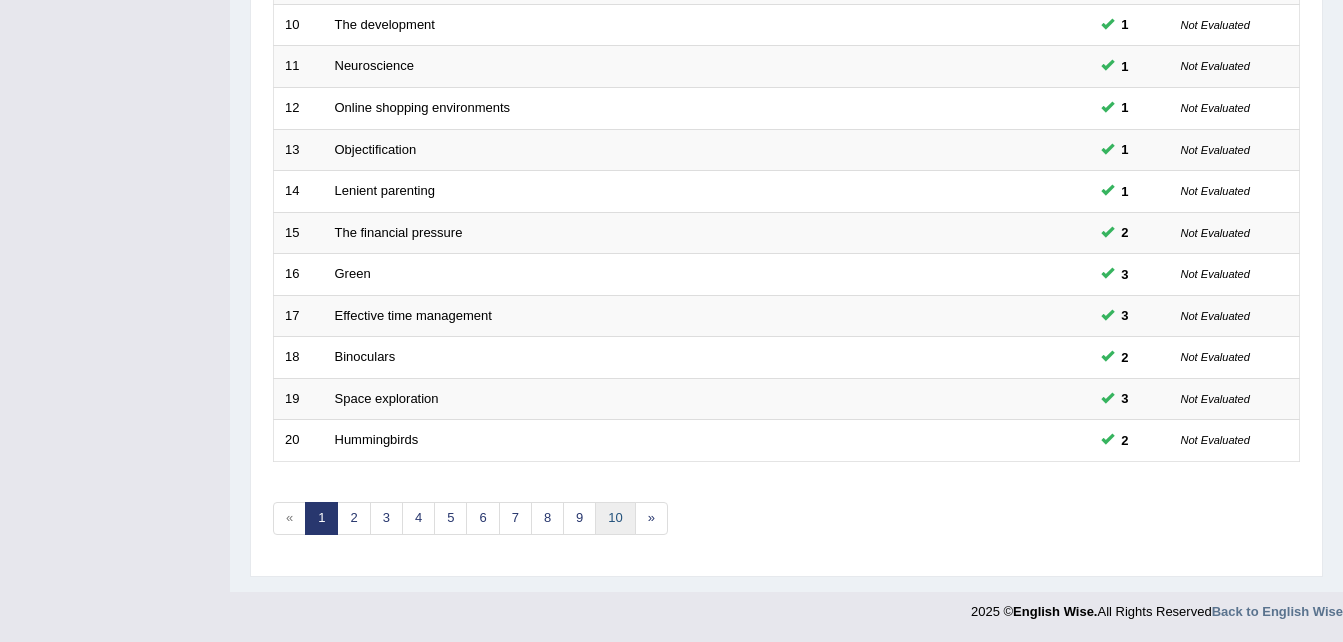 click on "10" at bounding box center (615, 518) 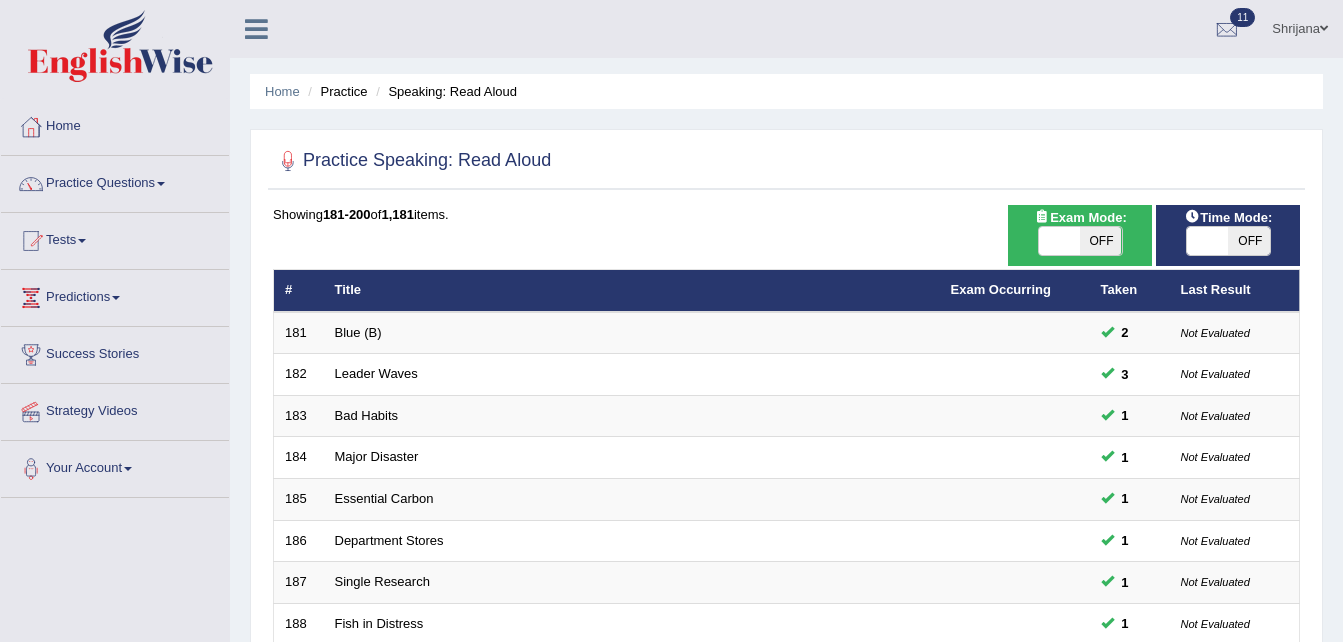 scroll, scrollTop: 0, scrollLeft: 0, axis: both 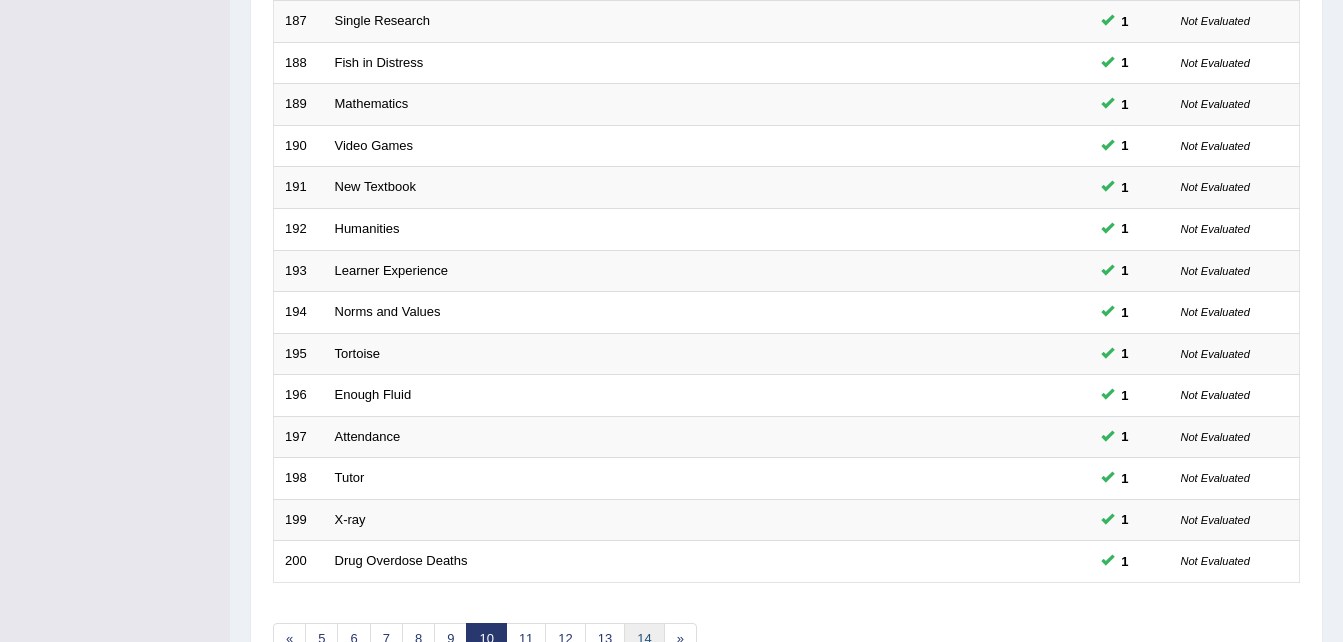 click on "14" at bounding box center (644, 639) 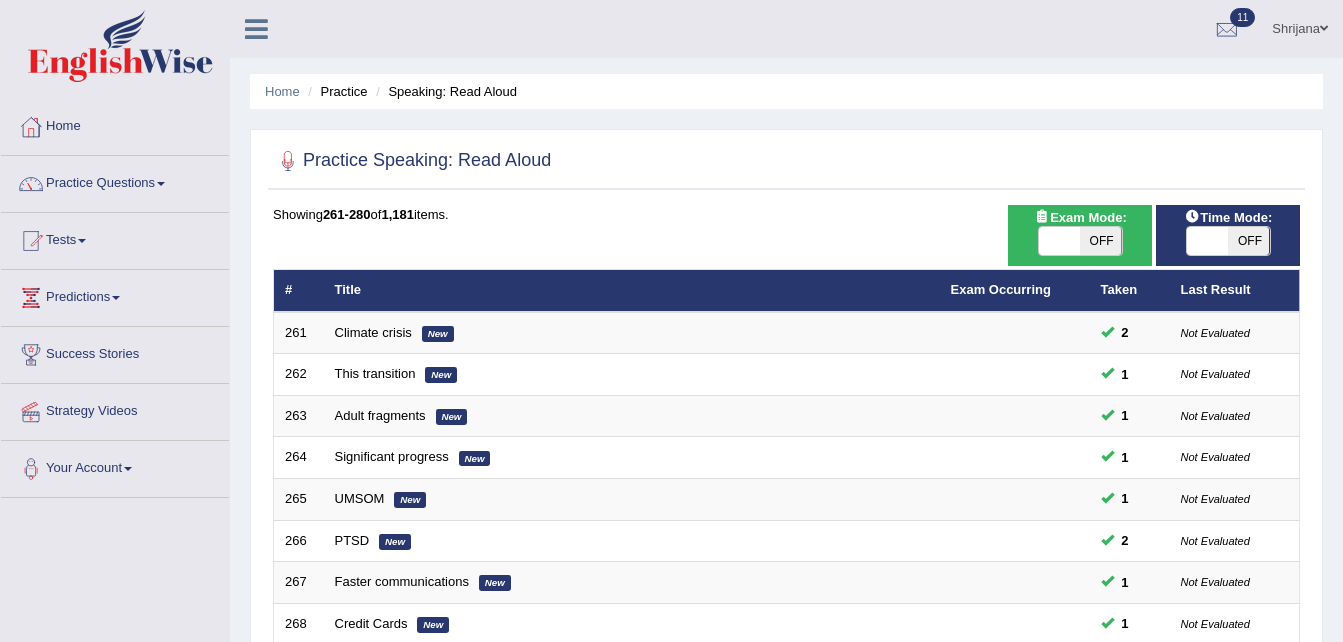 scroll, scrollTop: 561, scrollLeft: 0, axis: vertical 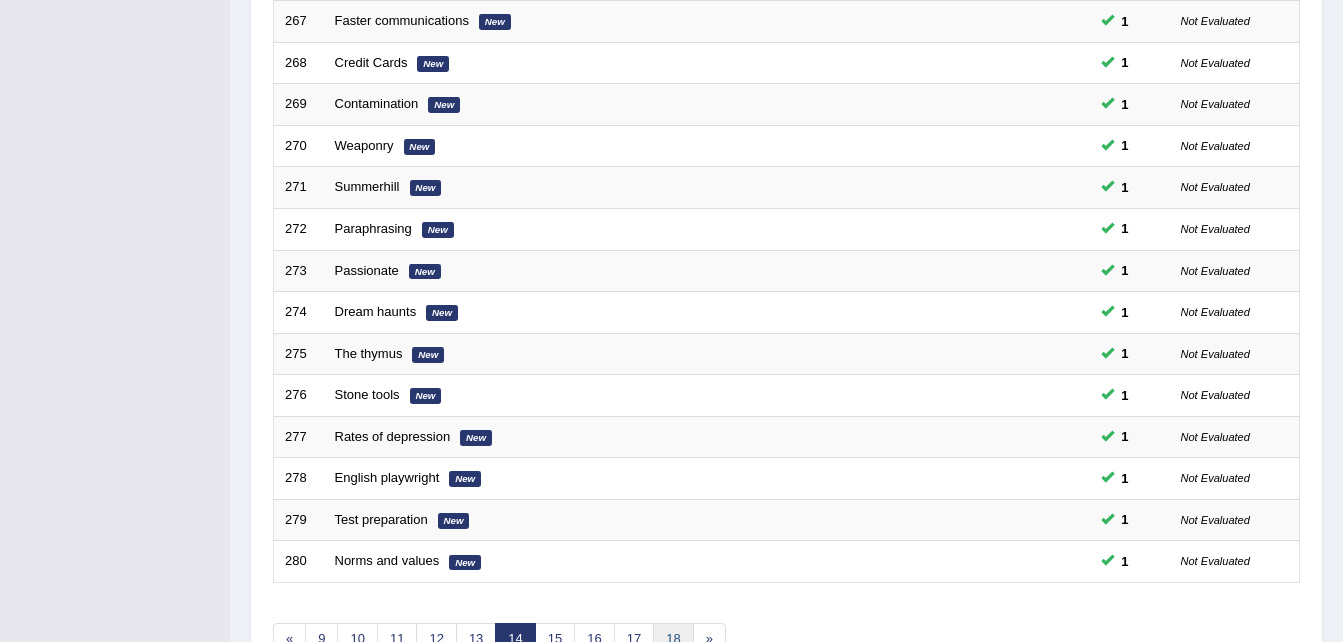 click on "18" at bounding box center [673, 639] 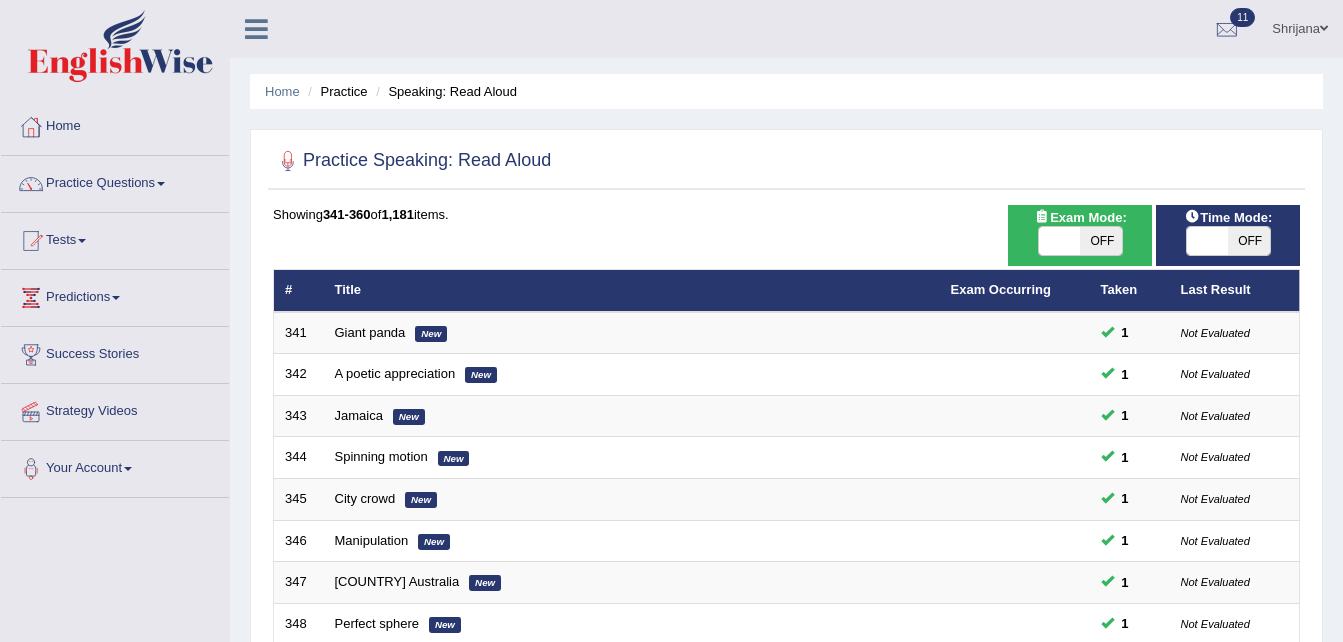 scroll, scrollTop: 561, scrollLeft: 0, axis: vertical 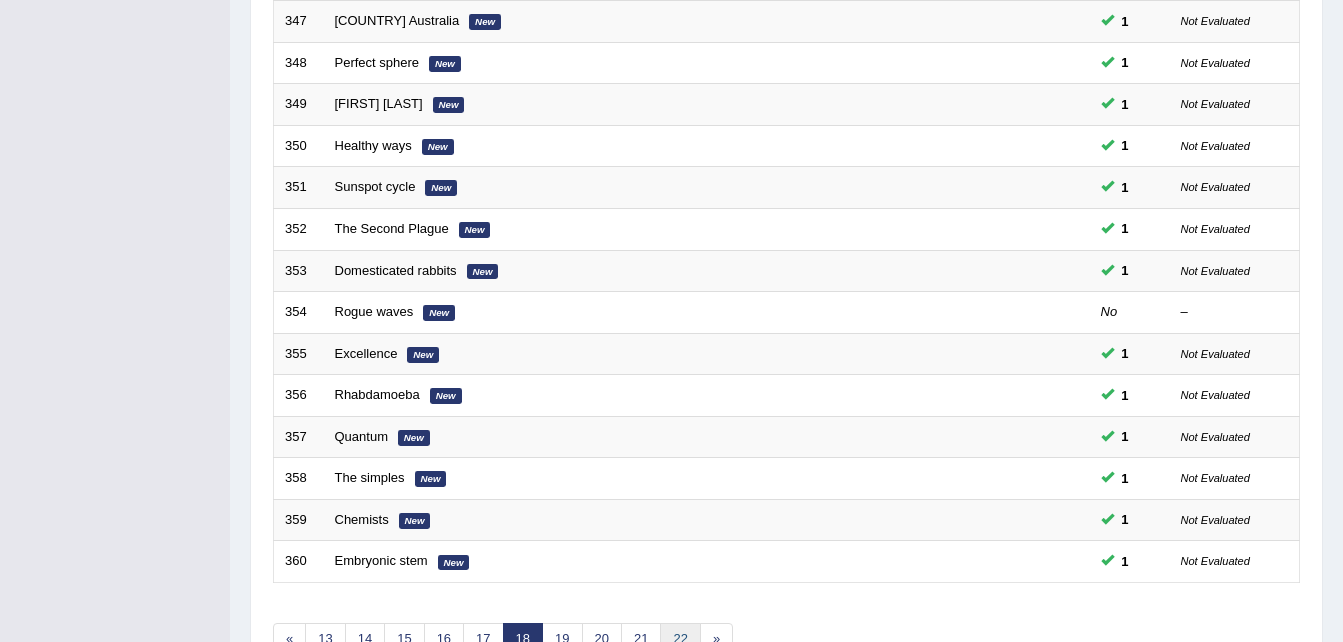 click on "22" at bounding box center (680, 639) 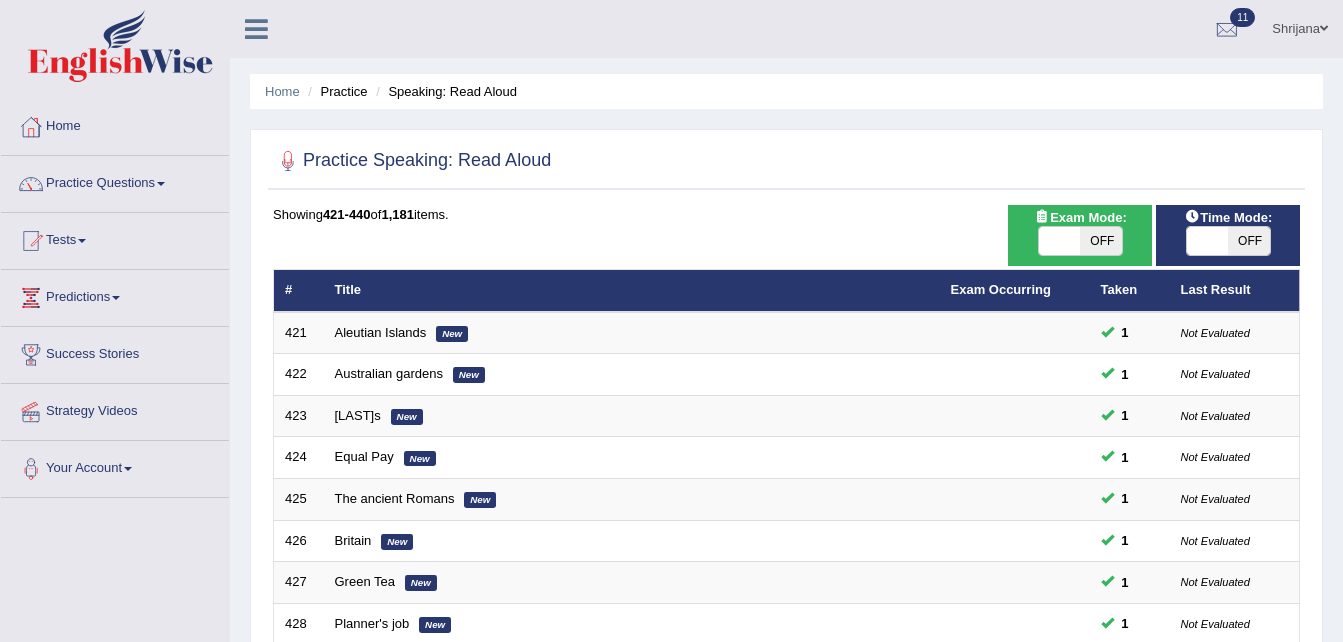 scroll, scrollTop: 561, scrollLeft: 0, axis: vertical 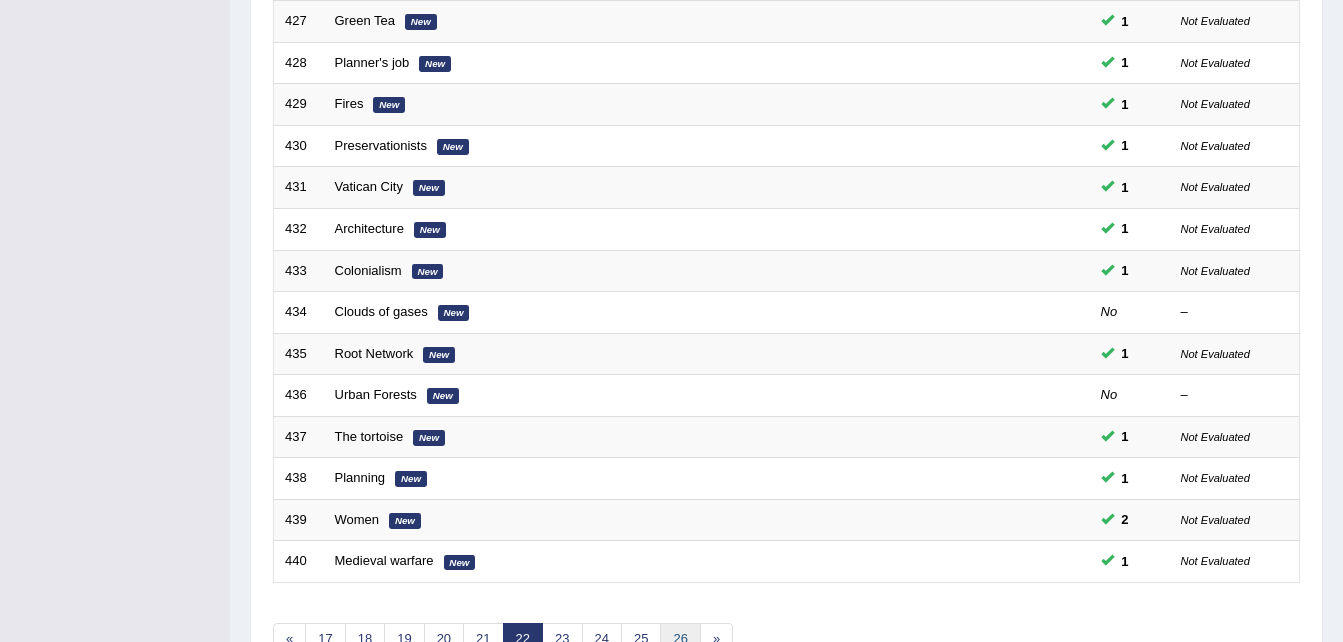 click on "26" at bounding box center [680, 639] 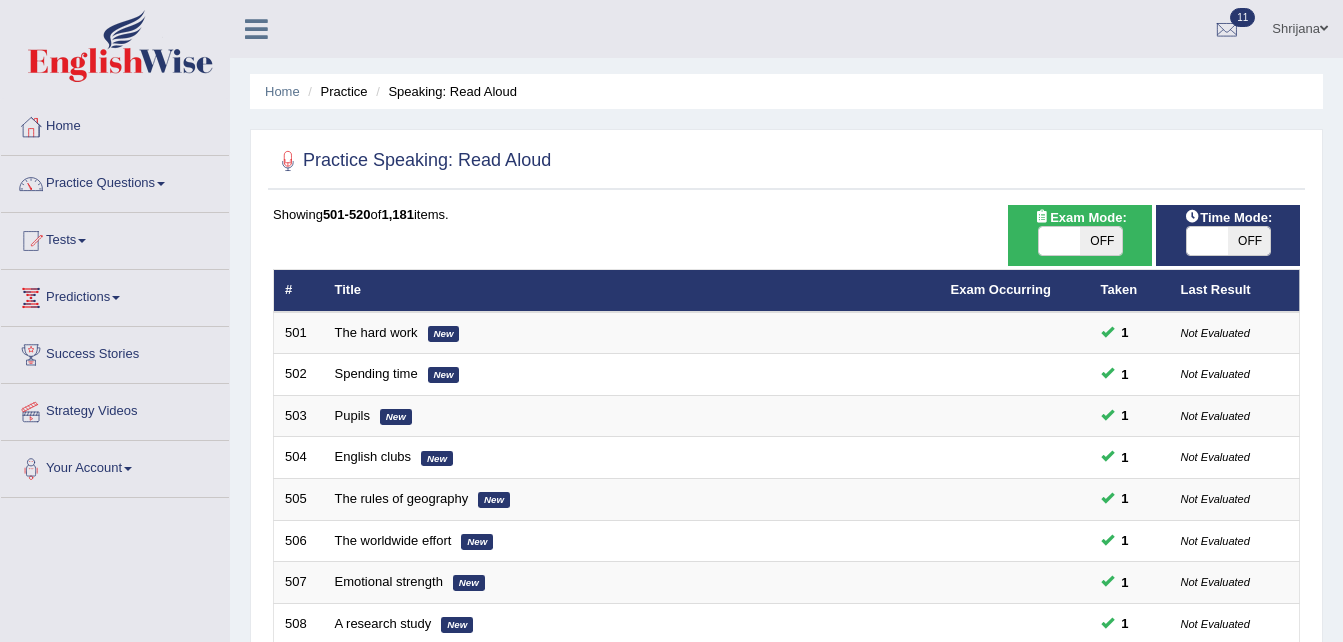 scroll, scrollTop: 0, scrollLeft: 0, axis: both 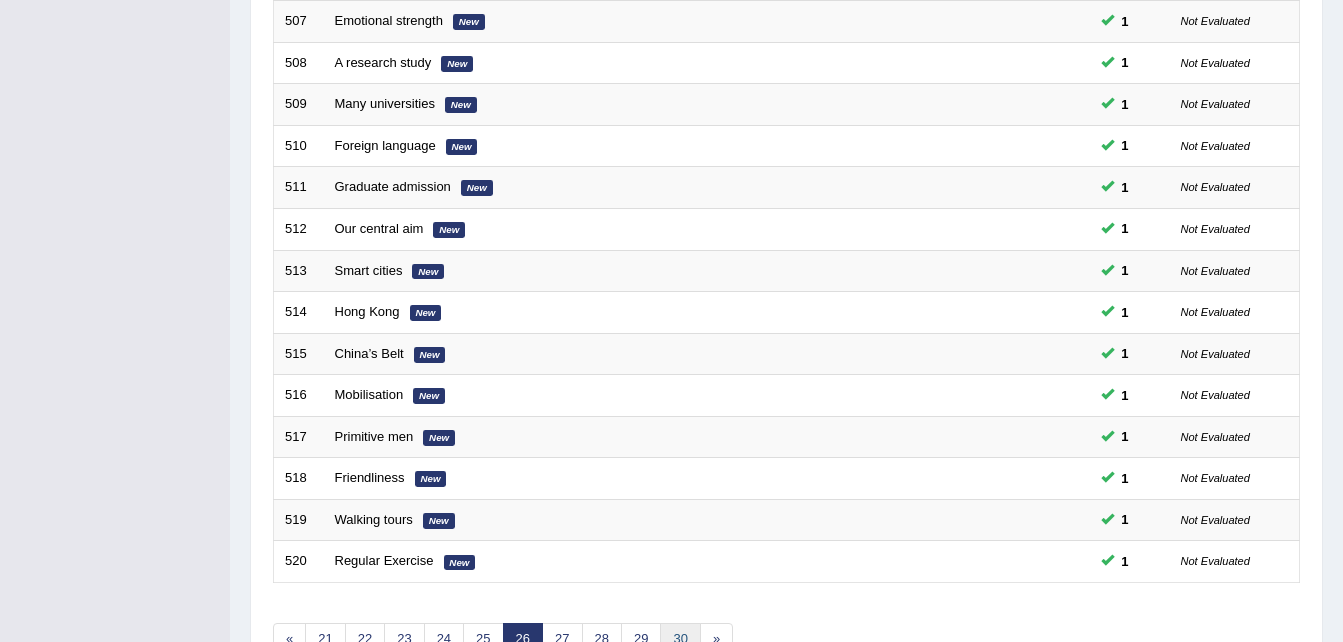 click on "30" at bounding box center (680, 639) 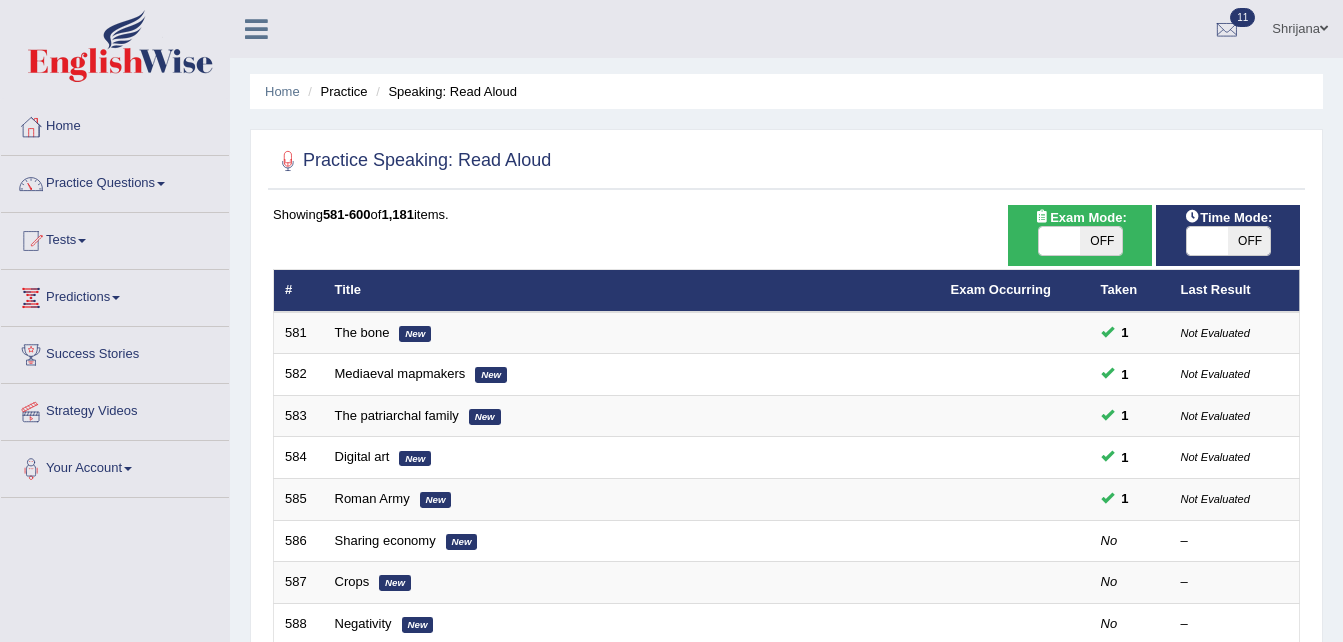 scroll, scrollTop: 0, scrollLeft: 0, axis: both 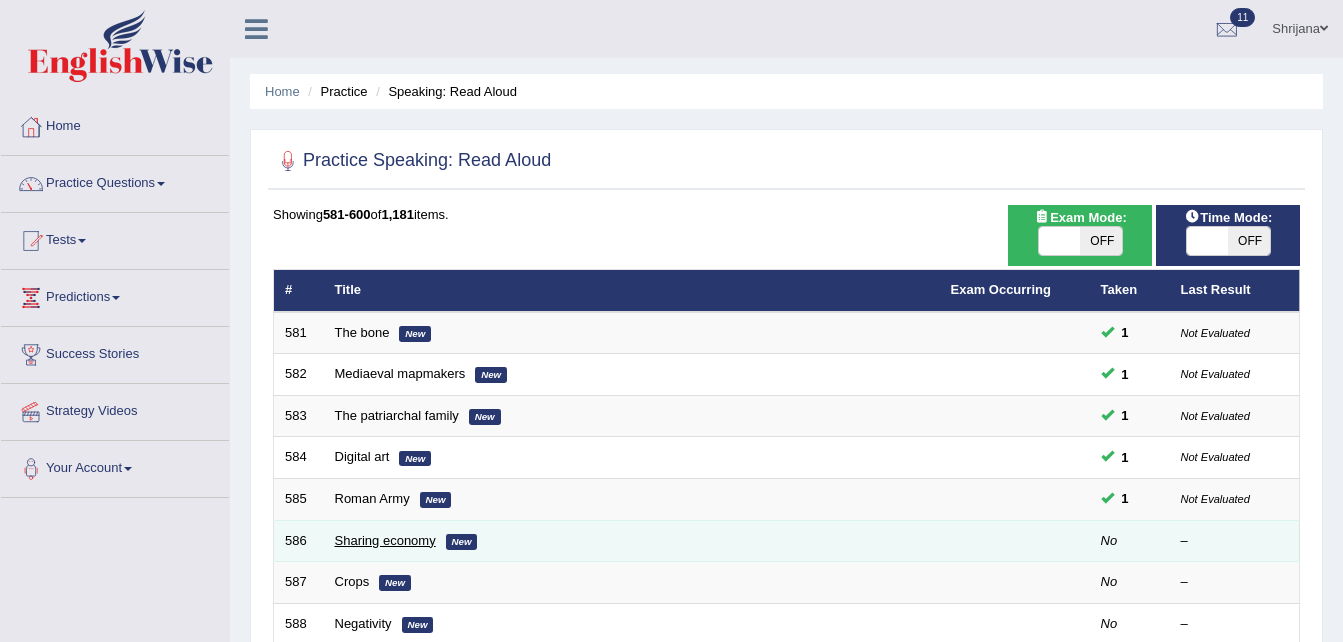 click on "Sharing economy" at bounding box center [385, 540] 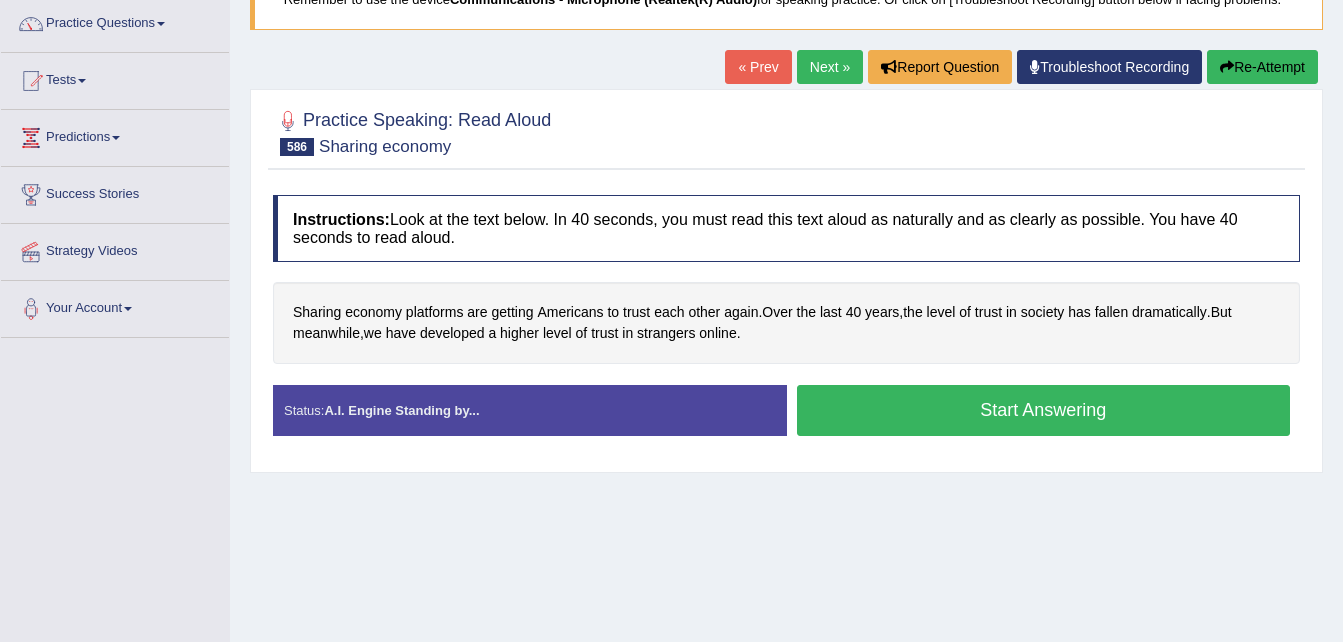 scroll, scrollTop: 0, scrollLeft: 0, axis: both 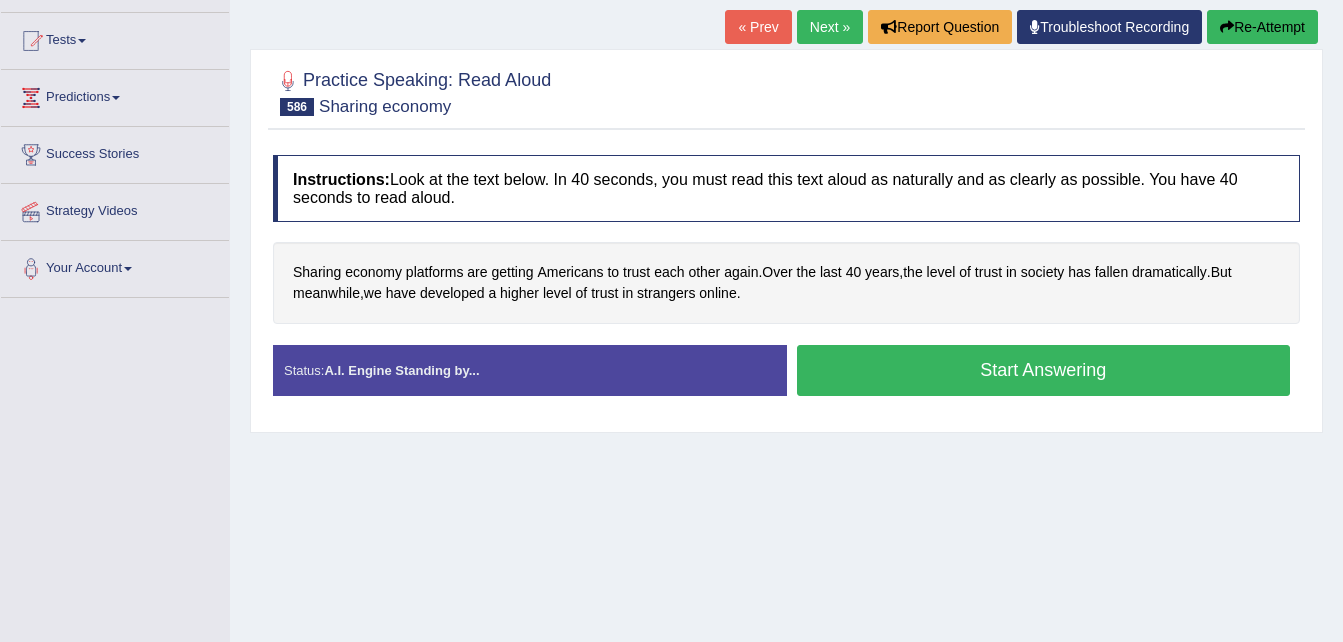 click on "Start Answering" at bounding box center (1044, 370) 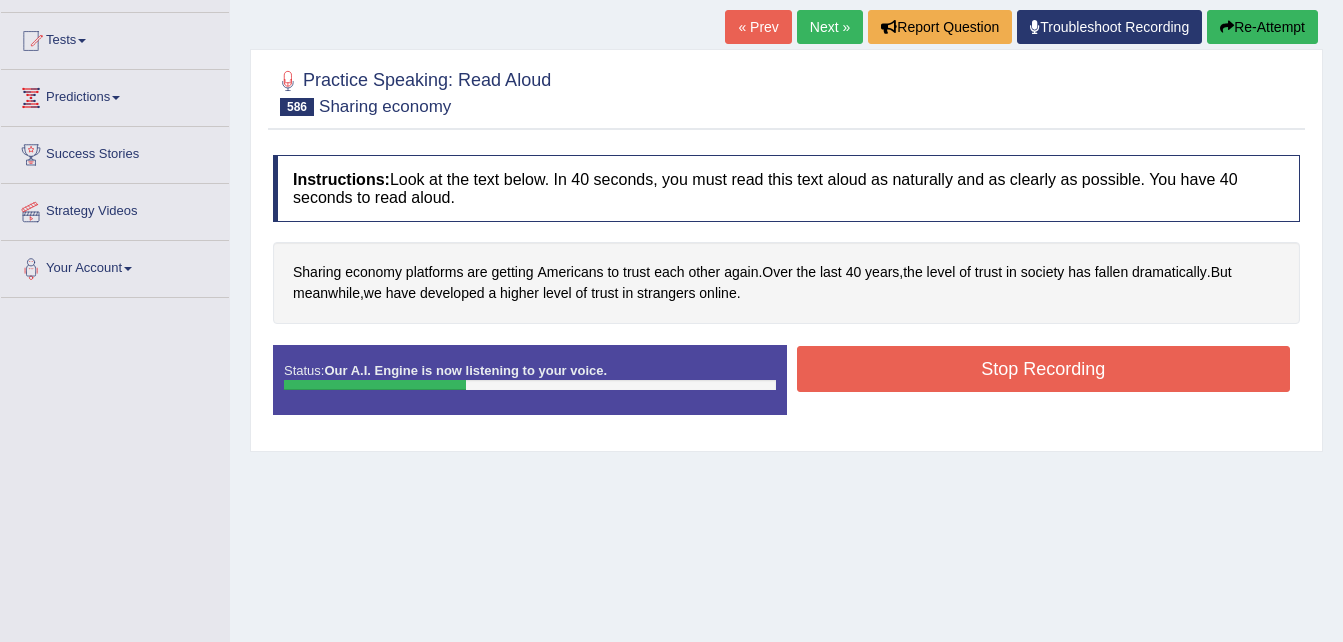 click on "Stop Recording" at bounding box center [1044, 369] 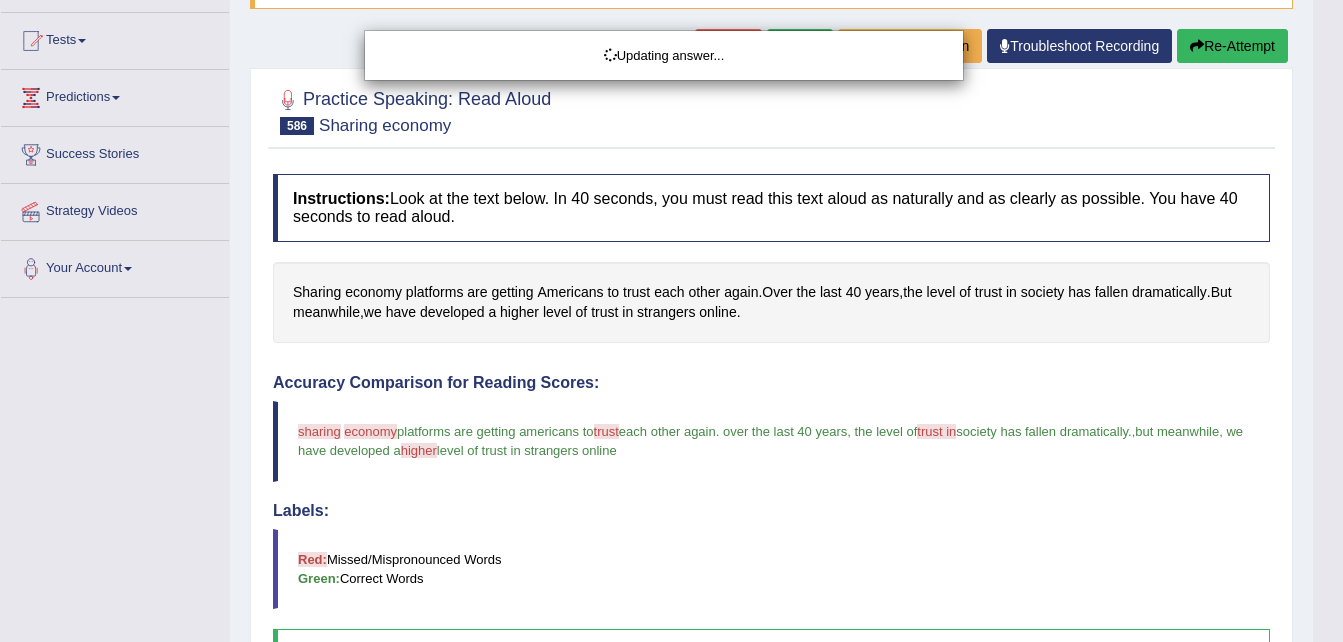 click on "Toggle navigation
Home
Practice Questions   Speaking Practice Read Aloud
Repeat Sentence
Describe Image
Re-tell Lecture
Answer Short Question
Summarize Group Discussion
Respond To A Situation
Writing Practice  Summarize Written Text
Write Essay
Reading Practice  Reading & Writing: Fill In The Blanks
Choose Multiple Answers
Re-order Paragraphs
Fill In The Blanks
Choose Single Answer
Listening Practice  Summarize Spoken Text
Highlight Incorrect Words
Highlight Correct Summary
Select Missing Word
Choose Single Answer
Choose Multiple Answers
Fill In The Blanks
Write From Dictation
Pronunciation
Tests
Take Mock Test" at bounding box center [671, 121] 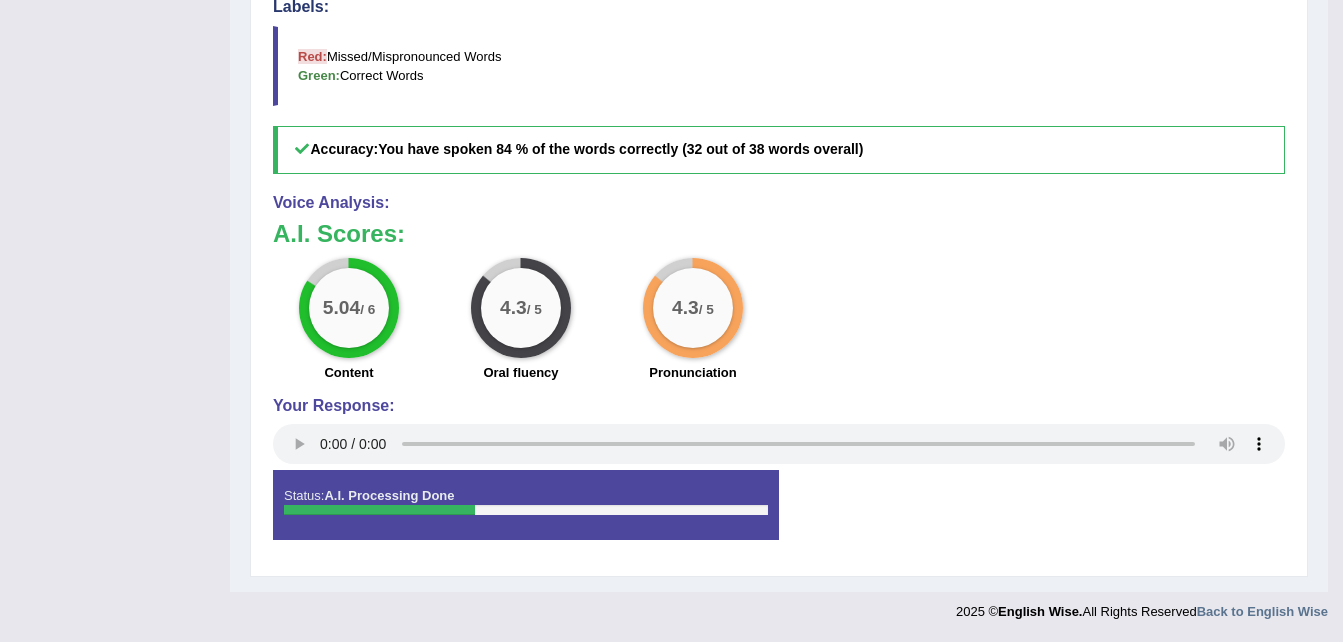 scroll, scrollTop: 123, scrollLeft: 0, axis: vertical 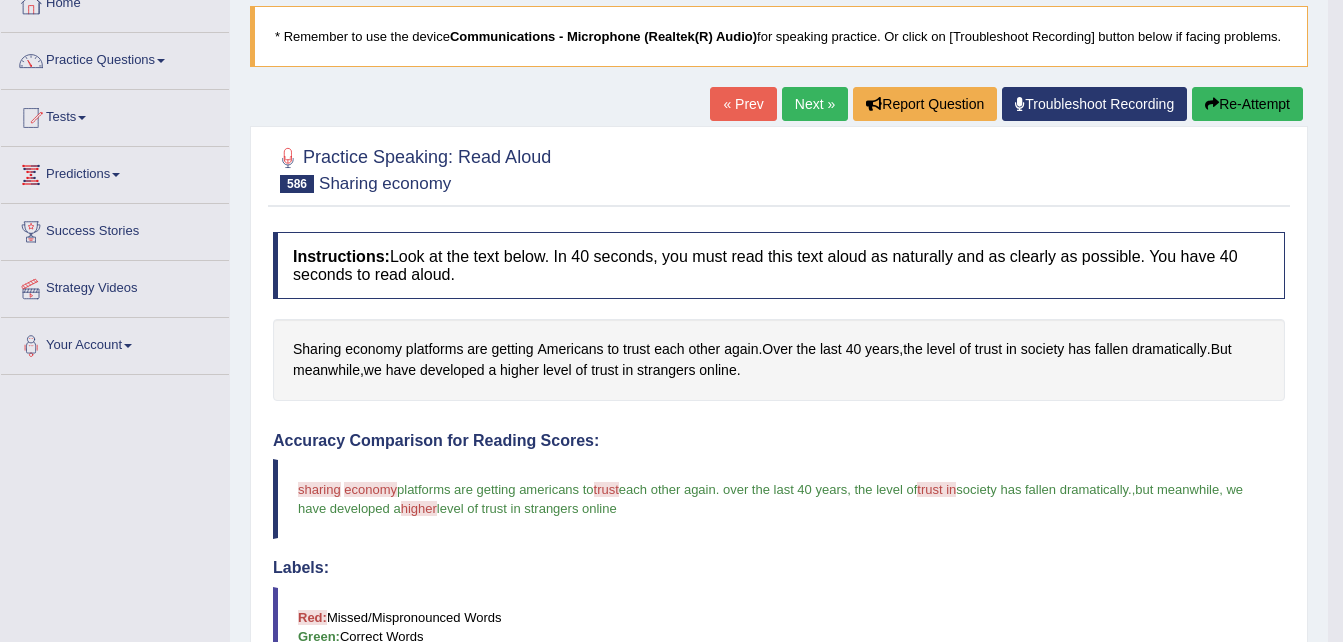 click on "Next »" at bounding box center [815, 104] 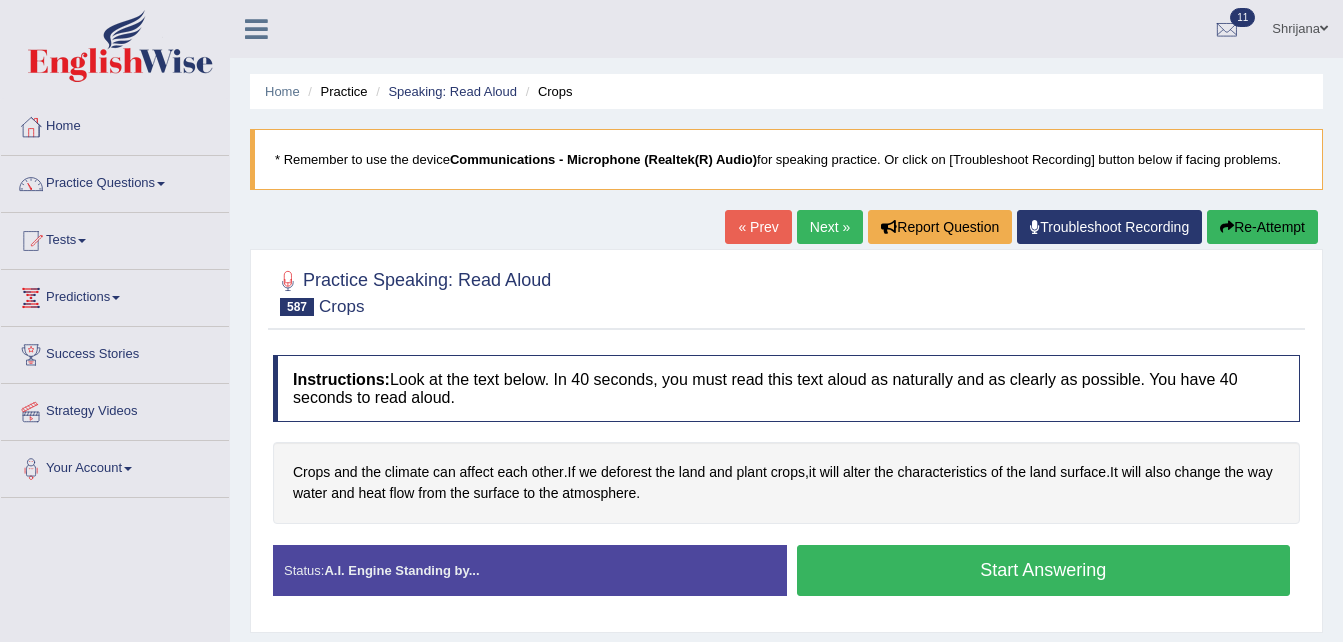 scroll, scrollTop: 0, scrollLeft: 0, axis: both 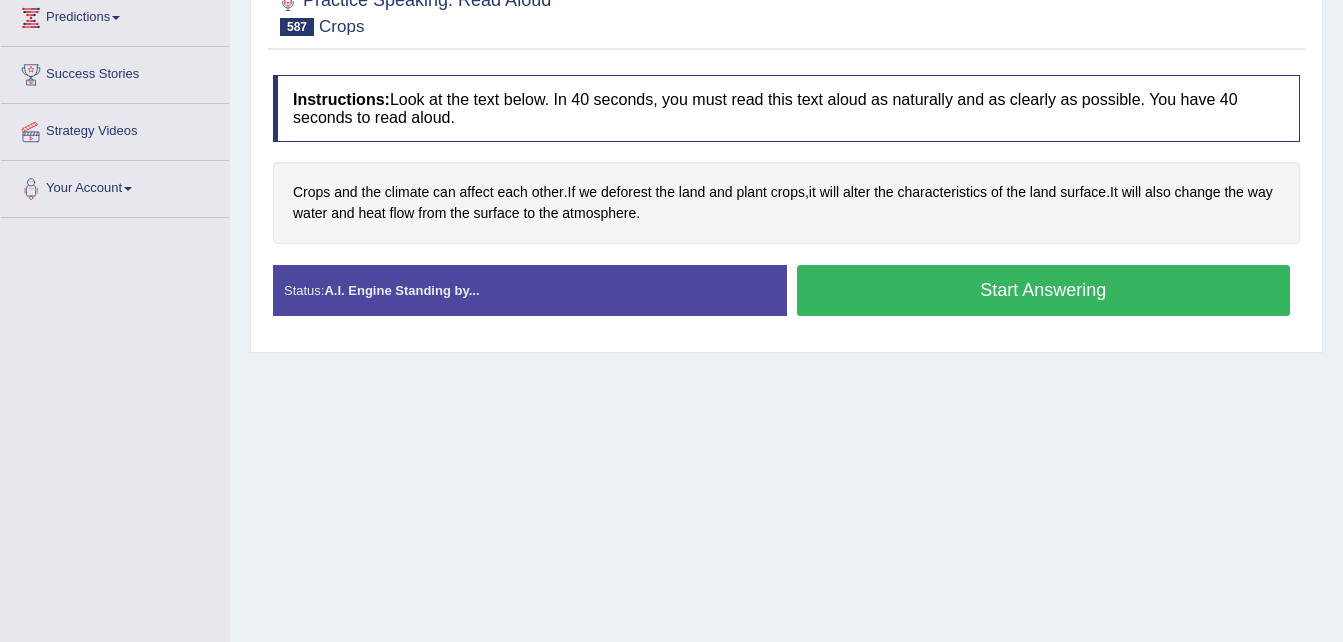 click on "Start Answering" at bounding box center (1044, 290) 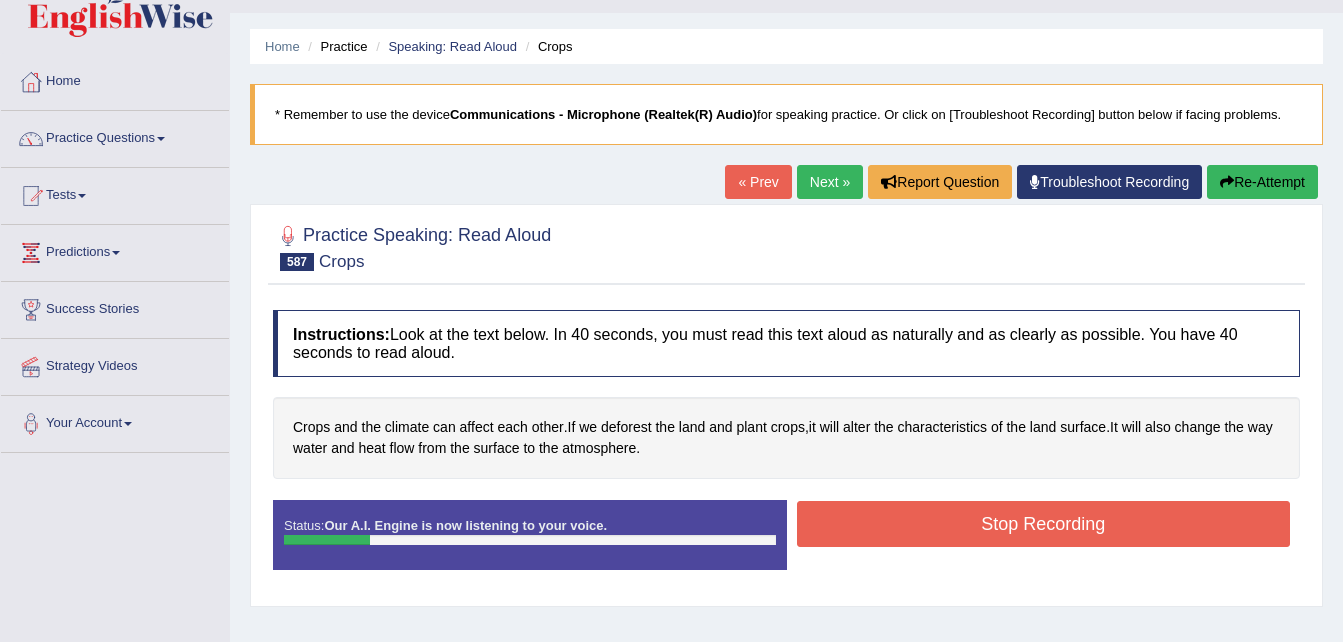 scroll, scrollTop: 0, scrollLeft: 0, axis: both 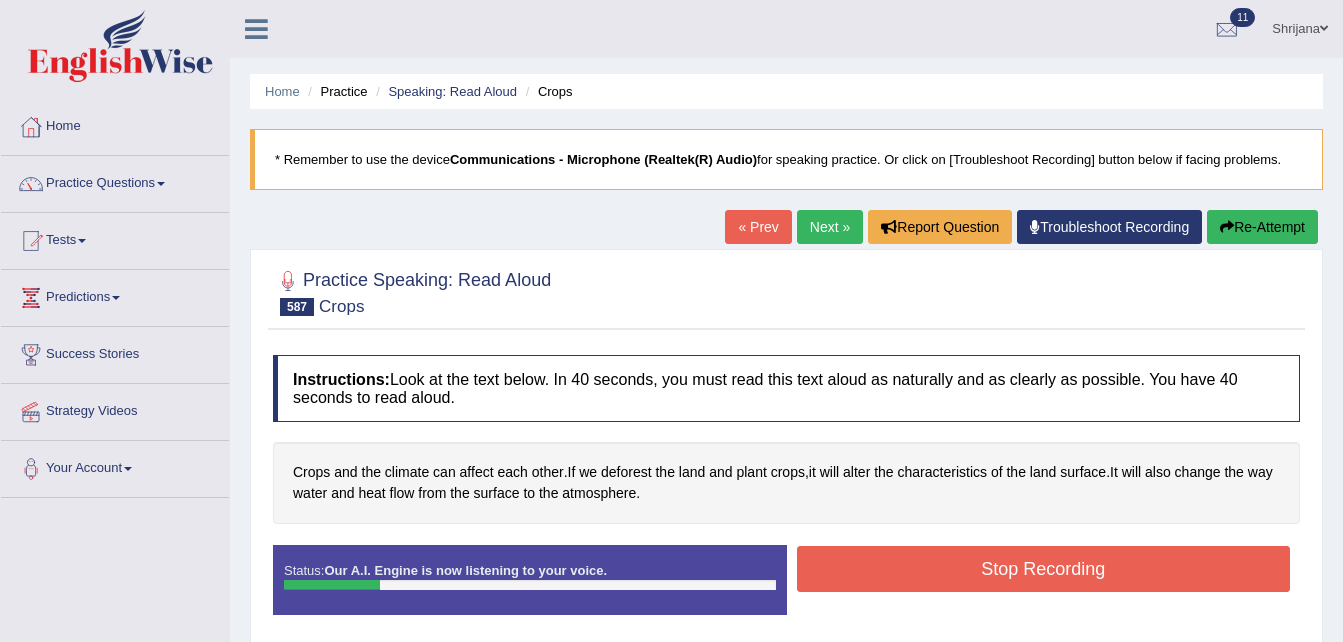 click on "Re-Attempt" at bounding box center [1262, 227] 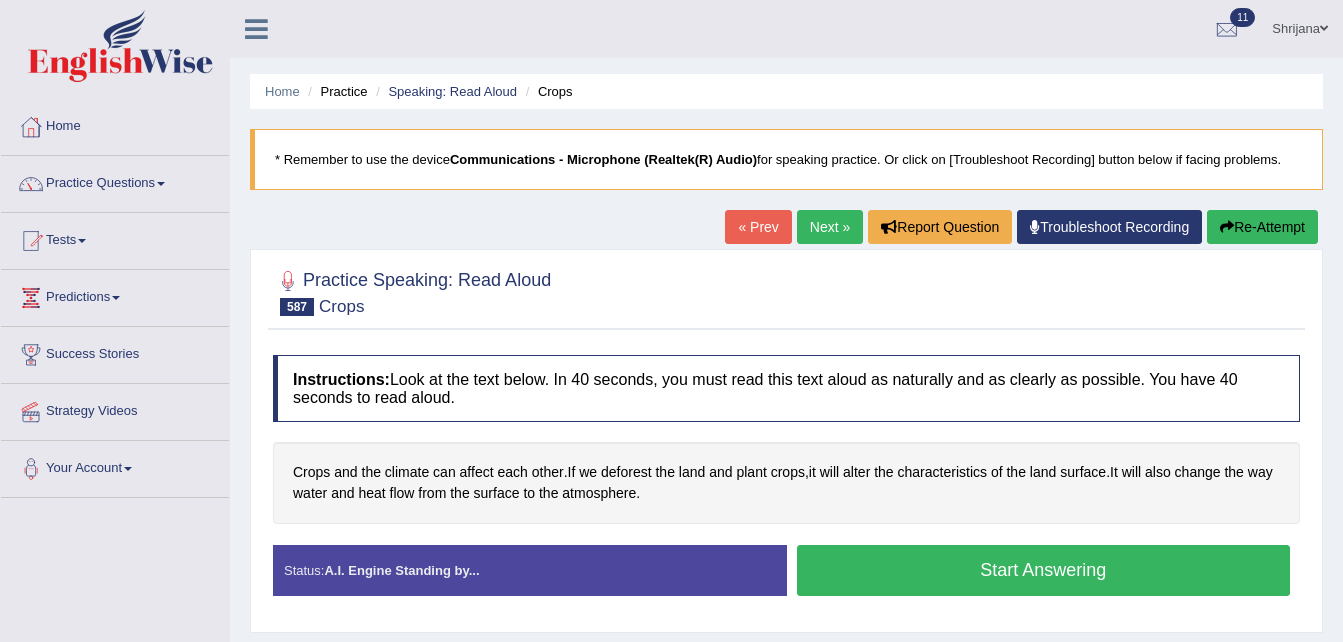 scroll, scrollTop: 0, scrollLeft: 0, axis: both 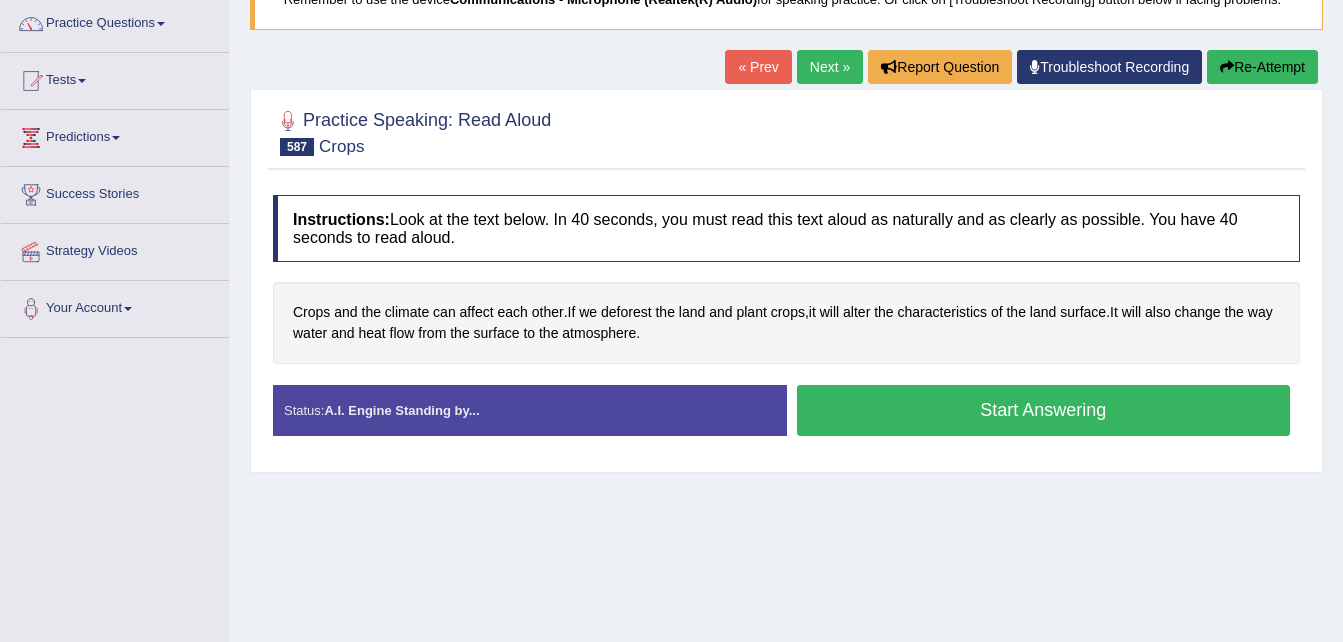 click on "Start Answering" at bounding box center (1044, 410) 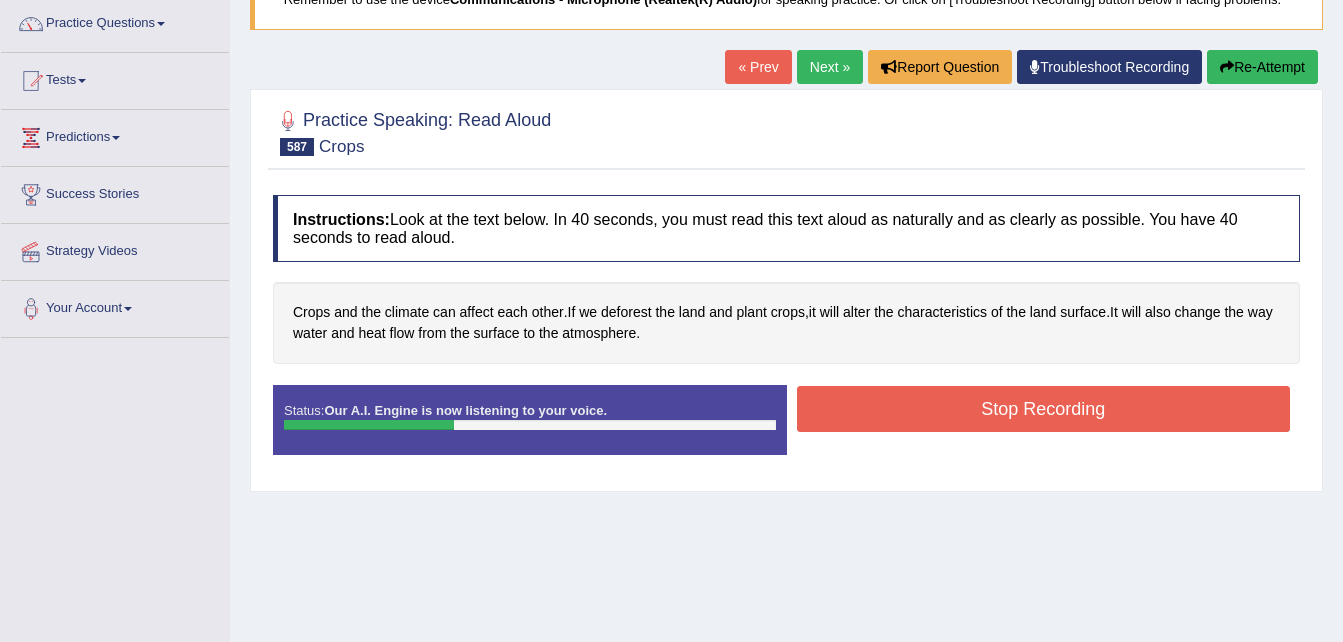click on "Stop Recording" at bounding box center [1044, 409] 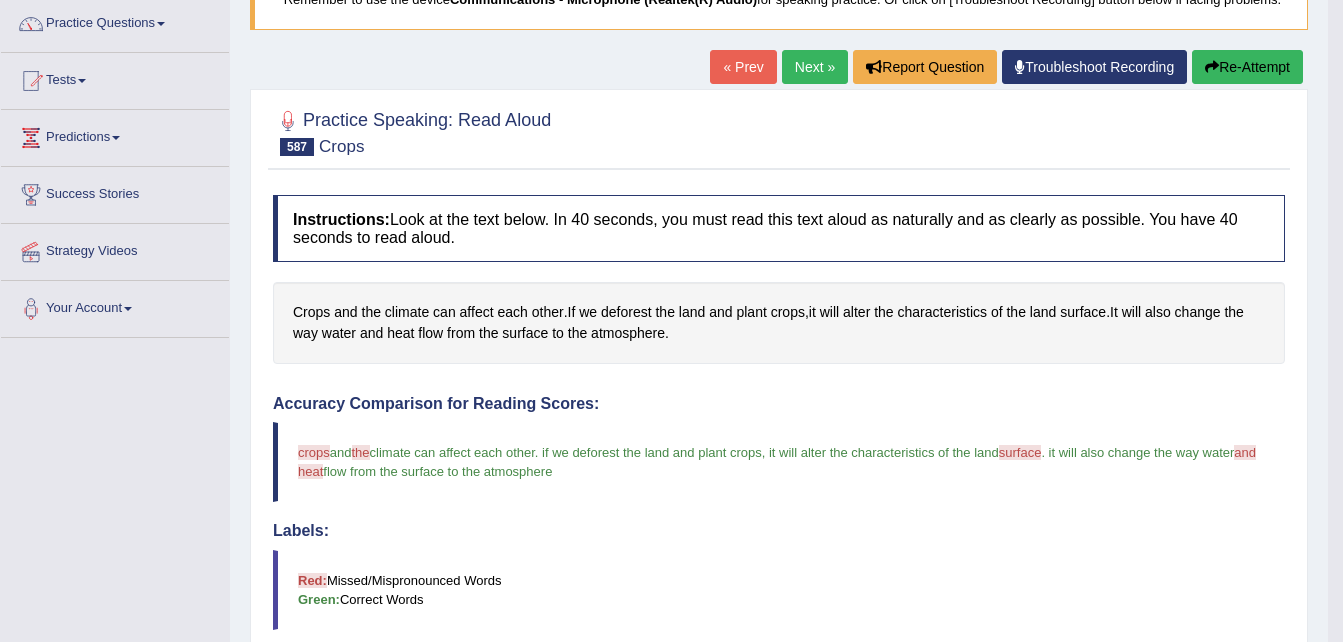 scroll, scrollTop: 684, scrollLeft: 0, axis: vertical 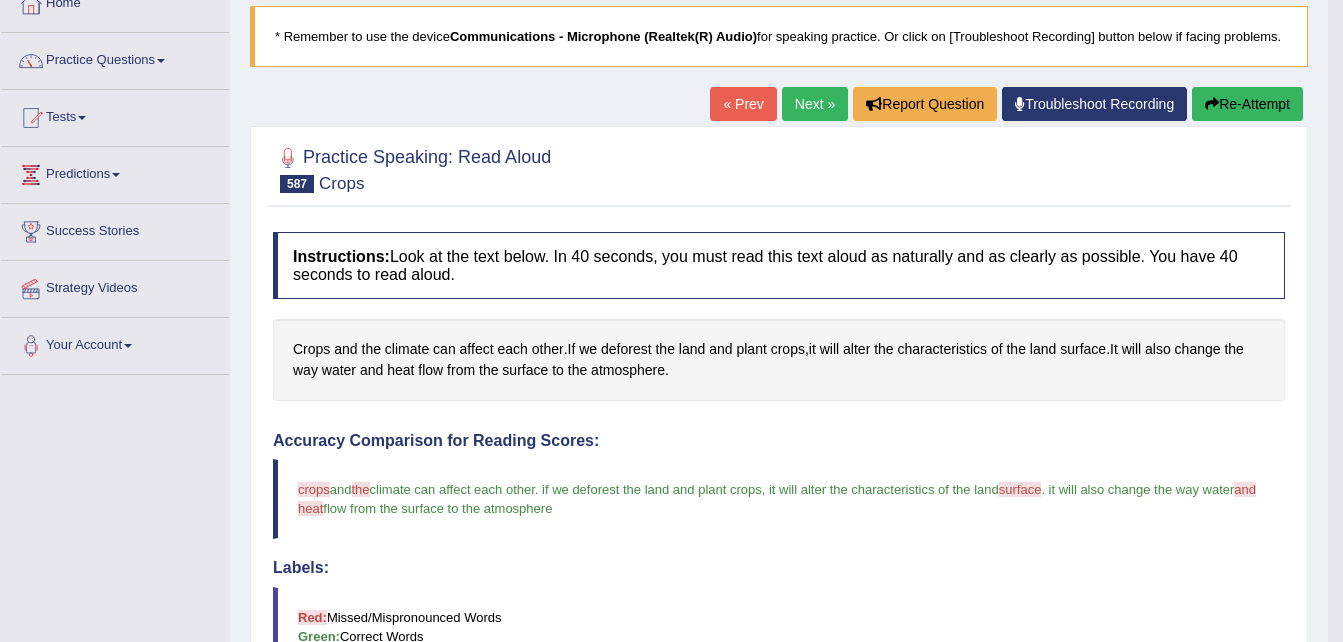 click on "Next »" at bounding box center (815, 104) 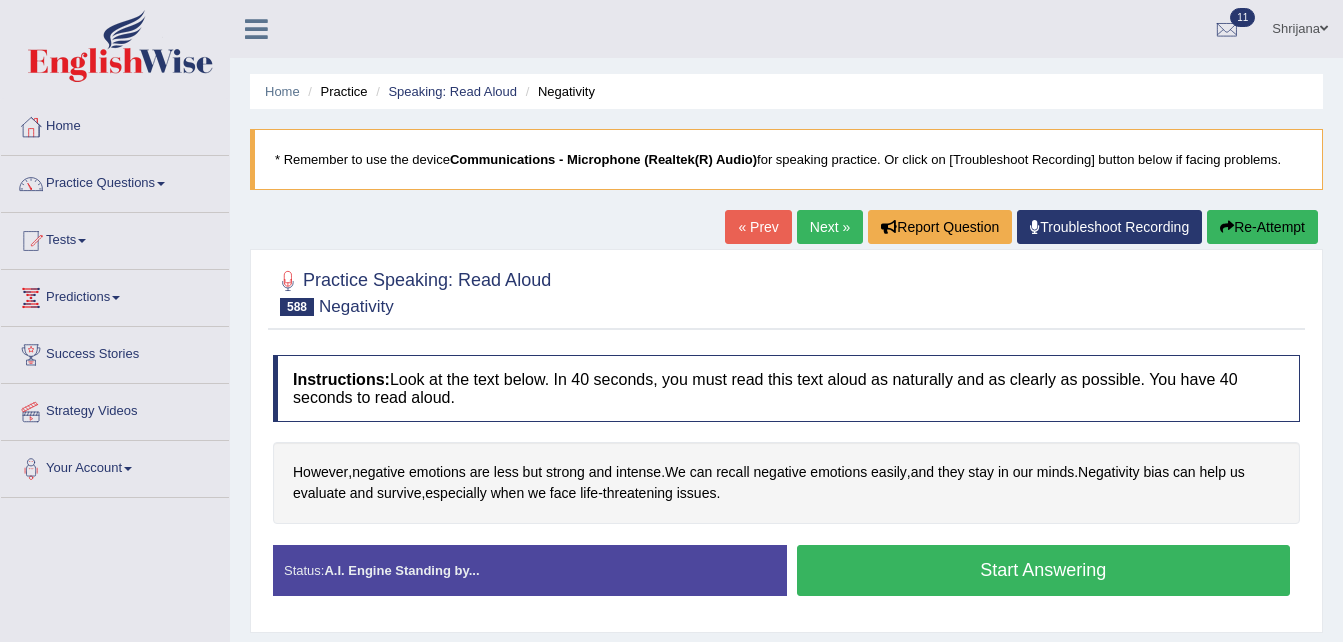 scroll, scrollTop: 0, scrollLeft: 0, axis: both 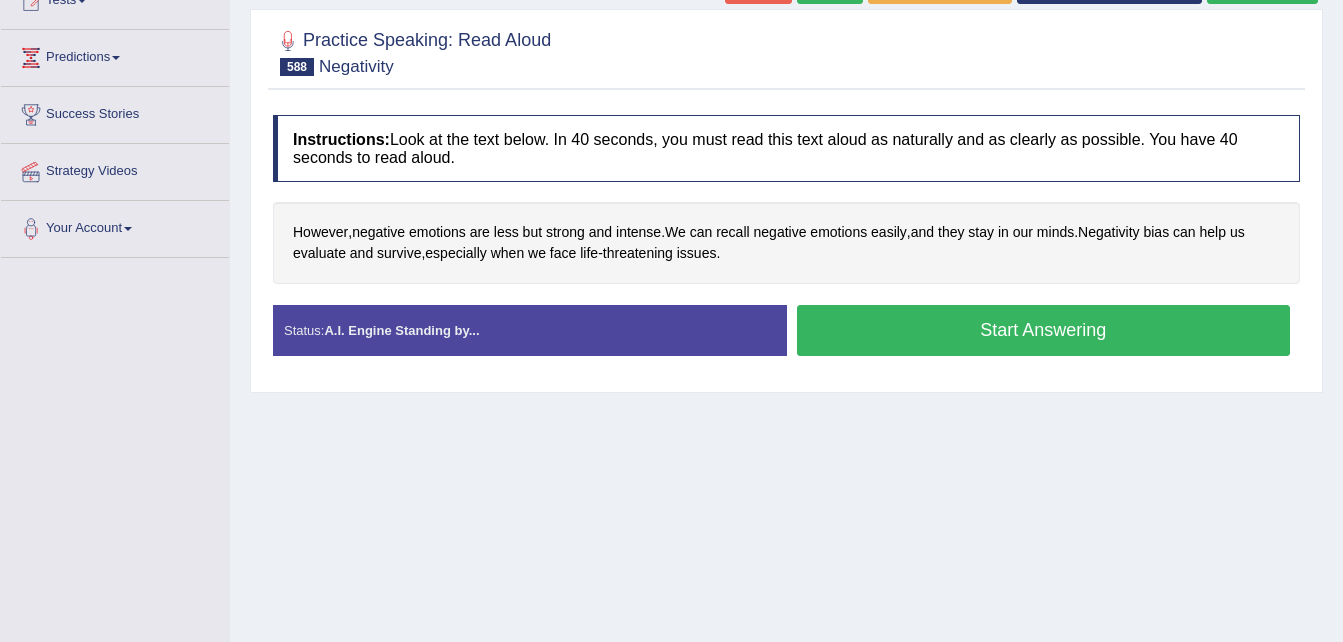 click on "Start Answering" at bounding box center (1044, 330) 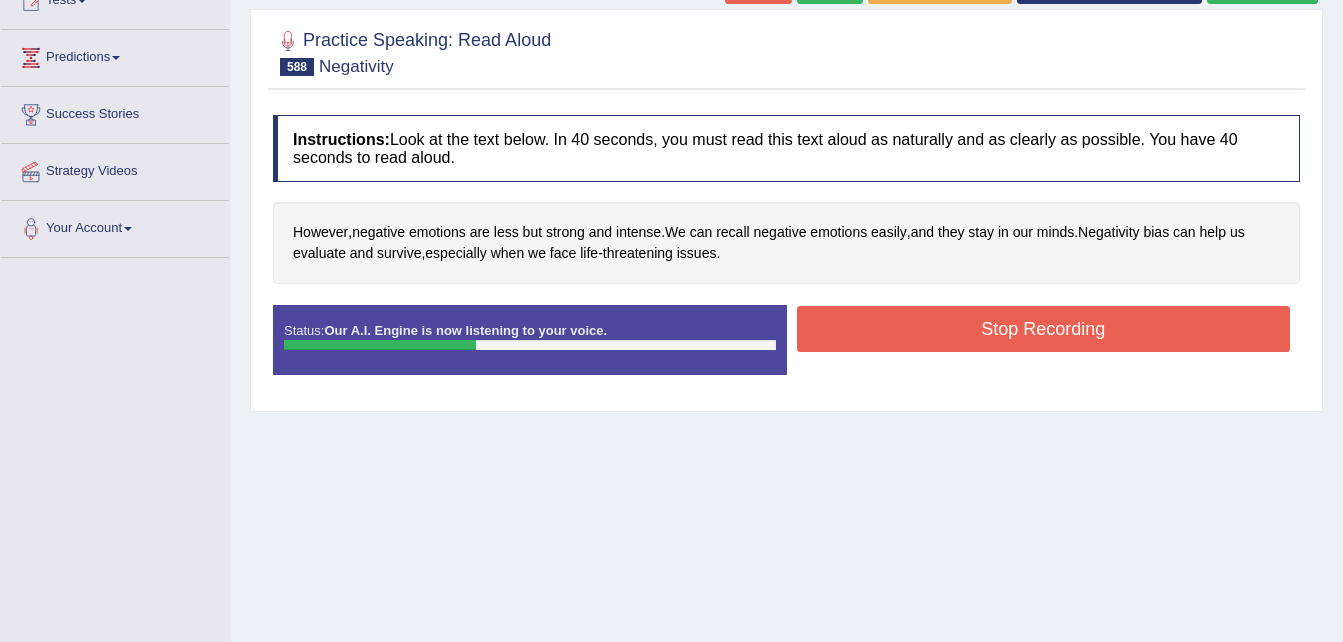 click on "Stop Recording" at bounding box center (1044, 329) 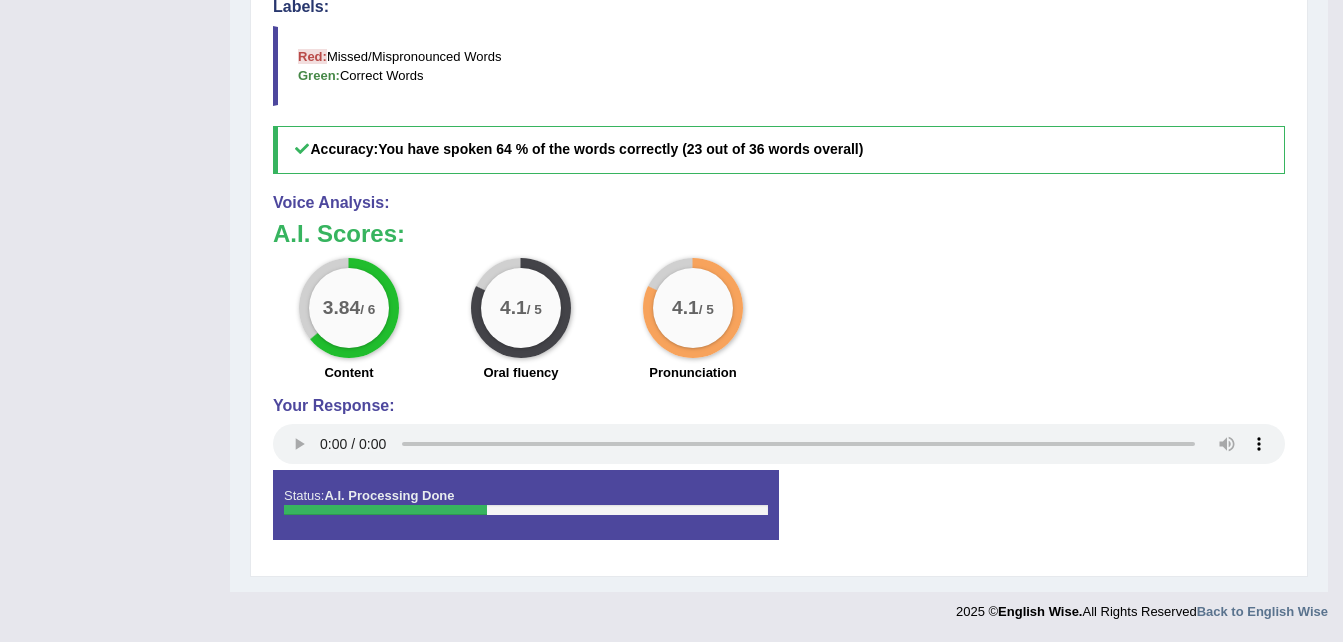 scroll, scrollTop: 123, scrollLeft: 0, axis: vertical 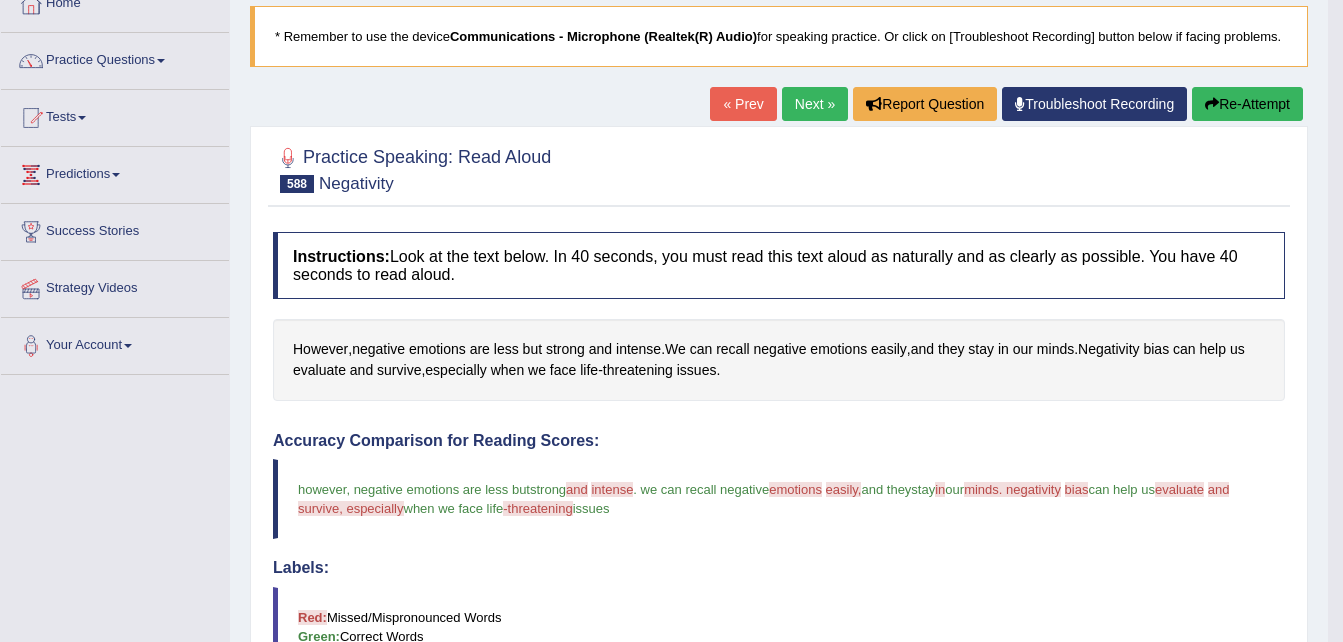 click on "Next »" at bounding box center (815, 104) 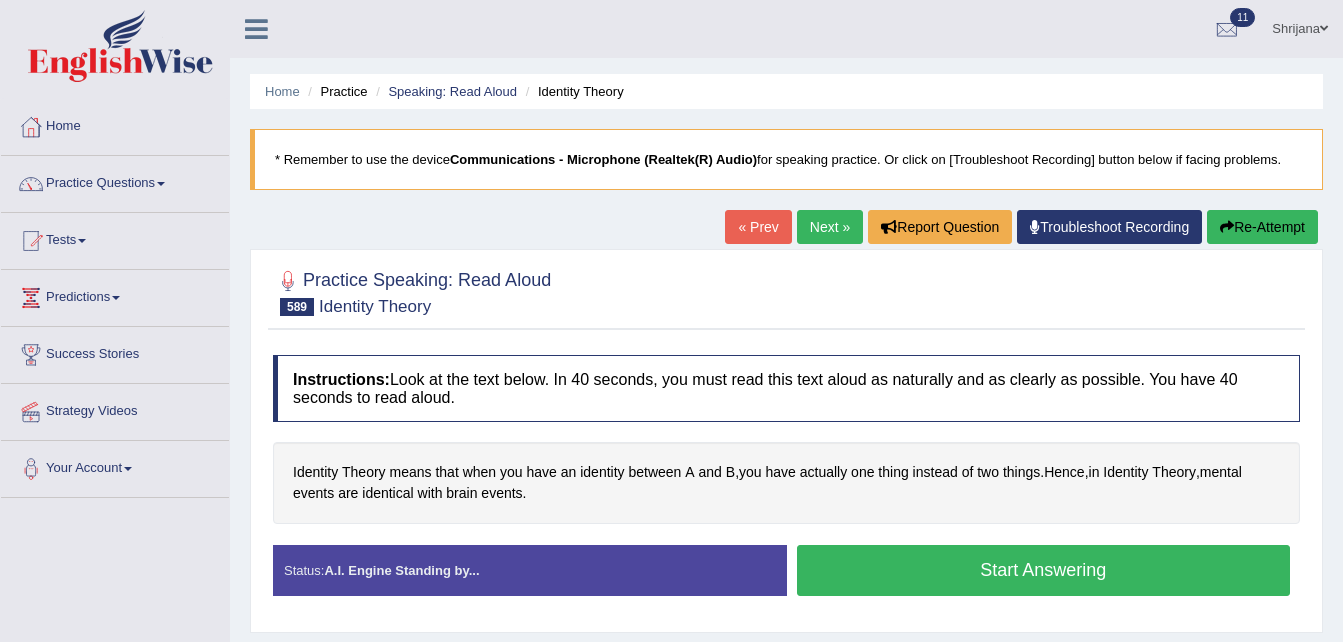 scroll, scrollTop: 0, scrollLeft: 0, axis: both 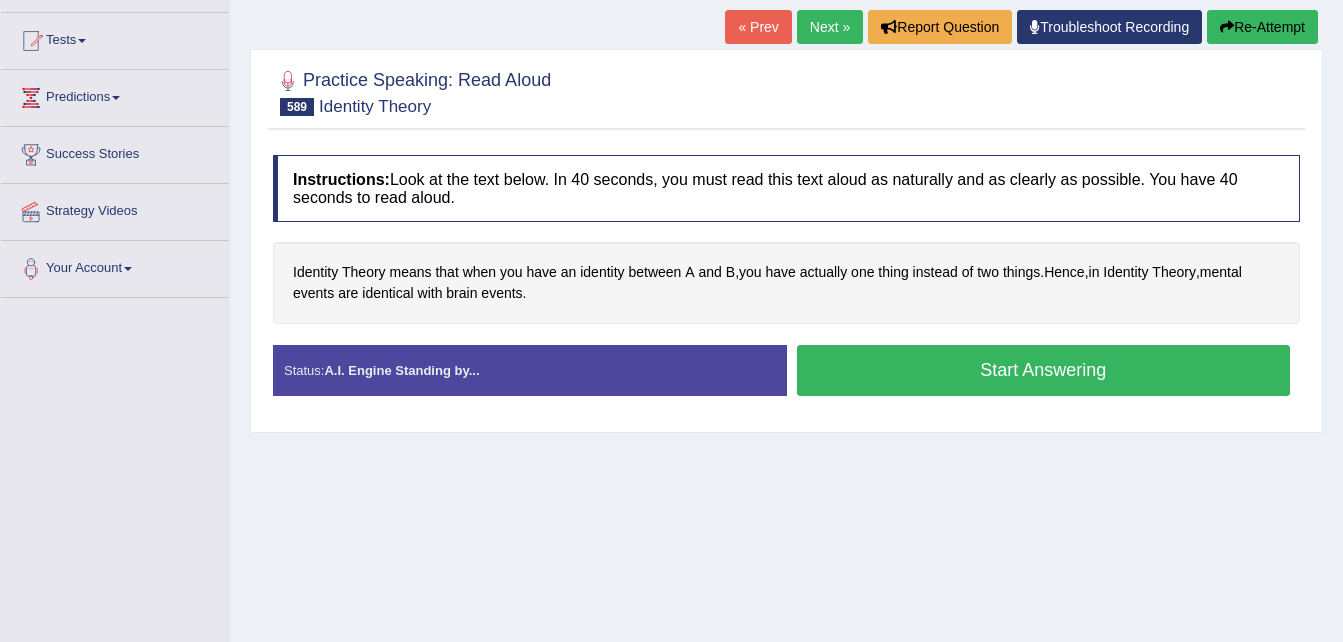 click on "Start Answering" at bounding box center (1044, 370) 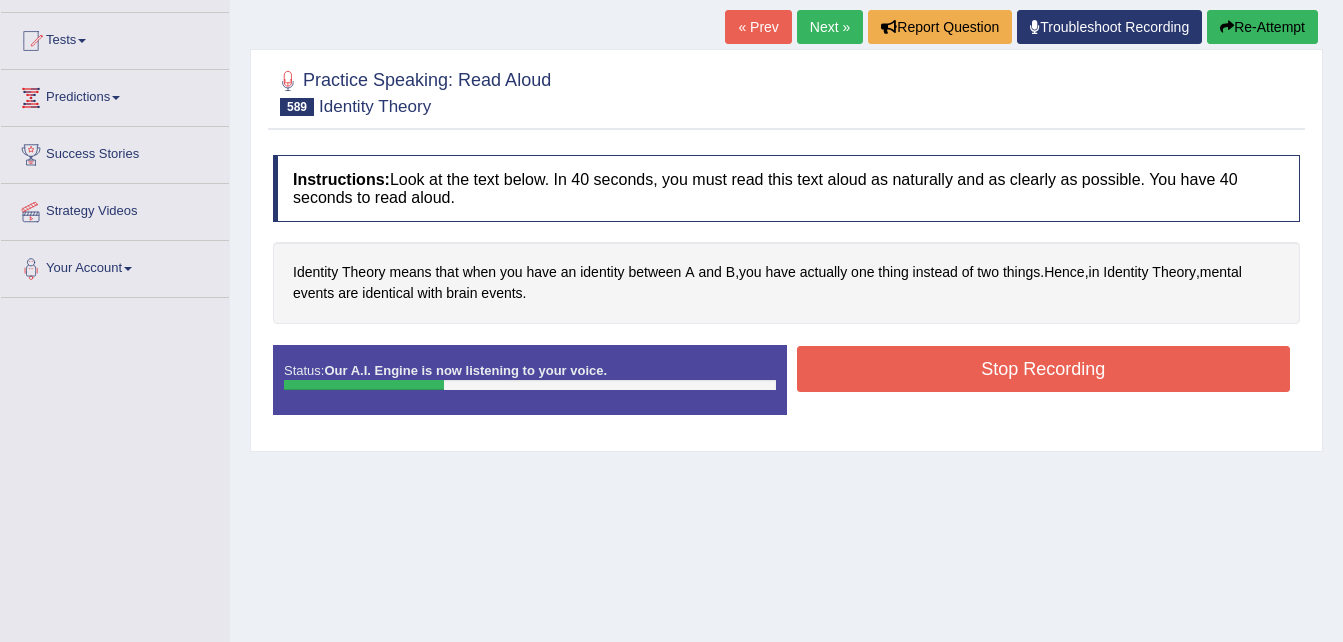 click on "Stop Recording" at bounding box center (1044, 369) 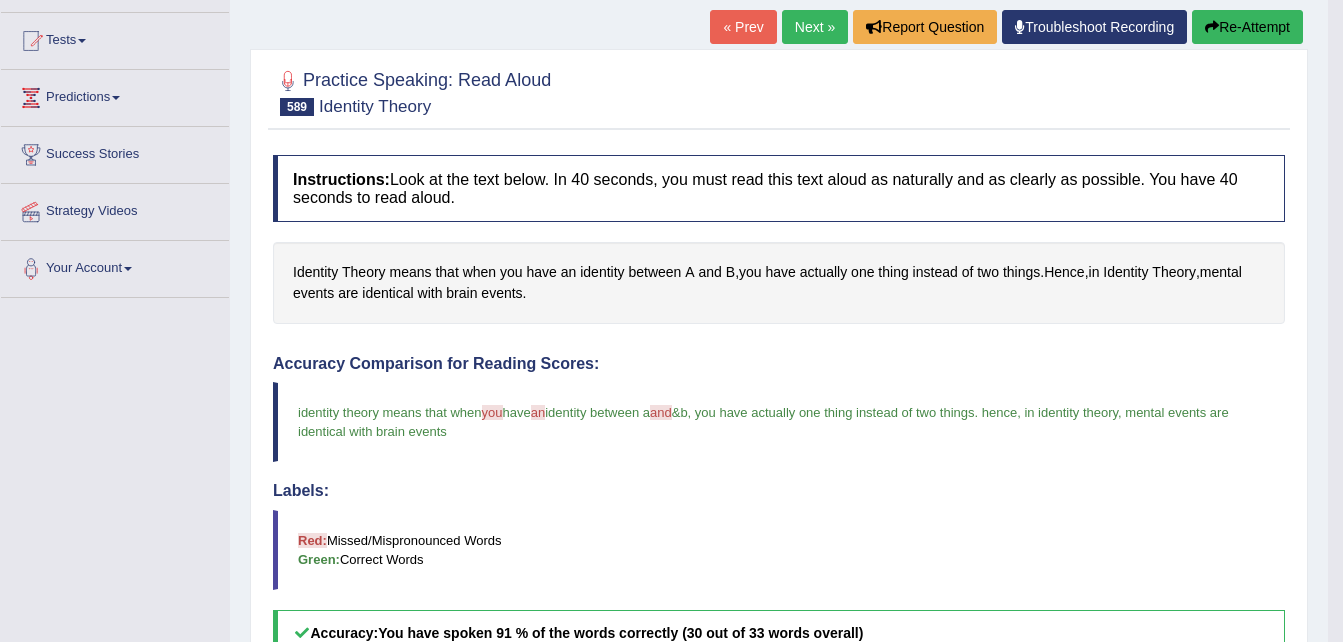 scroll, scrollTop: 684, scrollLeft: 0, axis: vertical 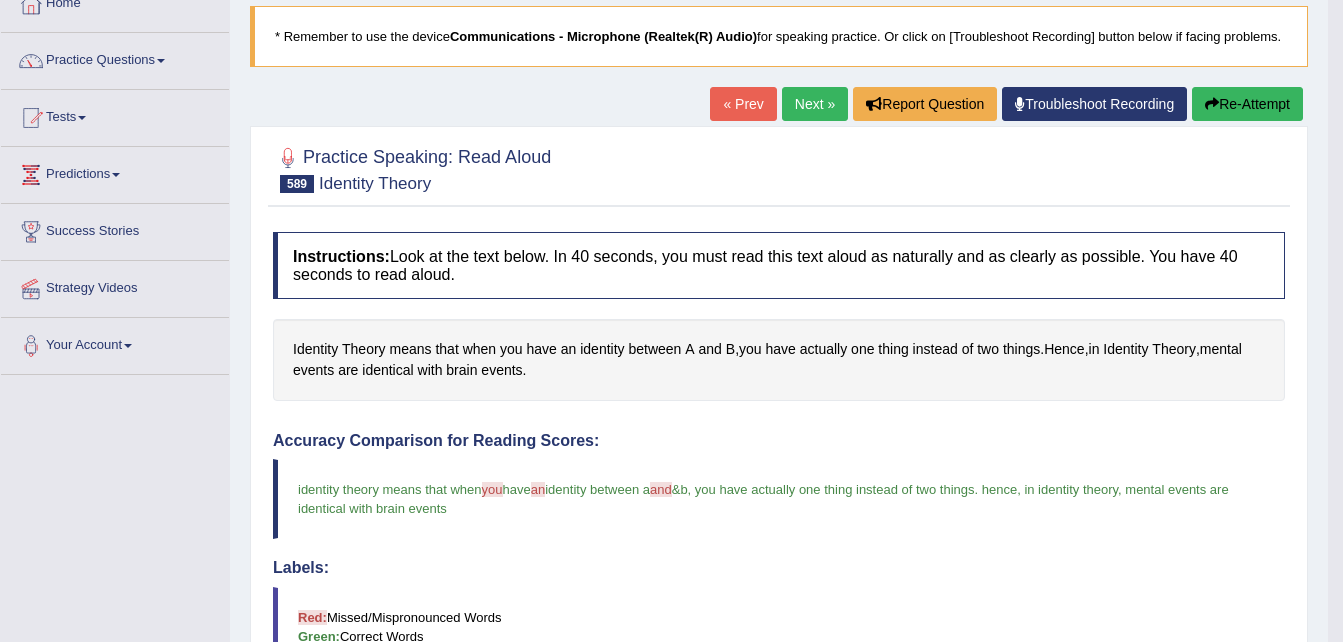 click on "Next »" at bounding box center [815, 104] 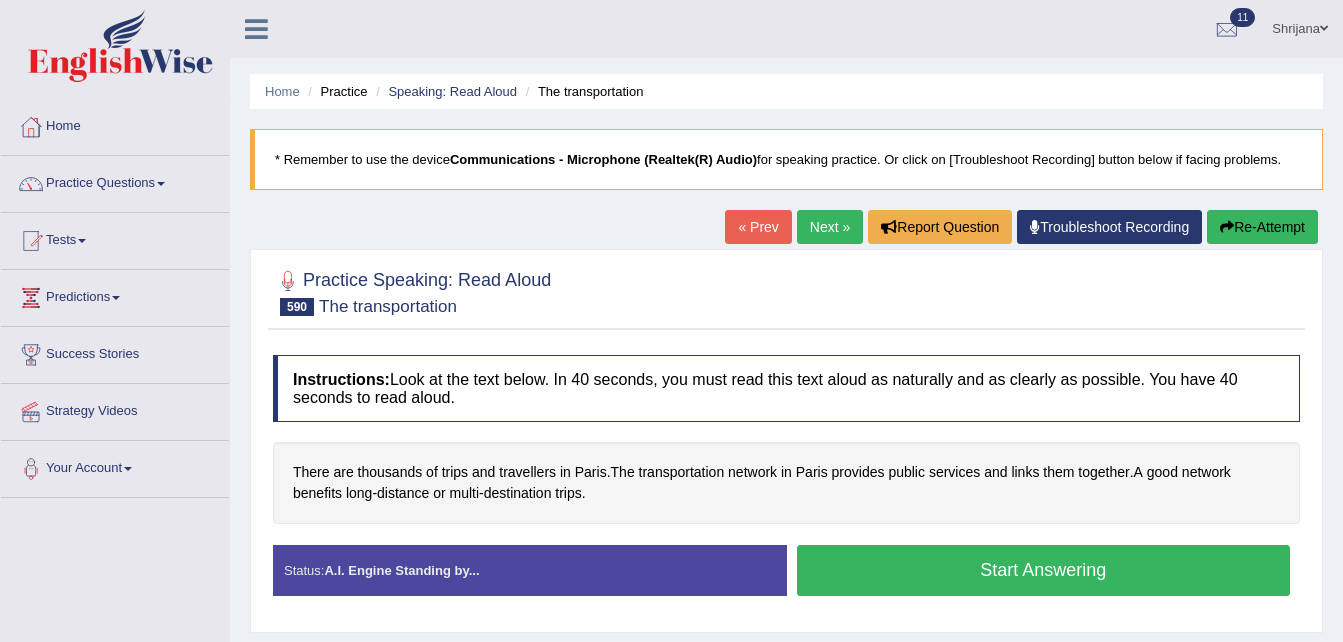 scroll, scrollTop: 0, scrollLeft: 0, axis: both 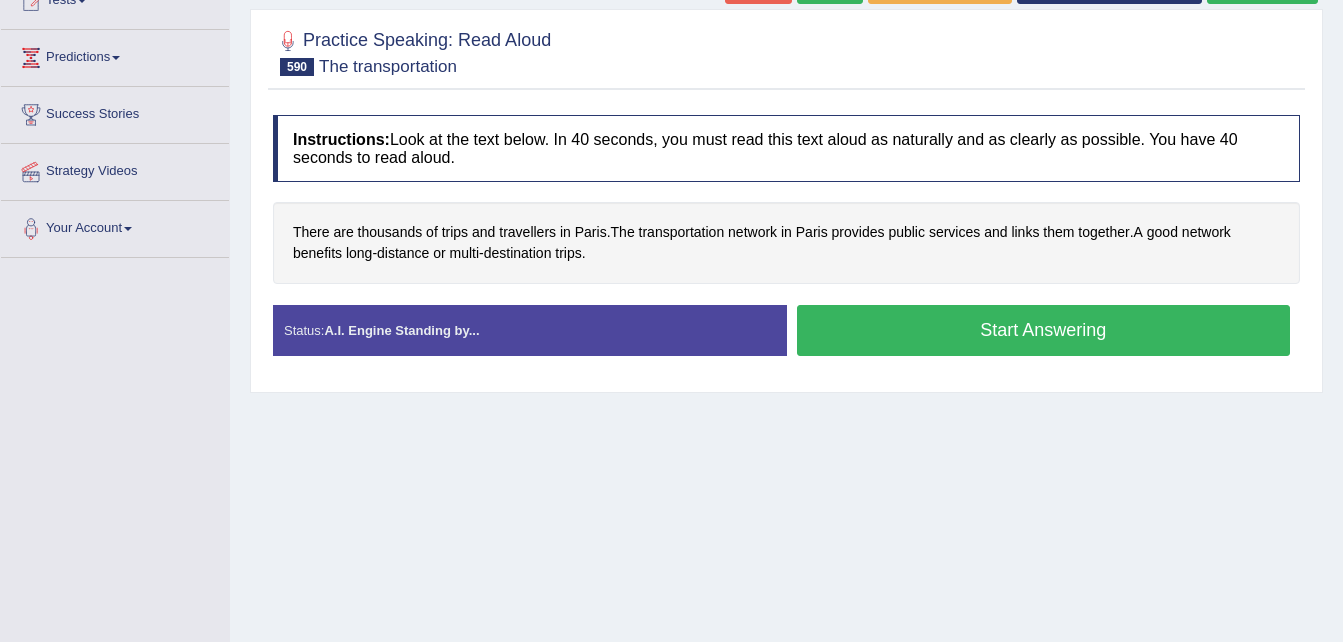 click on "Start Answering" at bounding box center (1044, 330) 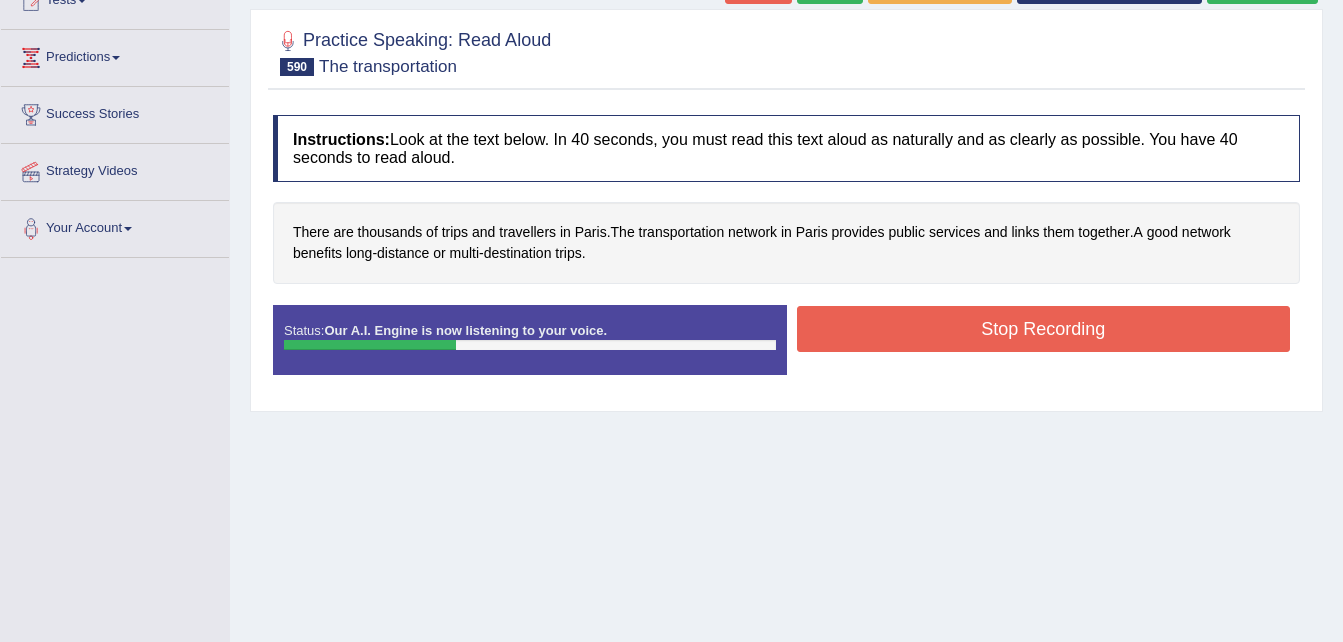 click on "Stop Recording" at bounding box center (1044, 329) 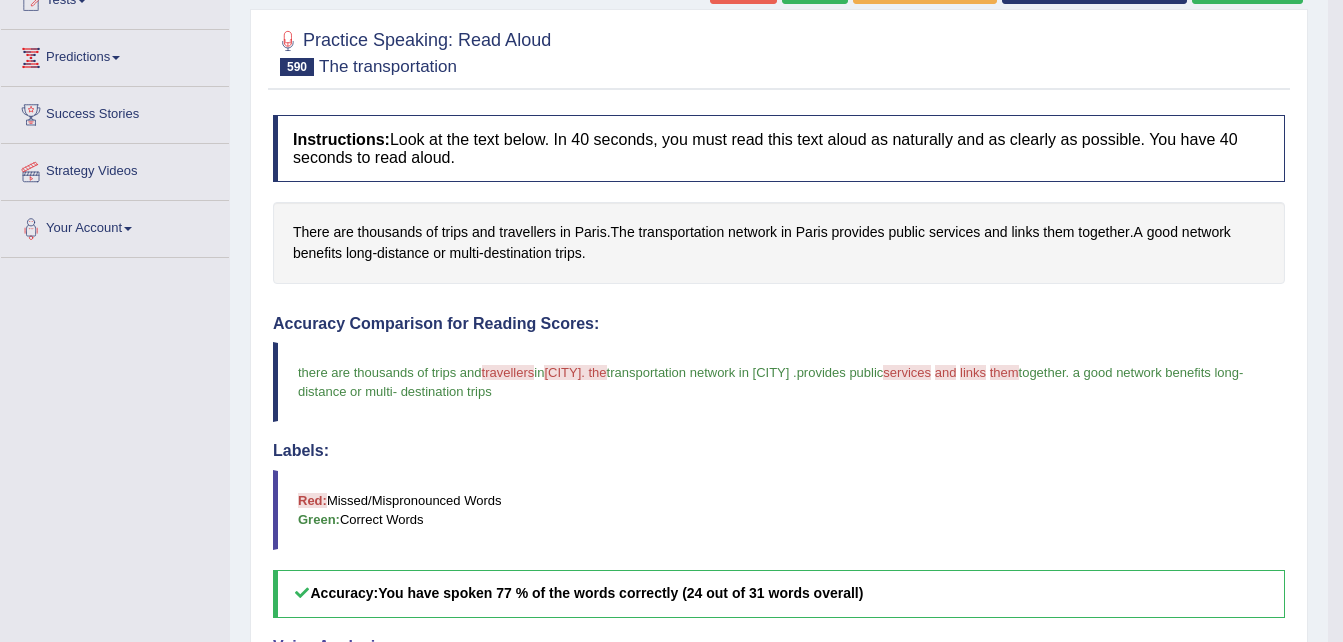 scroll, scrollTop: 684, scrollLeft: 0, axis: vertical 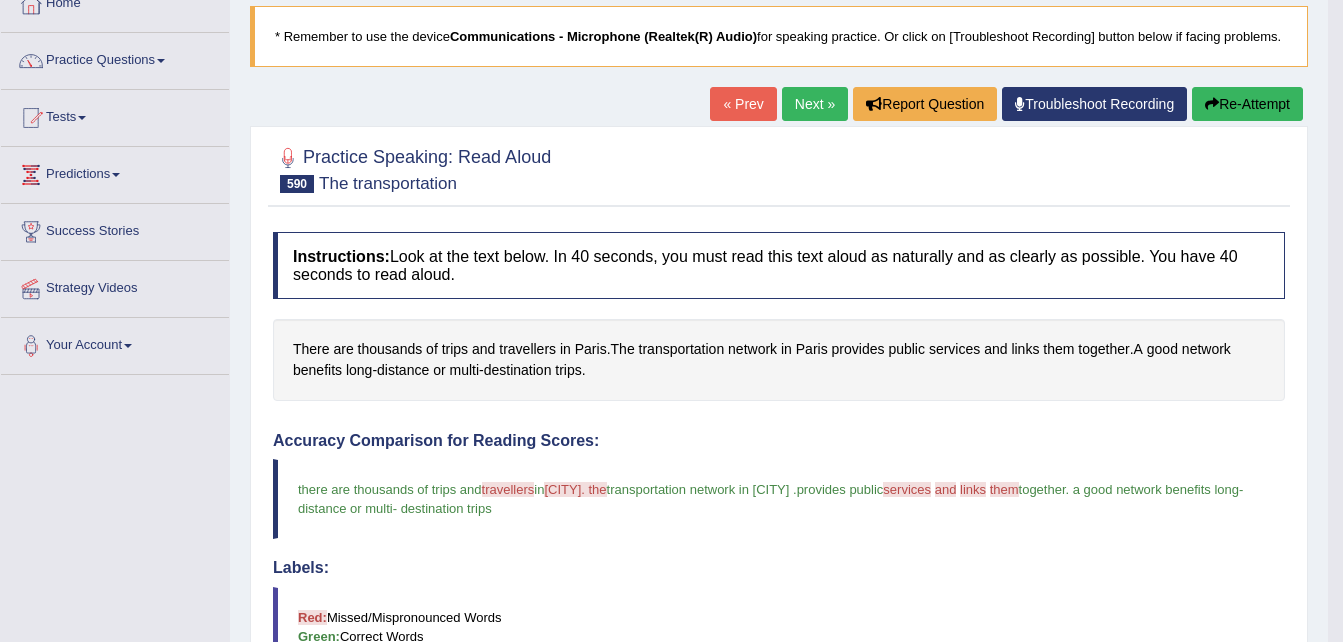 click on "Next »" at bounding box center (815, 104) 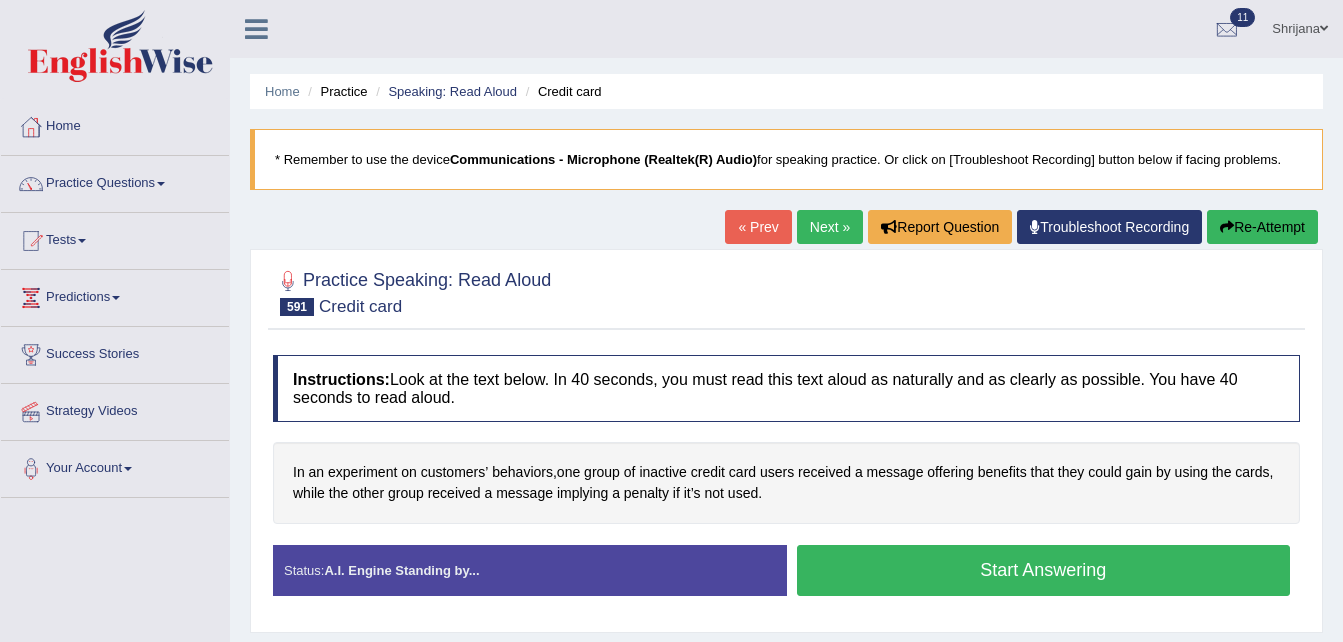 scroll, scrollTop: 0, scrollLeft: 0, axis: both 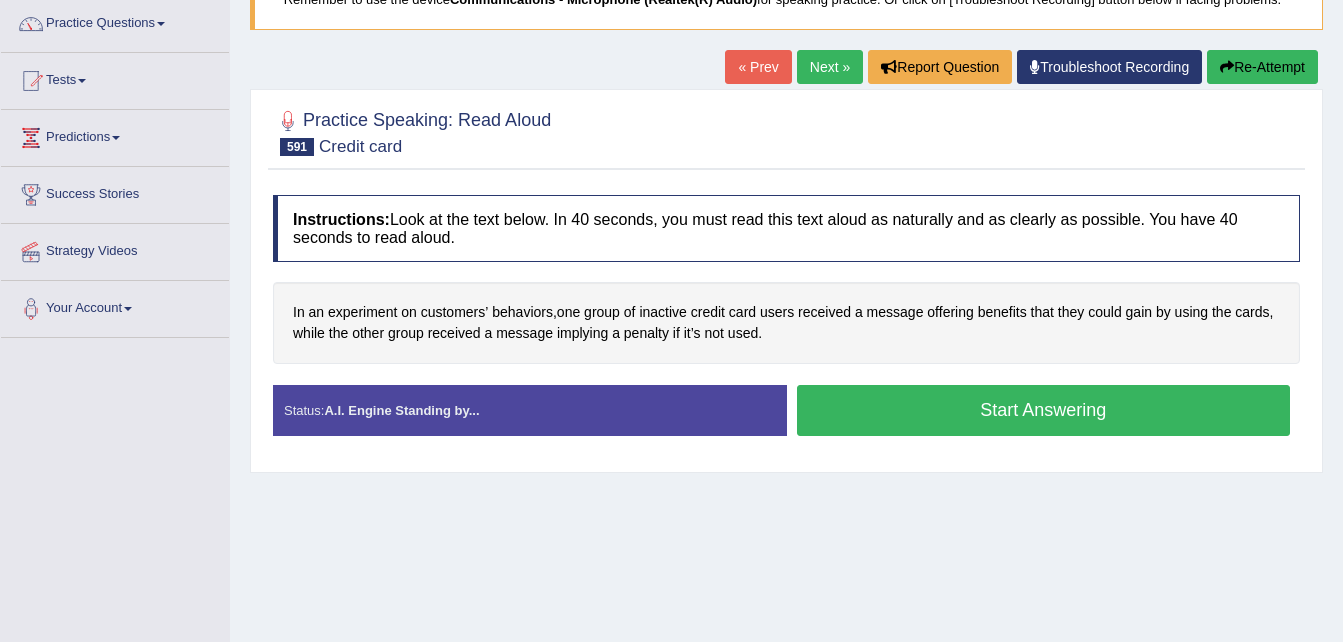 click on "Start Answering" at bounding box center [1044, 410] 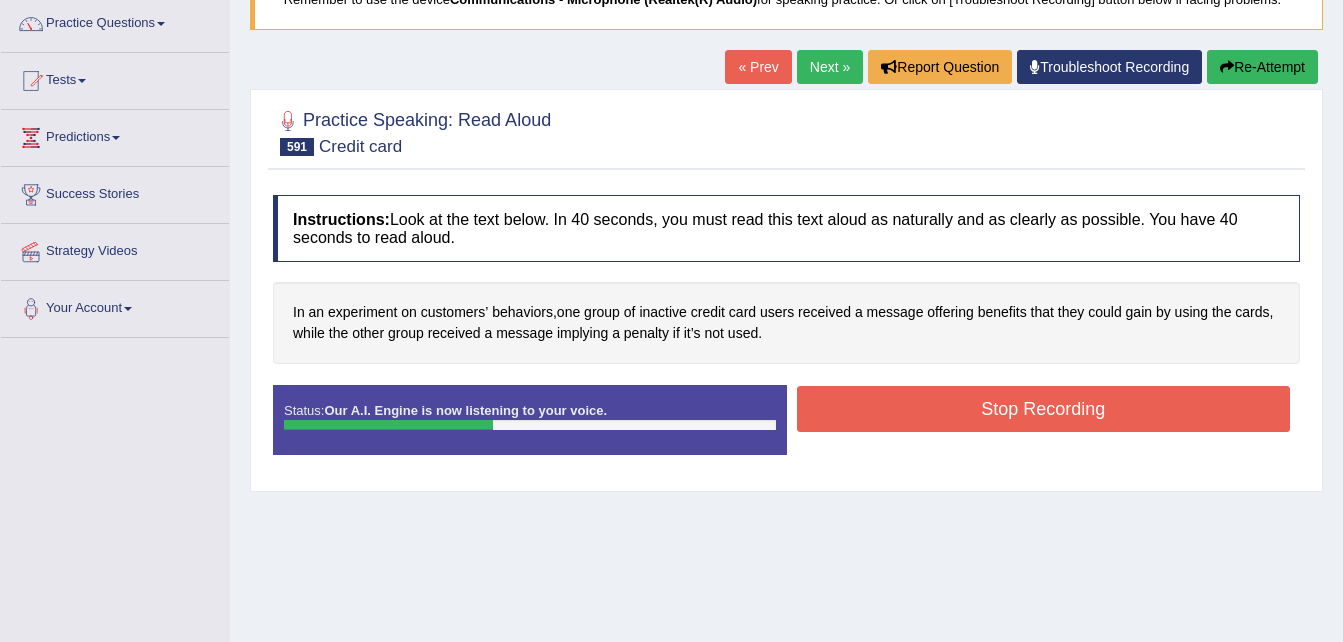 click on "Stop Recording" at bounding box center (1044, 409) 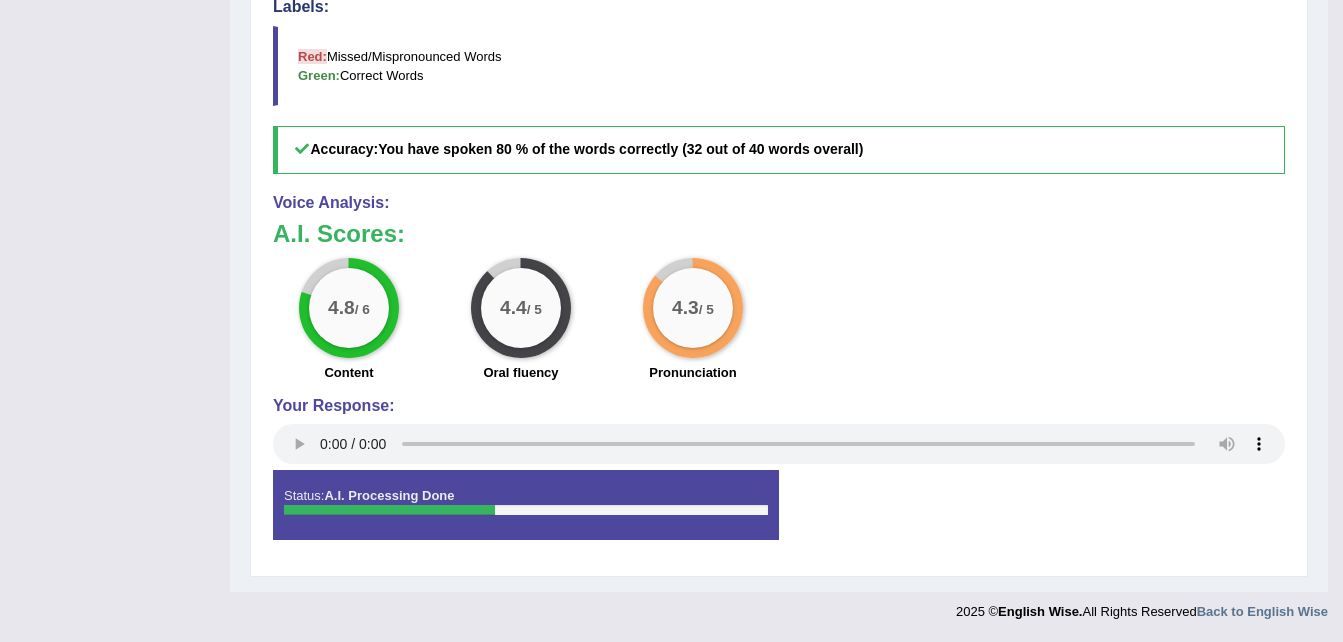 scroll, scrollTop: 123, scrollLeft: 0, axis: vertical 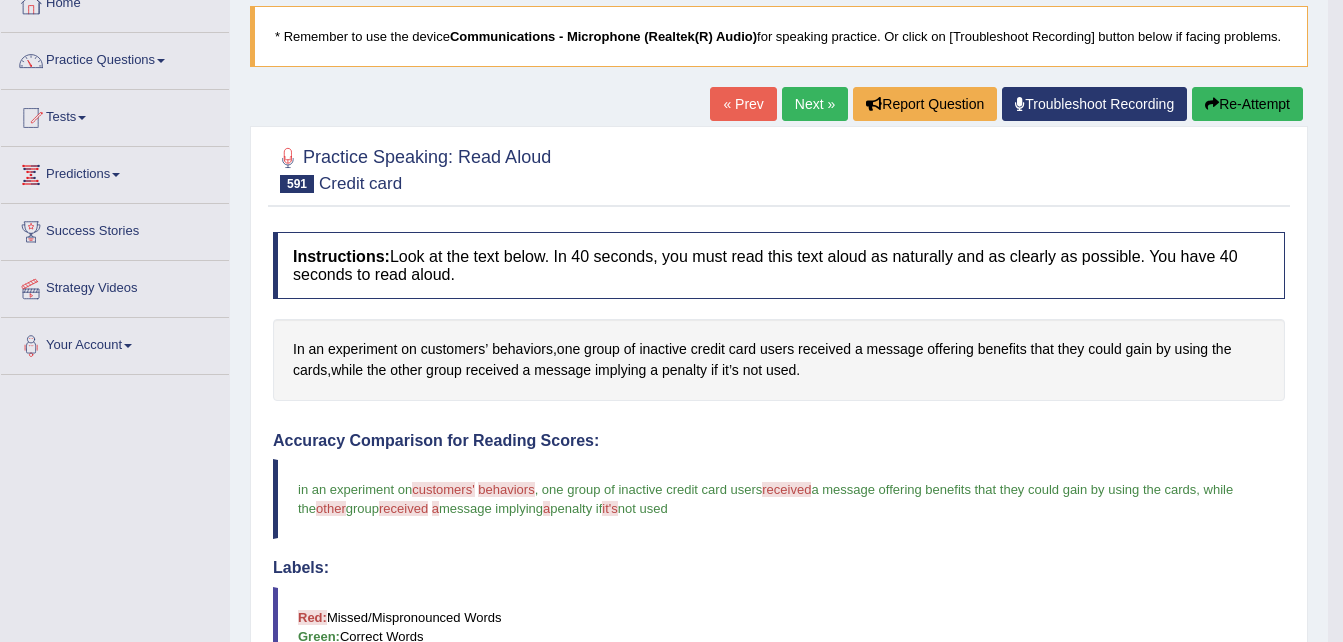 click on "Next »" at bounding box center (815, 104) 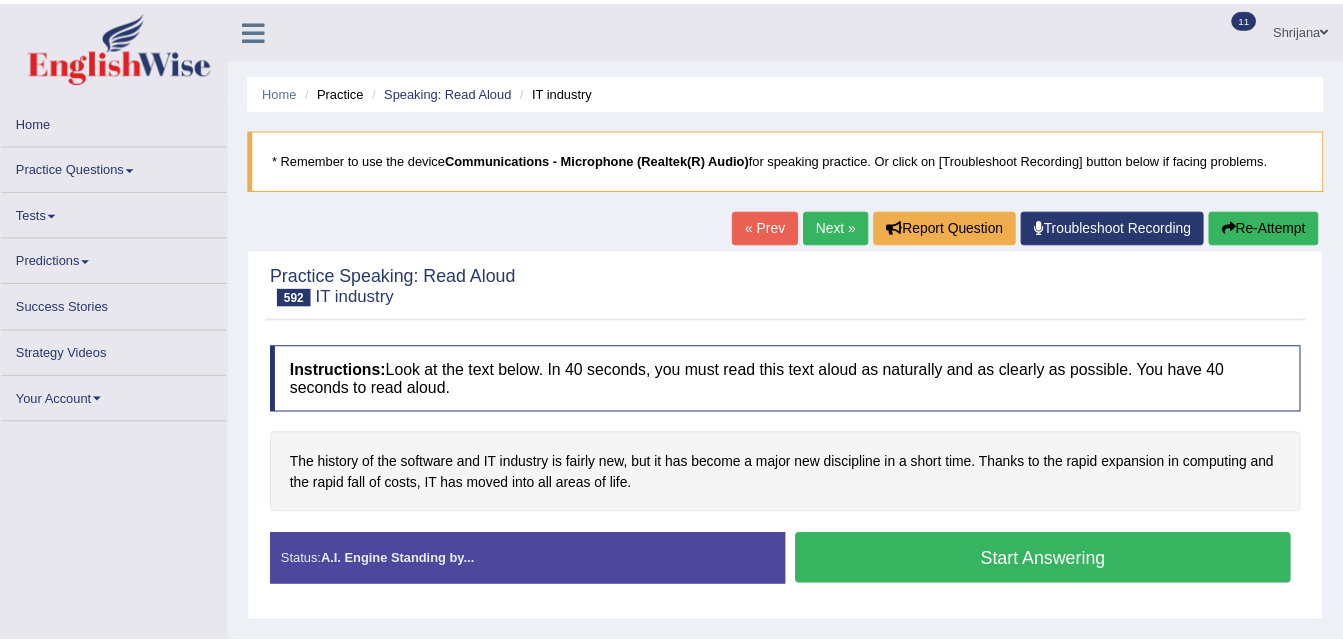 scroll, scrollTop: 0, scrollLeft: 0, axis: both 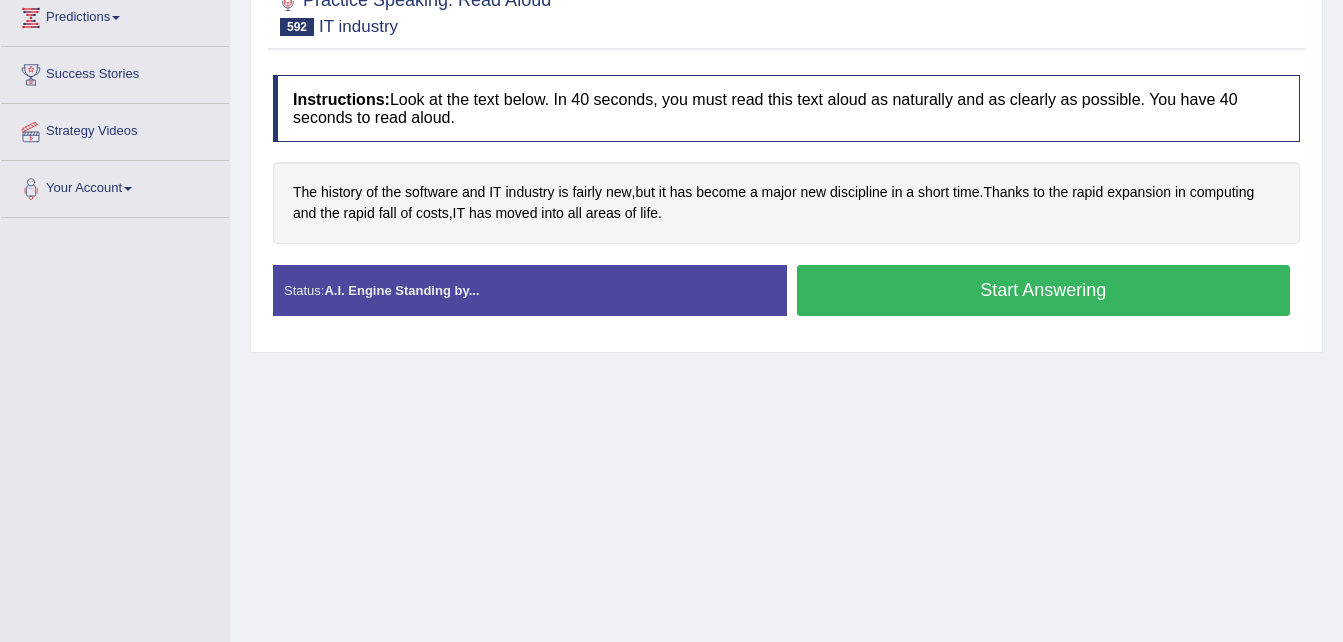 click on "The   history   of   the   software   and   IT   industry   is   fairly   new ,  but   it   has   become   a   major   new   discipline   in   a   short   time .  Thanks   to   the   rapid   expansion   in   computing   and   the   rapid   fall   of   costs ,  IT   has   moved   into   all   areas   of   life ." at bounding box center (786, 202) 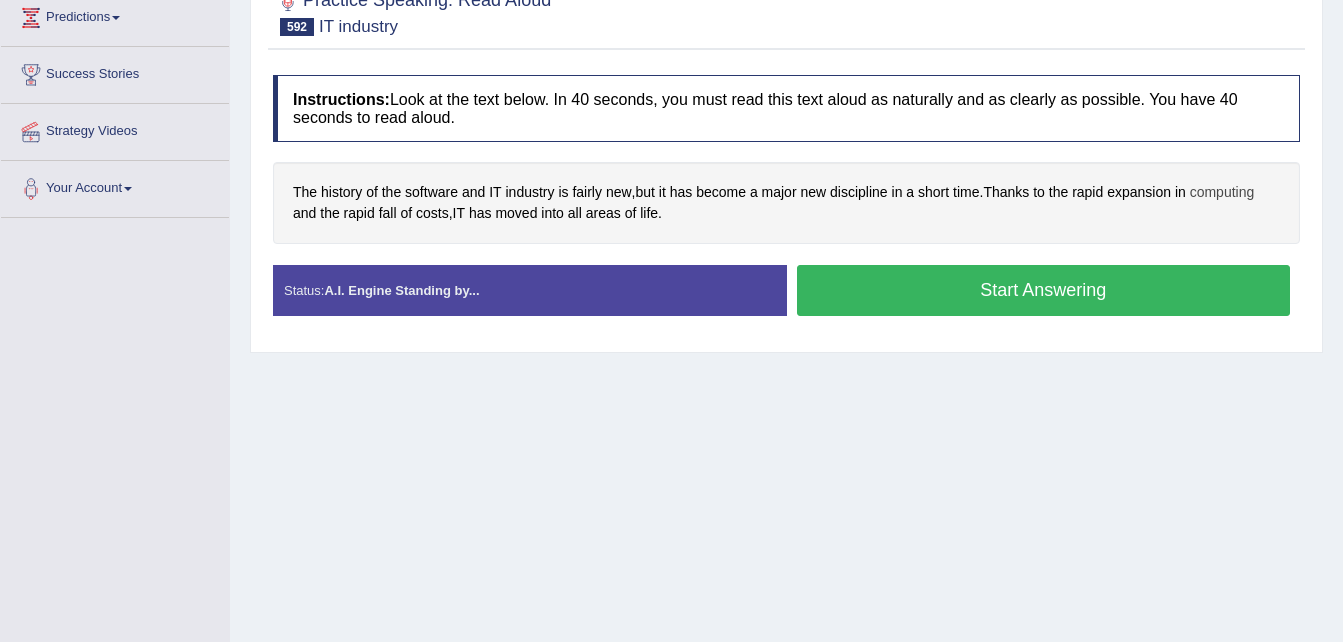 click on "computing" at bounding box center [1222, 192] 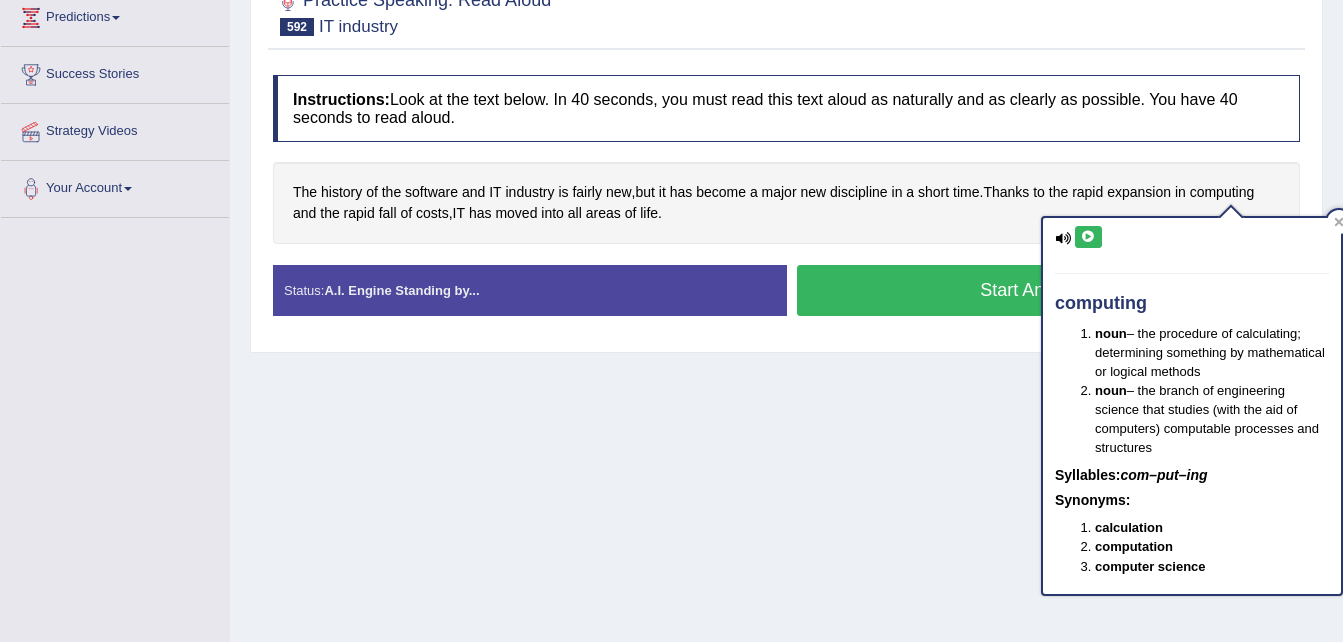 click at bounding box center (1088, 237) 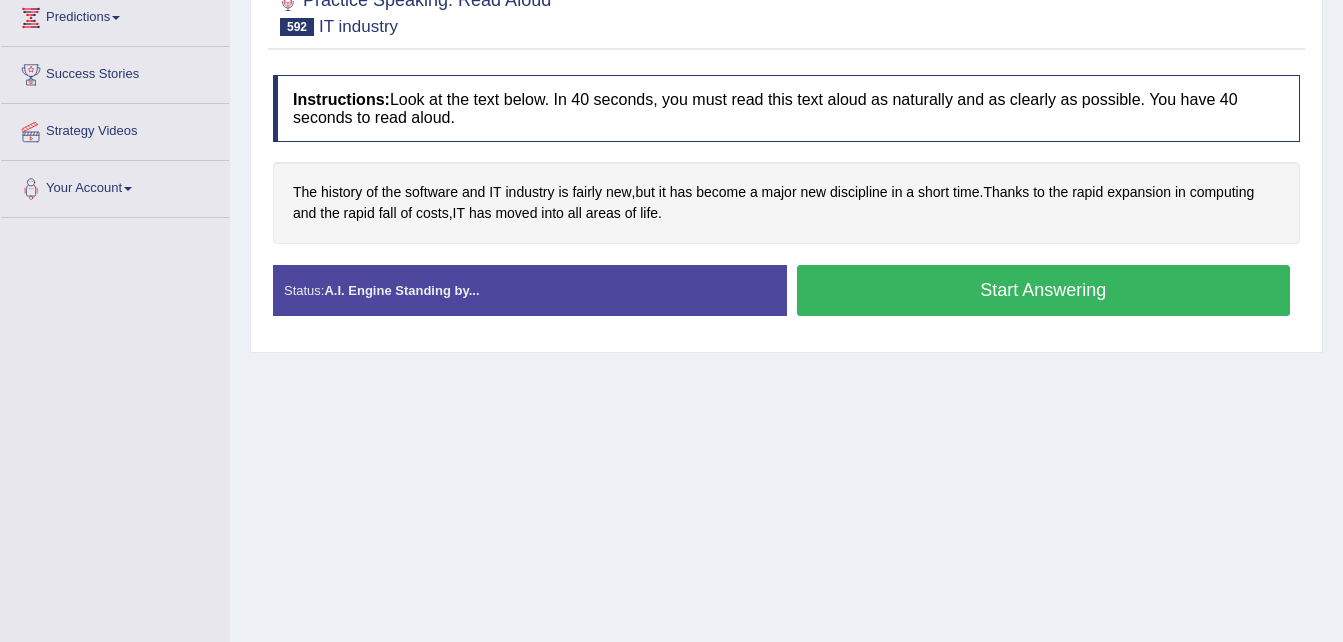 click on "Start Answering" at bounding box center (1044, 290) 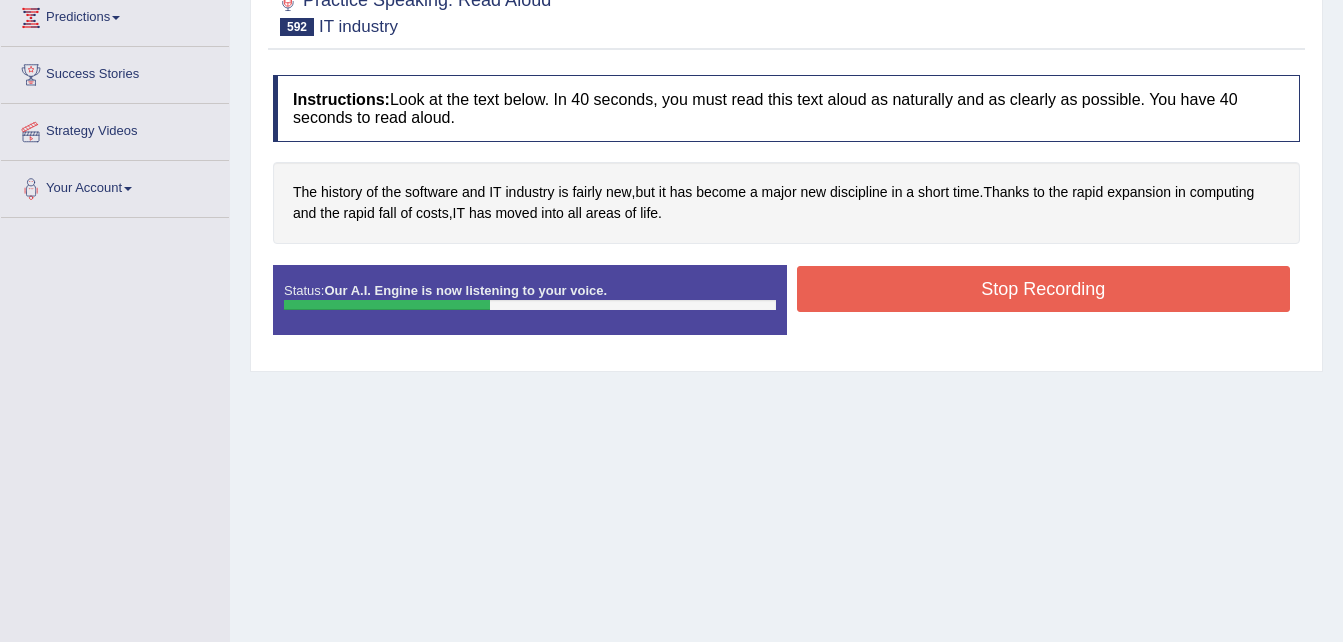 click on "Stop Recording" at bounding box center (1044, 289) 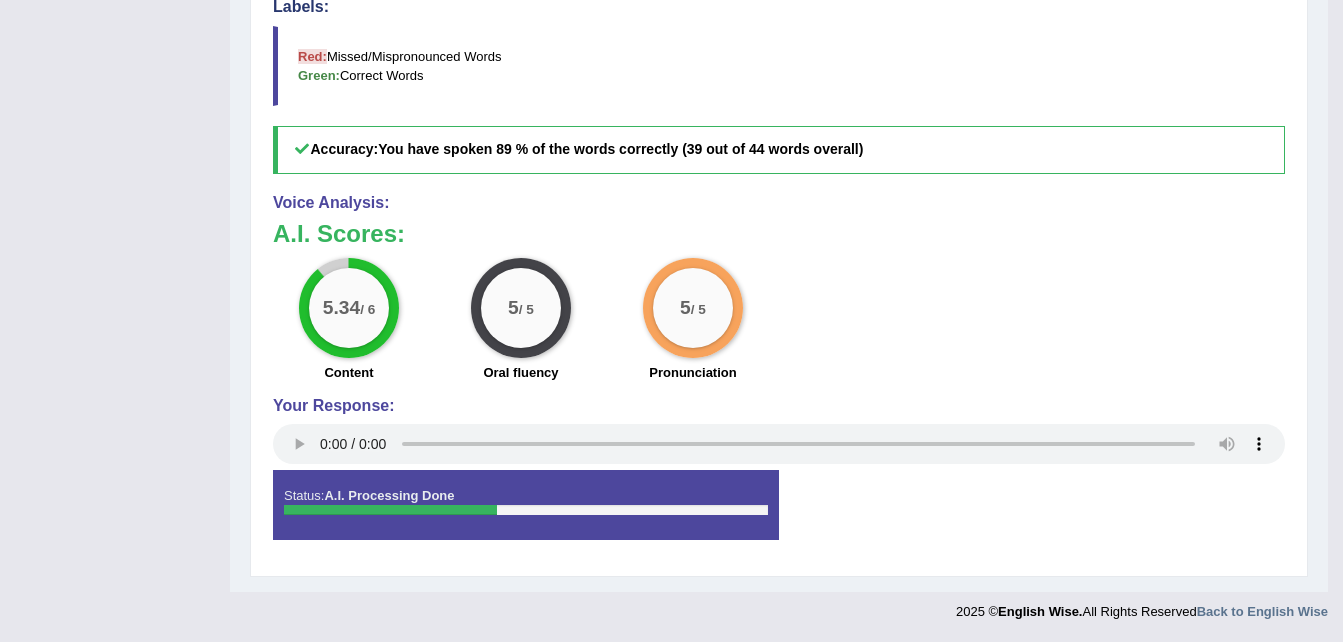scroll, scrollTop: 123, scrollLeft: 0, axis: vertical 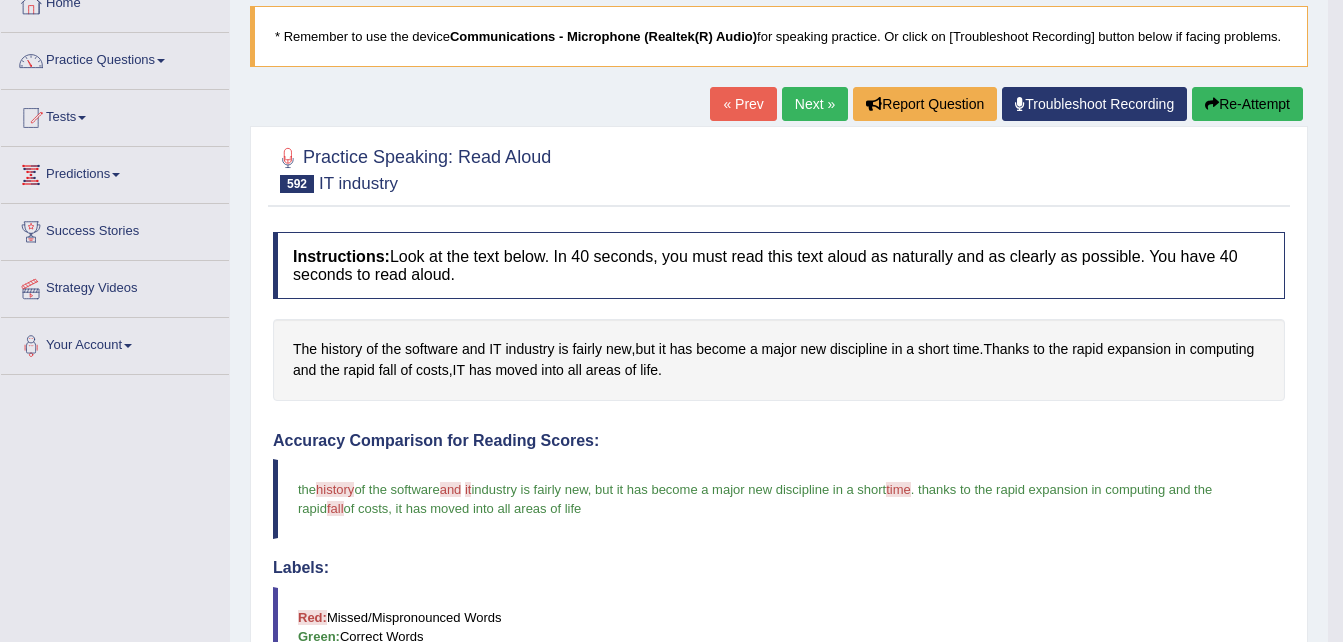 click on "Next »" at bounding box center [815, 104] 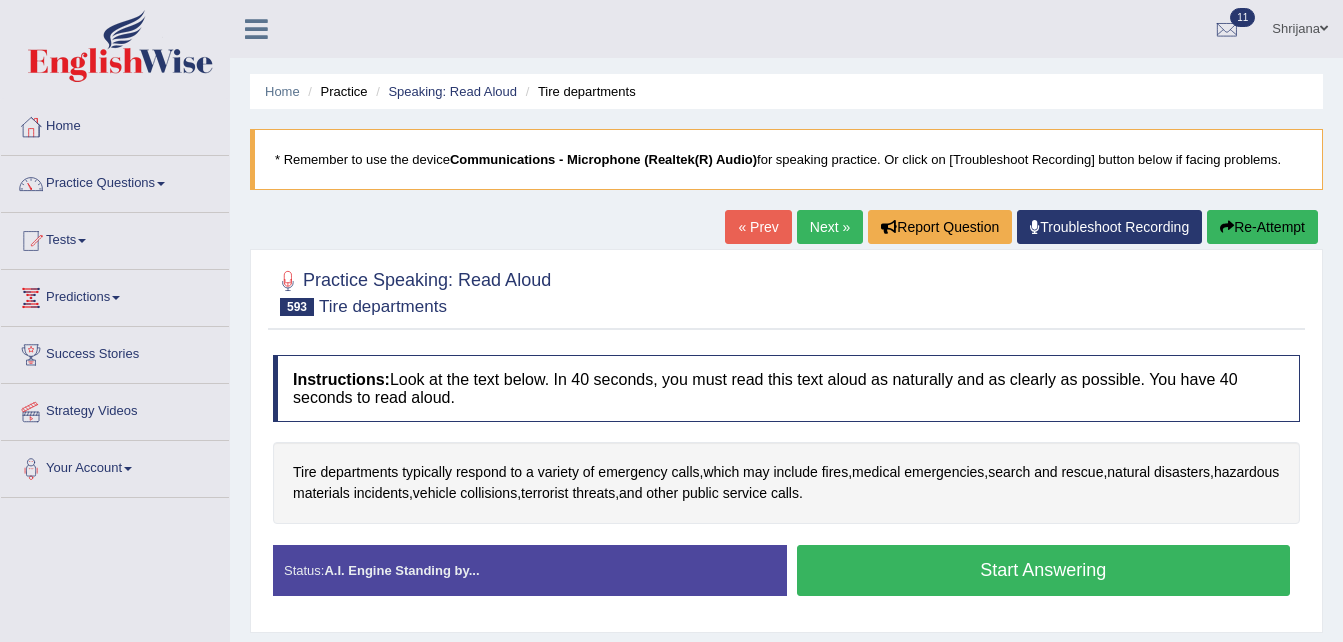 scroll, scrollTop: 0, scrollLeft: 0, axis: both 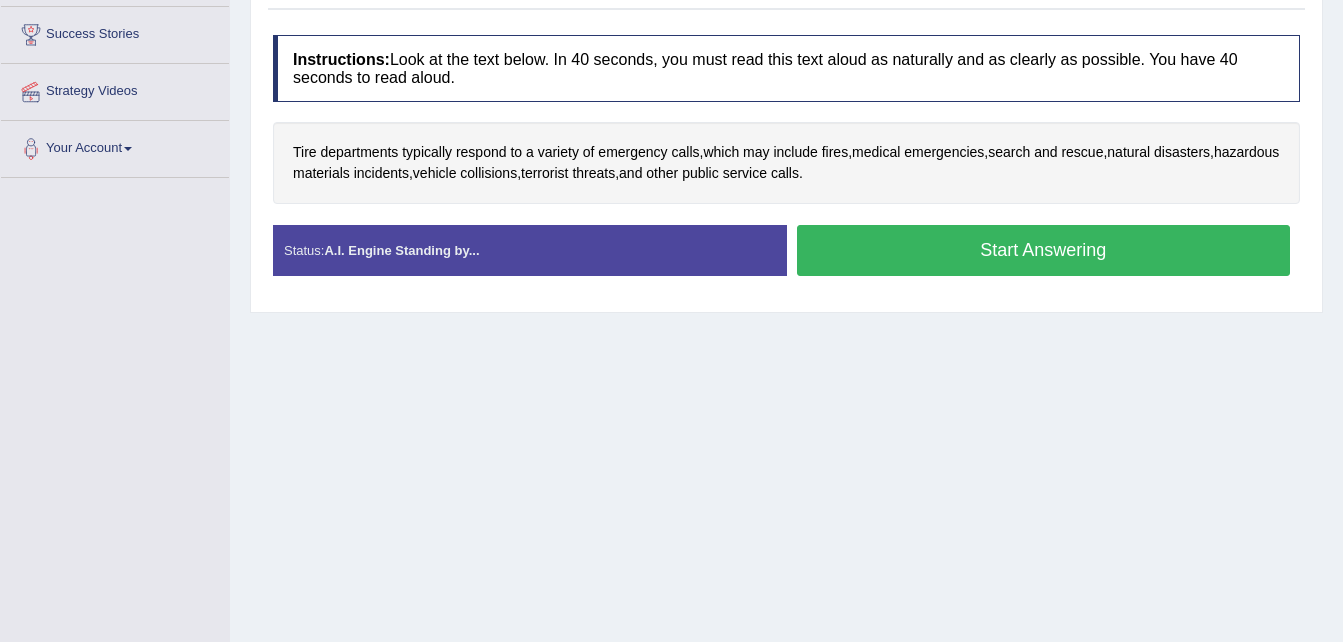 click on "Start Answering" at bounding box center [1044, 250] 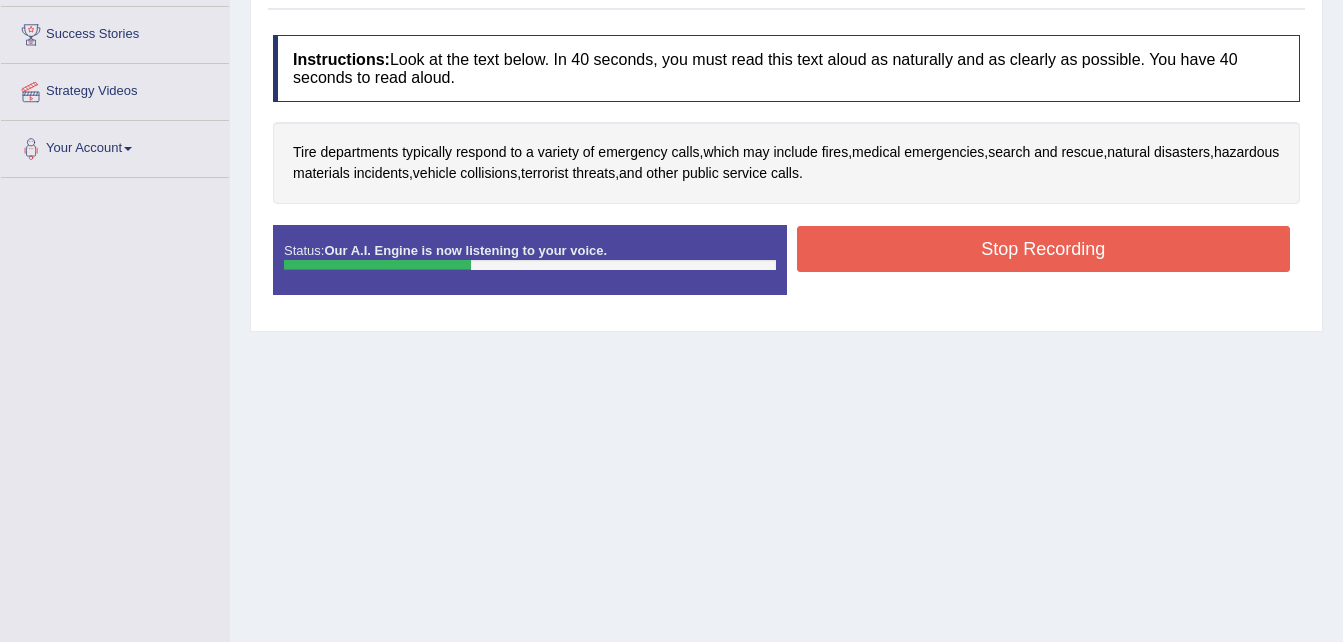 click on "Stop Recording" at bounding box center [1044, 249] 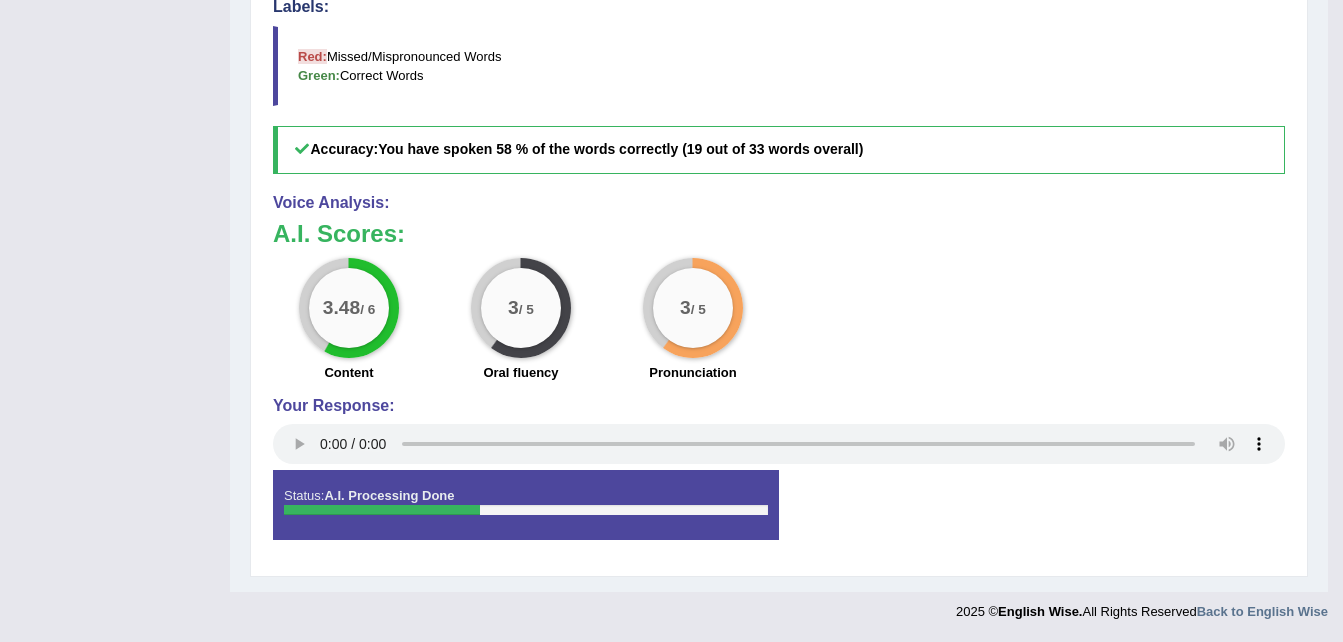 scroll, scrollTop: 123, scrollLeft: 0, axis: vertical 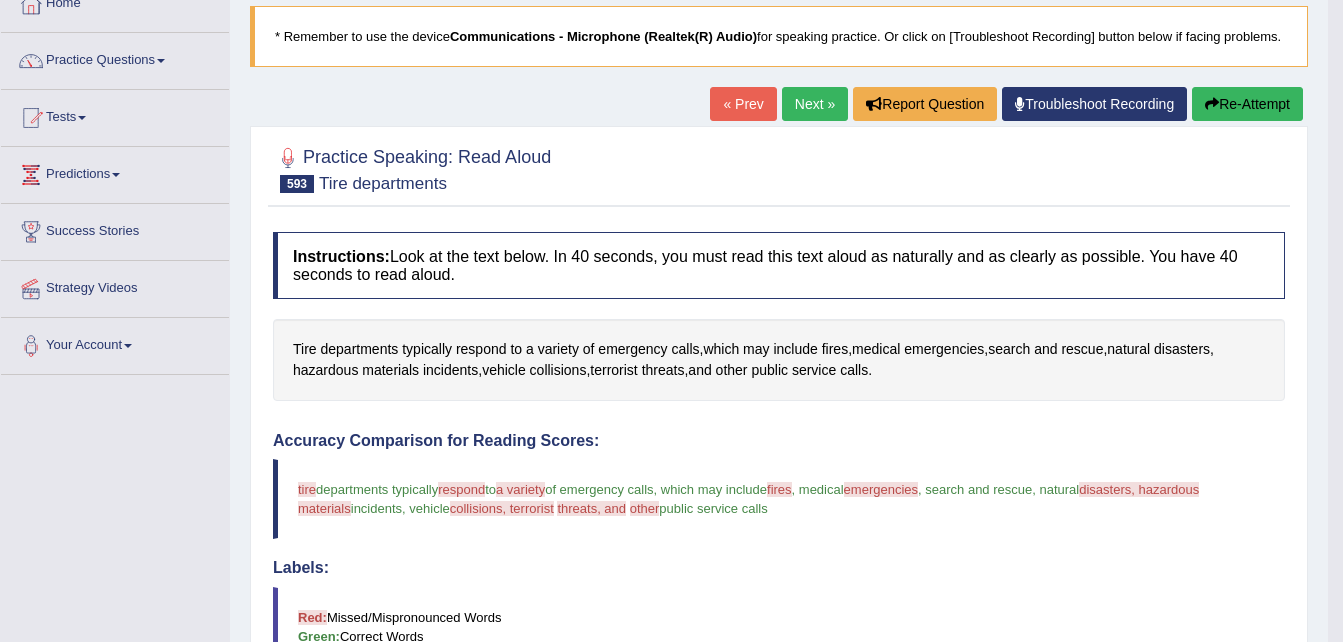 click on "Home
Practice
Speaking: Read Aloud
Tire departments
* Remember to use the device  Communications - Microphone (Realtek(R) Audio)  for speaking practice. Or click on [Troubleshoot Recording] button below if facing problems.
« Prev Next »  Report Question  Troubleshoot Recording  Re-Attempt
Practice Speaking: Read Aloud
593
Tire departments
Instructions:  Look at the text below. In 40 seconds, you must read this text aloud as naturally and as clearly as possible. You have 40 seconds to read aloud.
Tire   departments   typically   respond   to   a   variety   of   emergency   calls ,  which   may   include   fires ,  medical   emergencies ,  search   and   rescue ,  natural   disasters ,  hazardous   materials   incidents ,  vehicle   collisions ,  terrorist   threats ,  and   other   public   service   calls . Time" at bounding box center (779, 515) 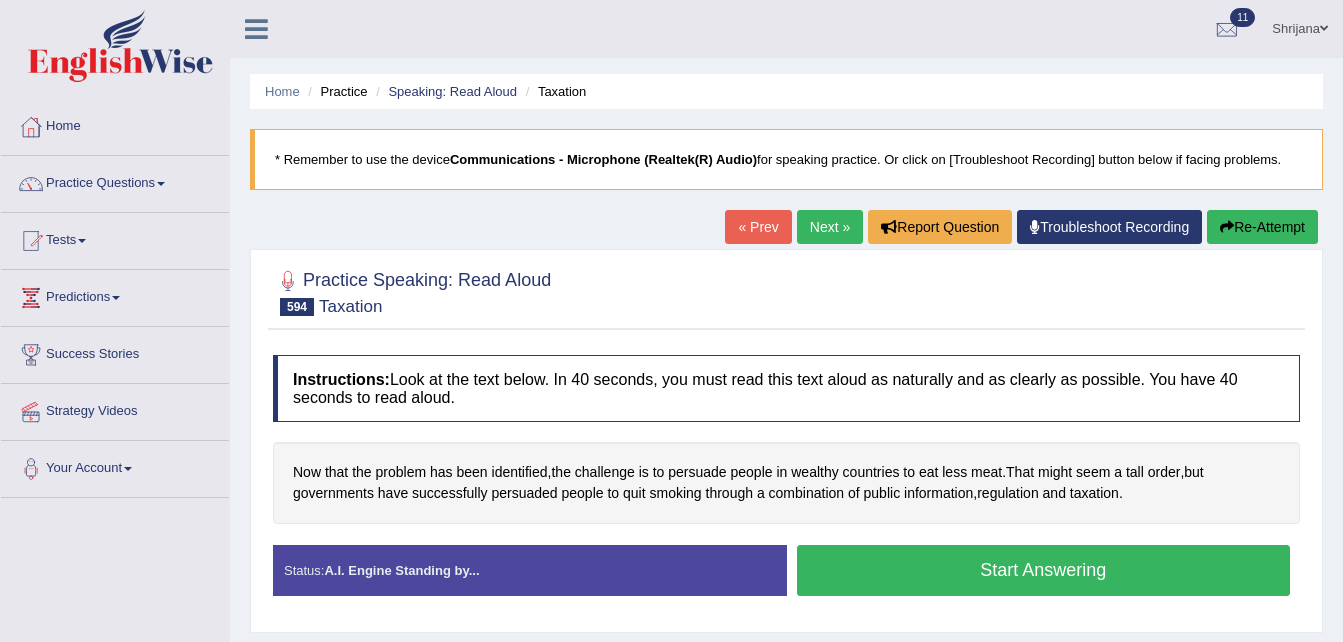 scroll, scrollTop: 0, scrollLeft: 0, axis: both 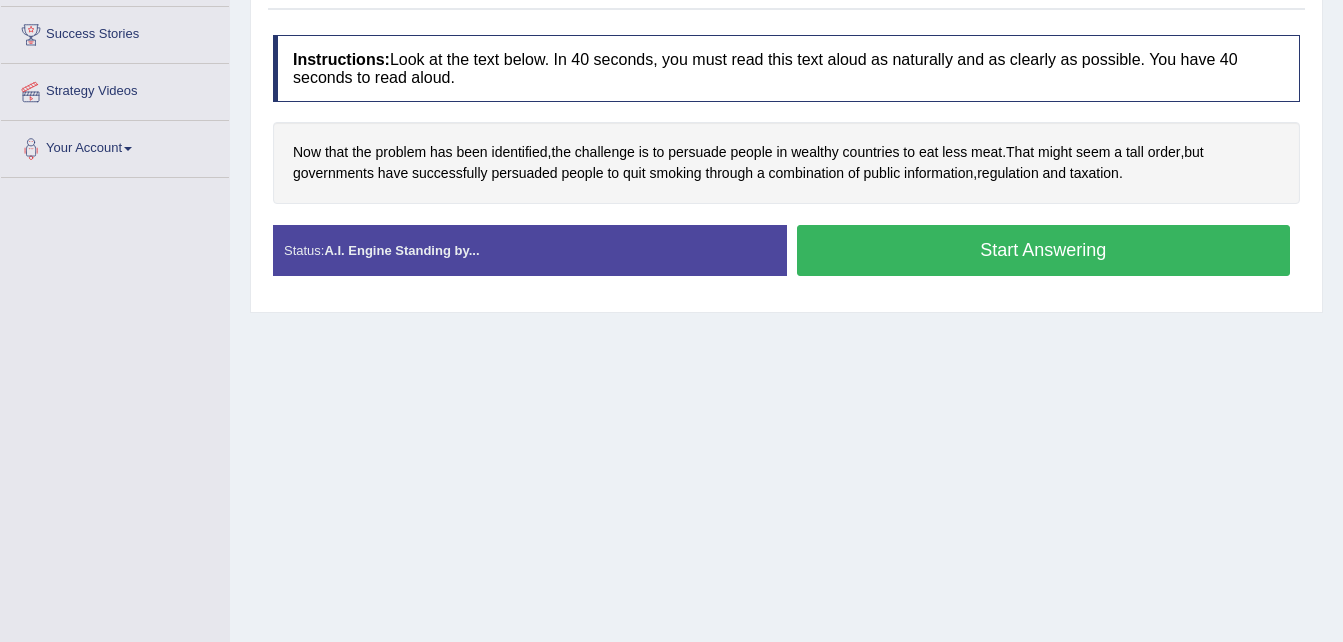 click on "Start Answering" at bounding box center [1044, 250] 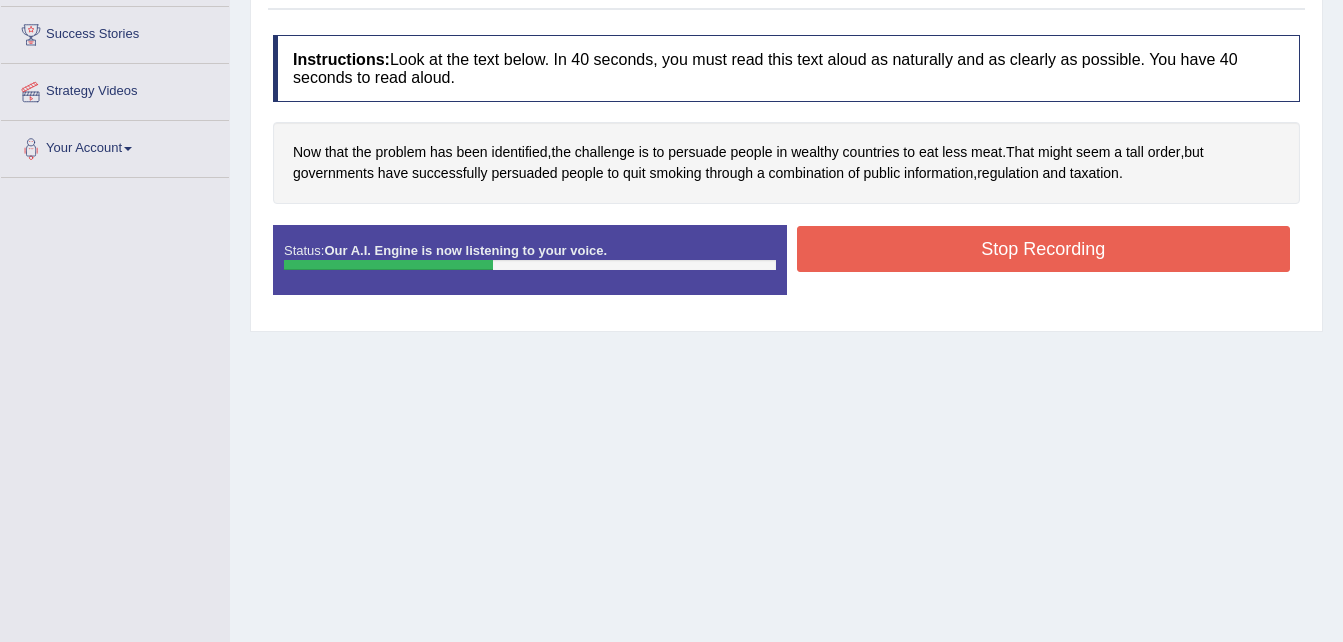 click on "Stop Recording" at bounding box center [1044, 249] 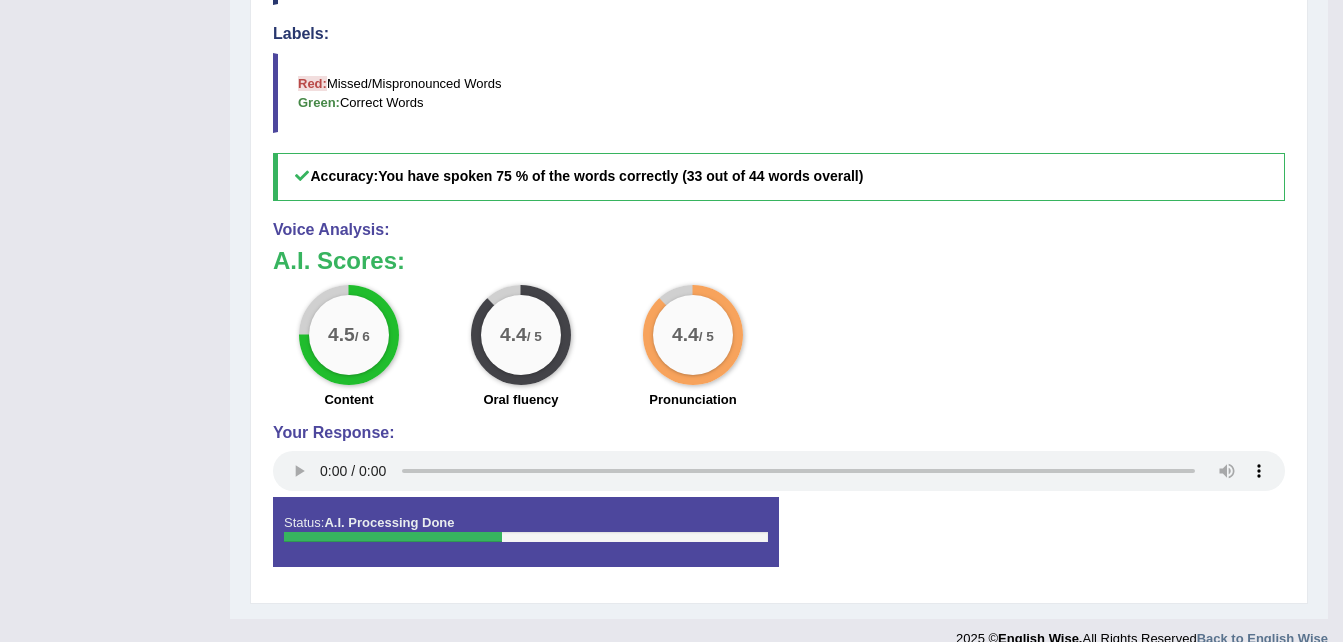scroll, scrollTop: 684, scrollLeft: 0, axis: vertical 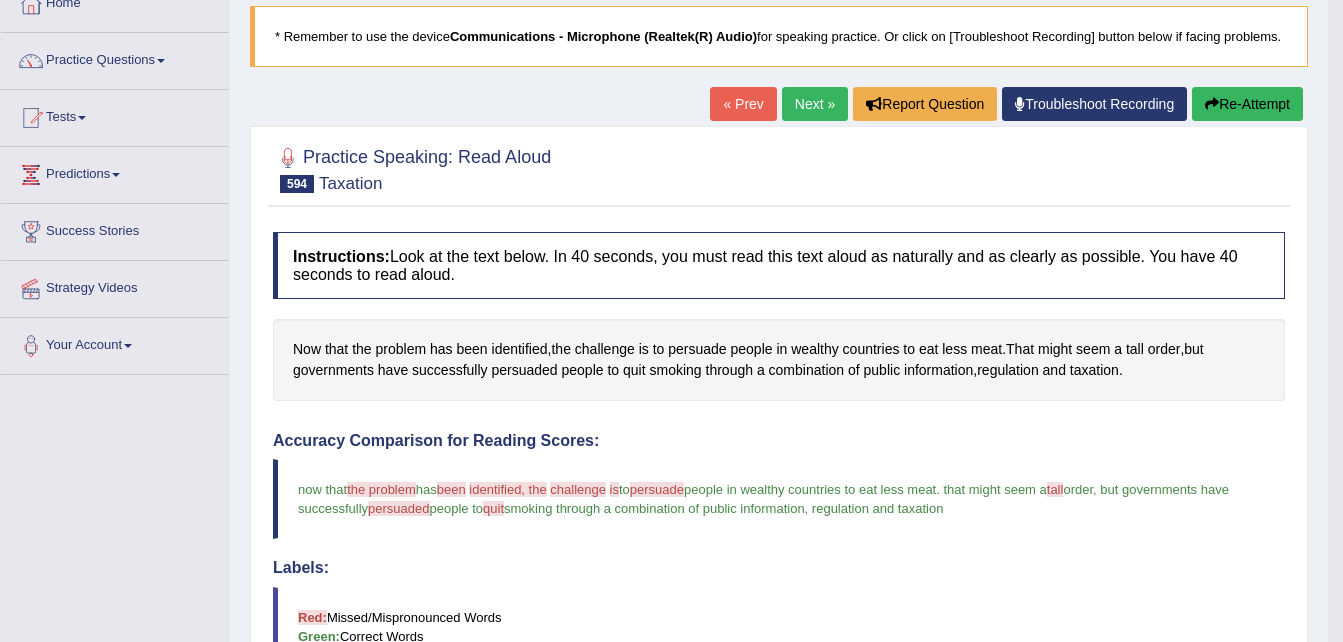 click on "Next »" at bounding box center [815, 104] 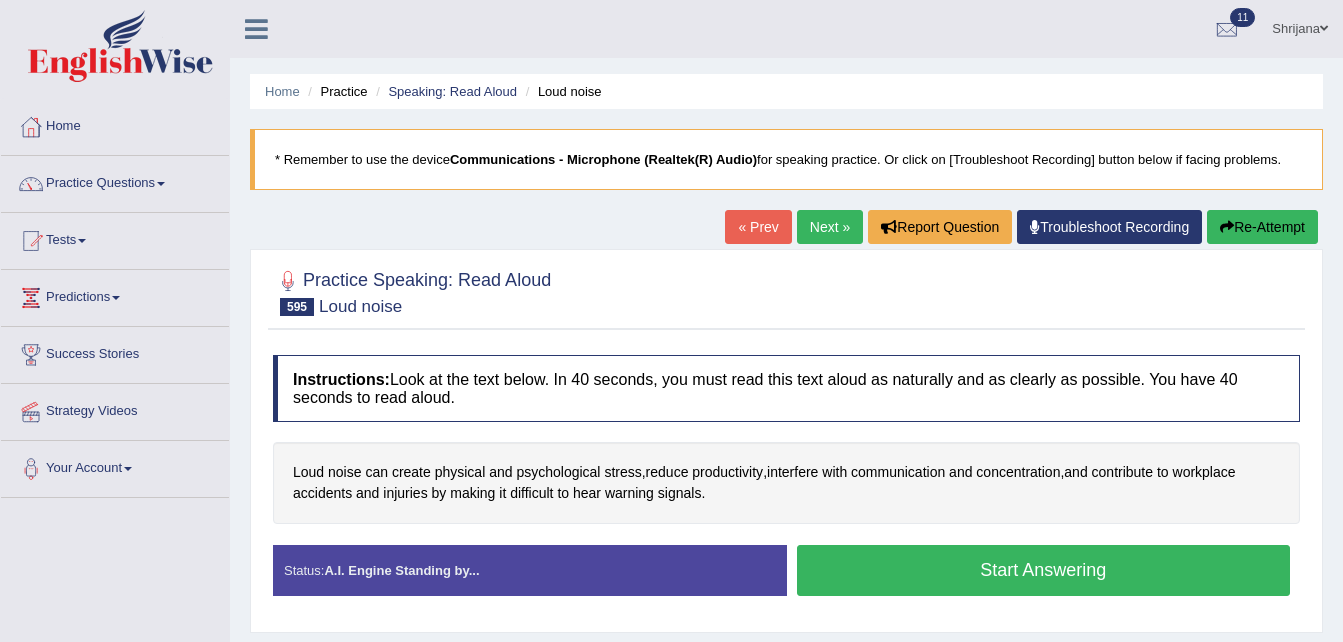 scroll, scrollTop: 0, scrollLeft: 0, axis: both 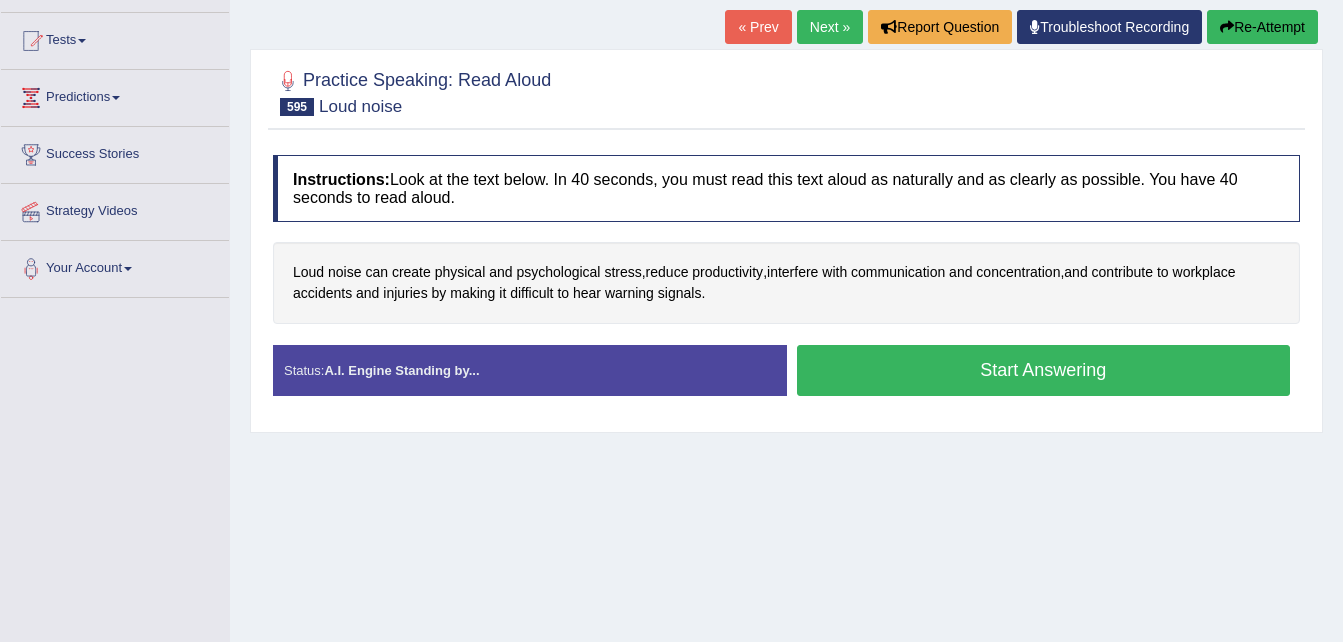click on "Start Answering" at bounding box center (1044, 370) 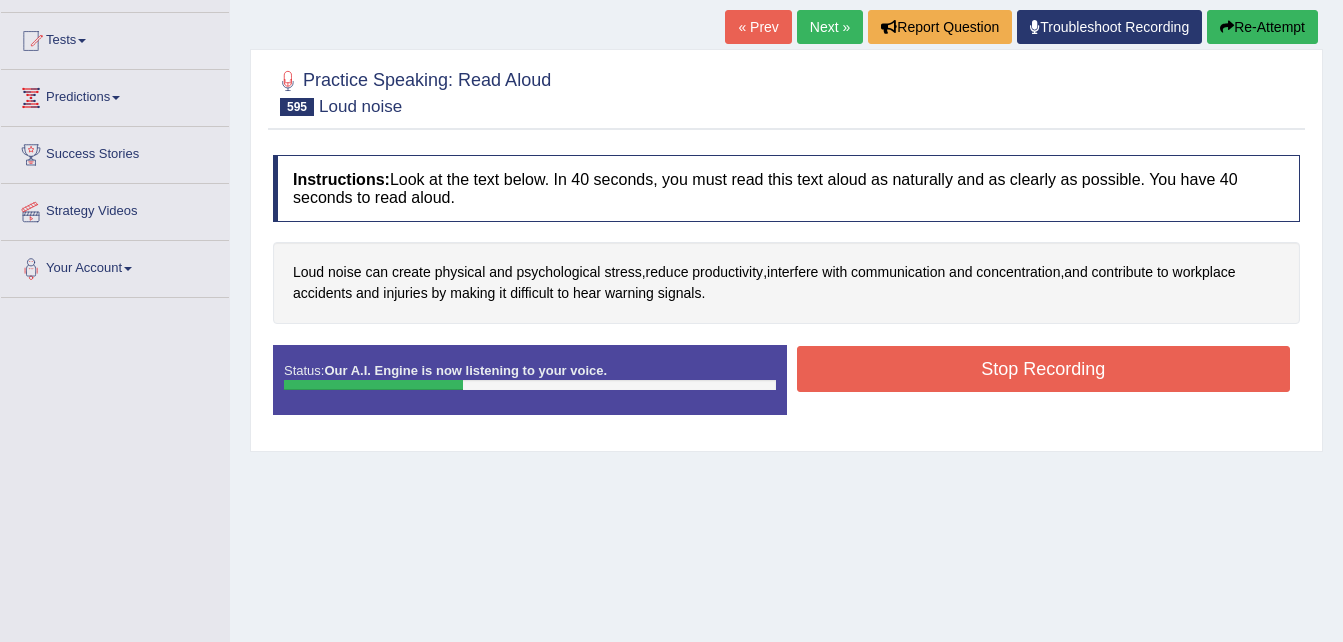click on "Stop Recording" at bounding box center (1044, 369) 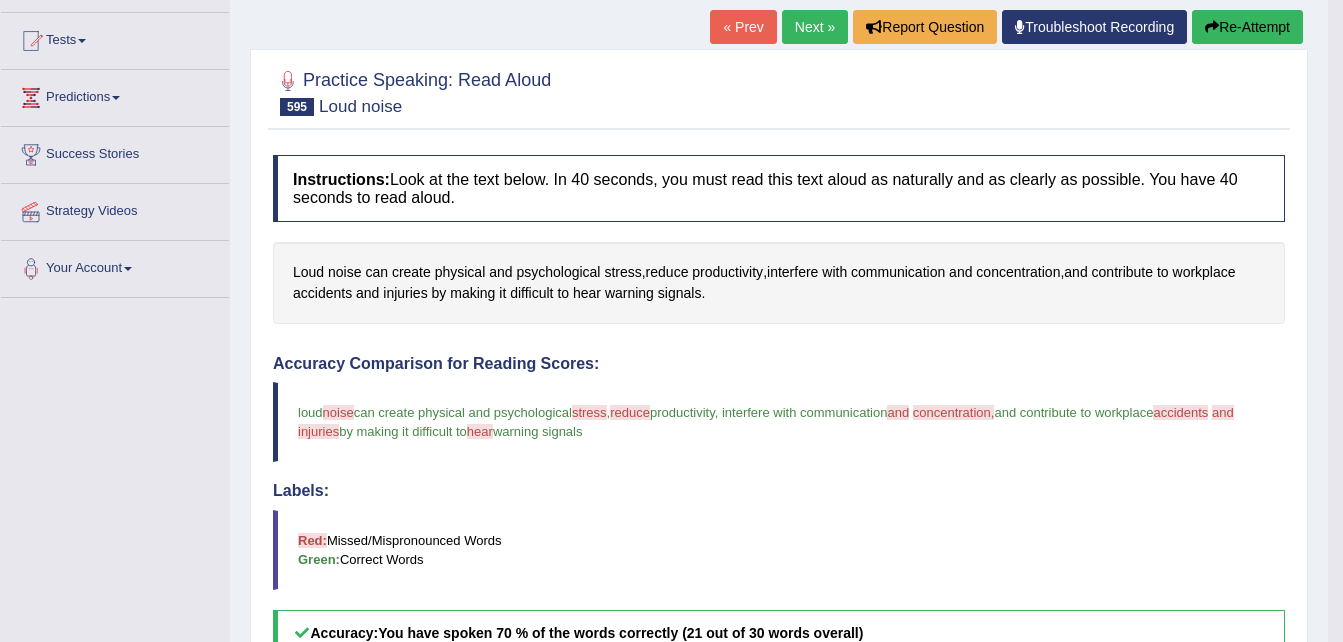 scroll, scrollTop: 684, scrollLeft: 0, axis: vertical 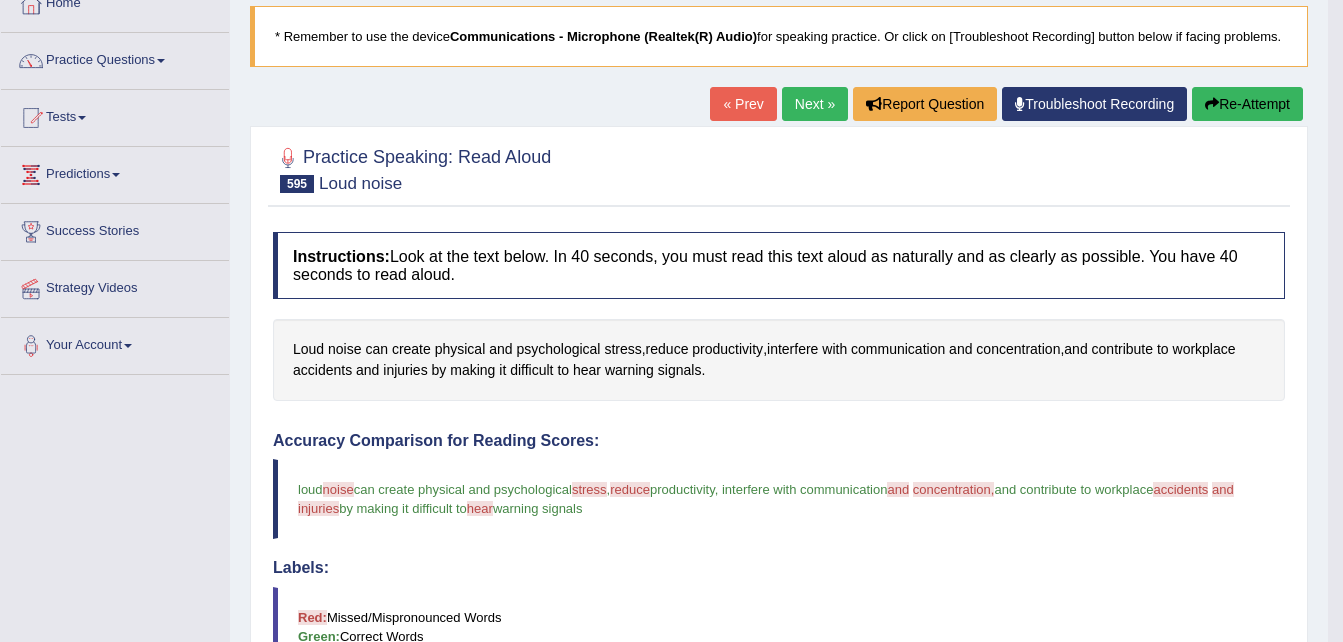 click on "Next »" at bounding box center [815, 104] 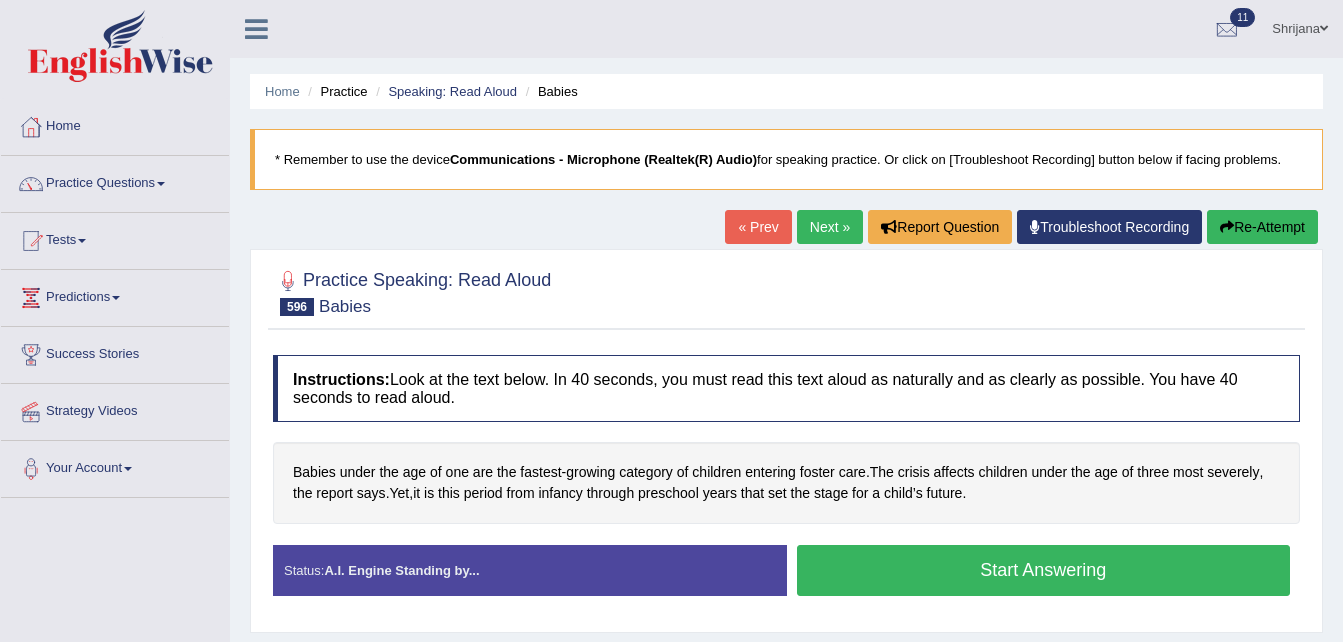 scroll, scrollTop: 0, scrollLeft: 0, axis: both 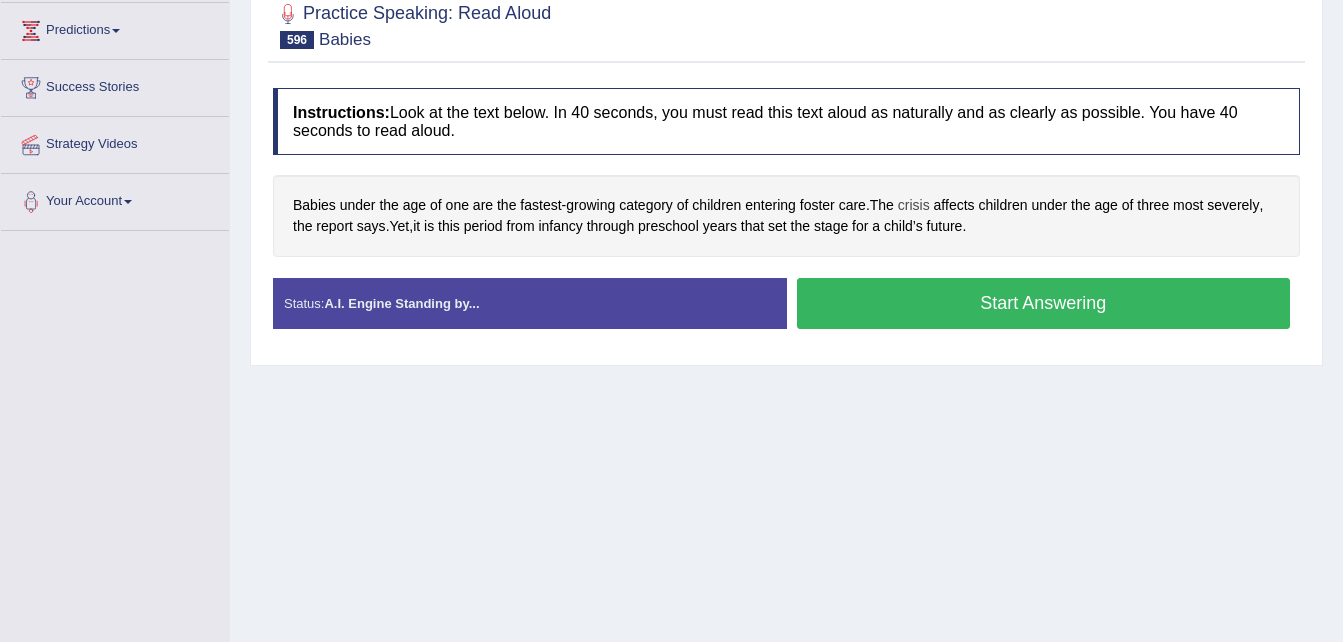 click on "crisis" at bounding box center (914, 205) 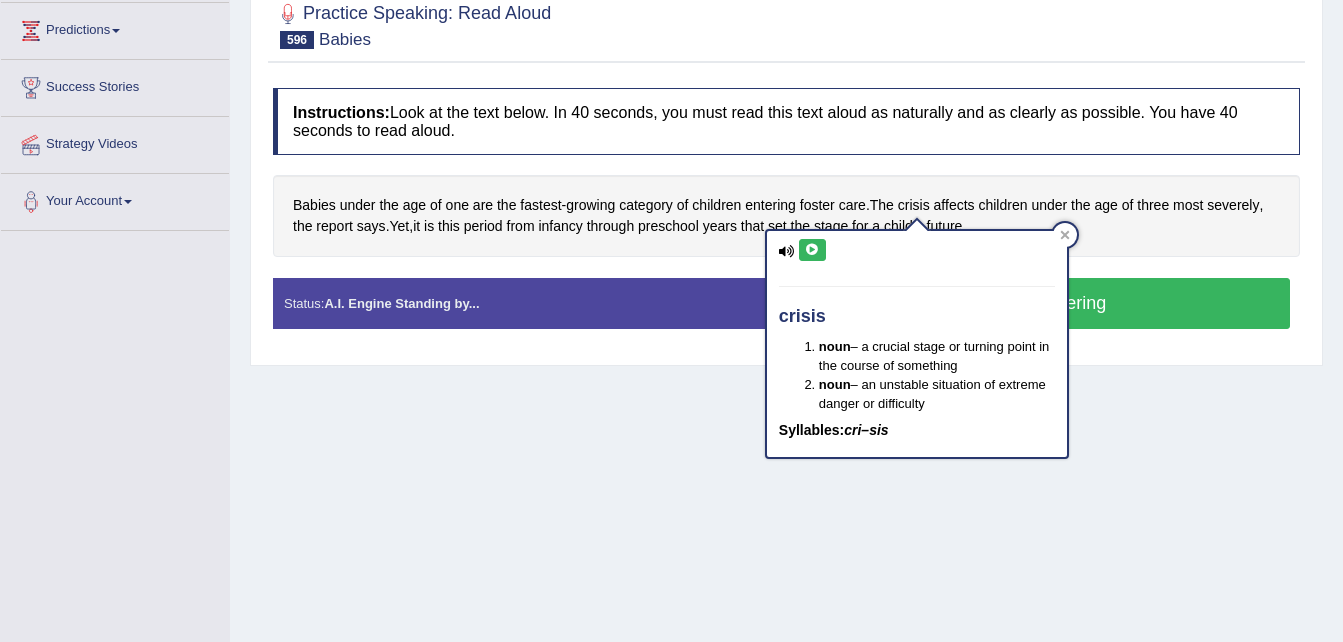 click at bounding box center (812, 250) 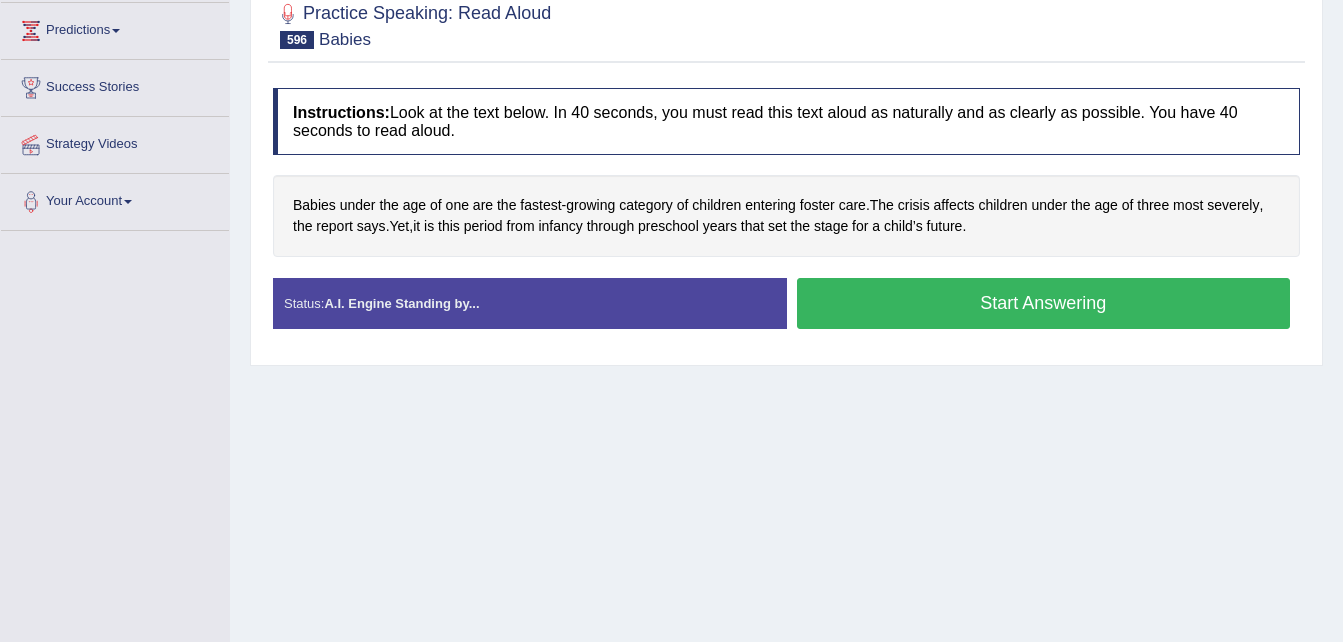 click on "Start Answering" at bounding box center (1044, 303) 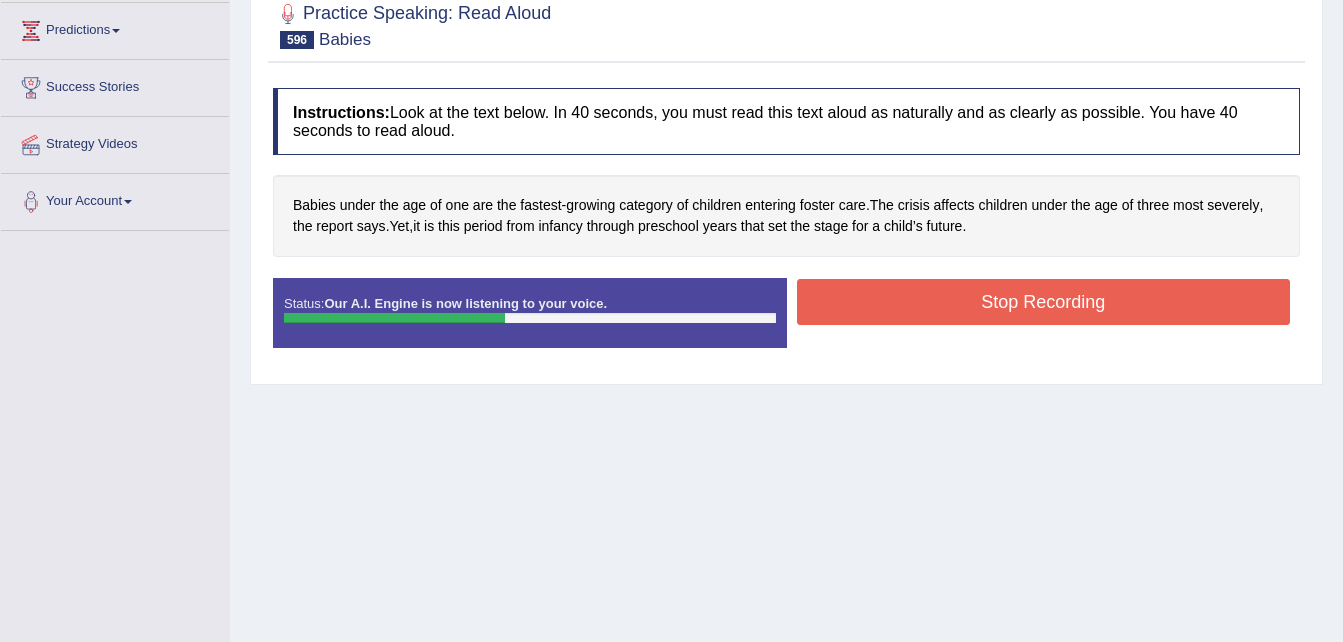 click on "Stop Recording" at bounding box center [1044, 302] 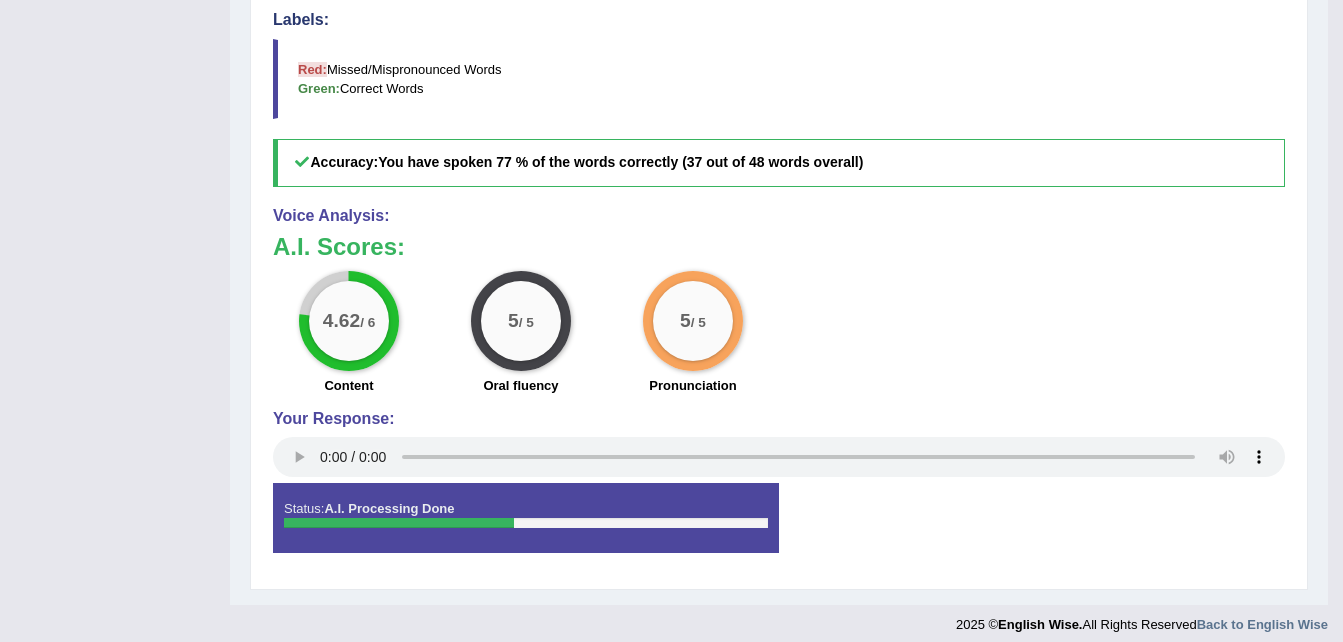 scroll, scrollTop: 684, scrollLeft: 0, axis: vertical 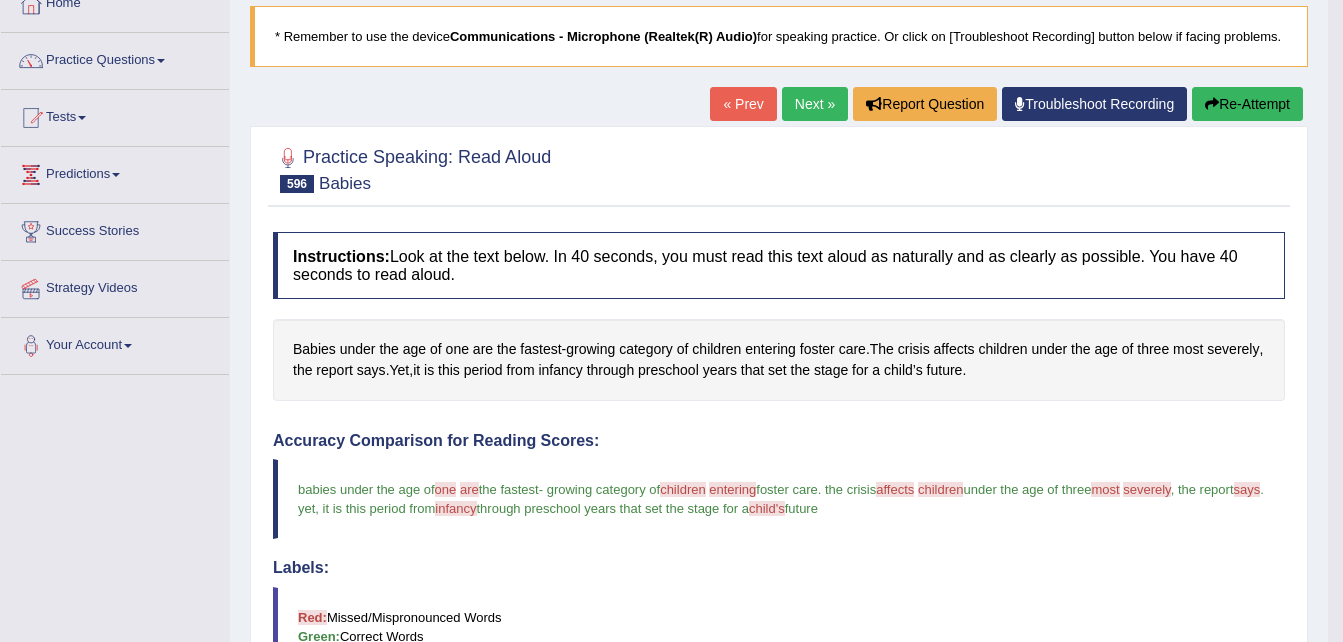 click on "Next »" at bounding box center [815, 104] 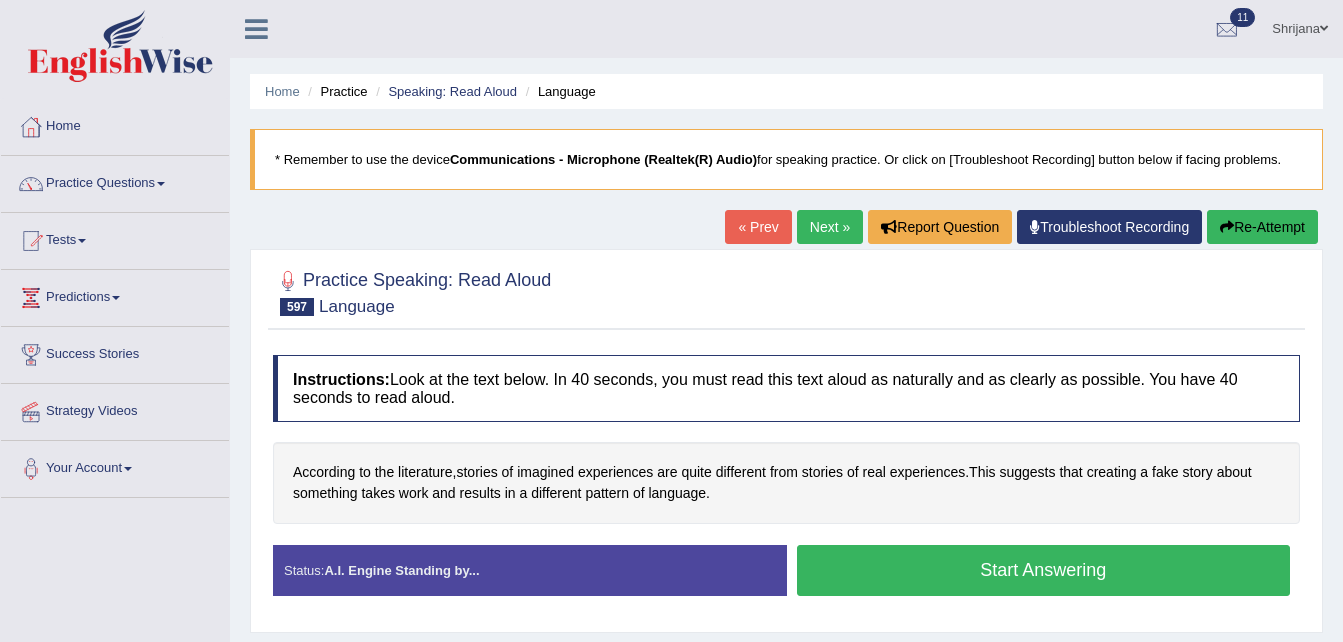 scroll, scrollTop: 0, scrollLeft: 0, axis: both 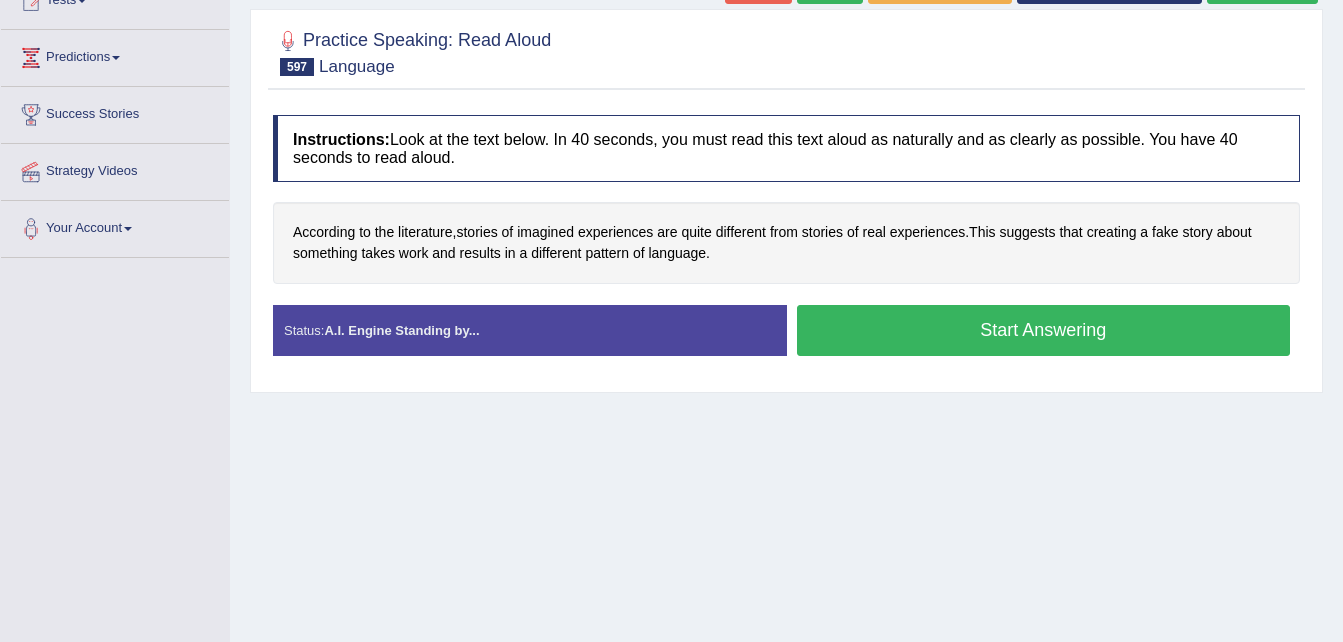 click on "Start Answering" at bounding box center [1044, 330] 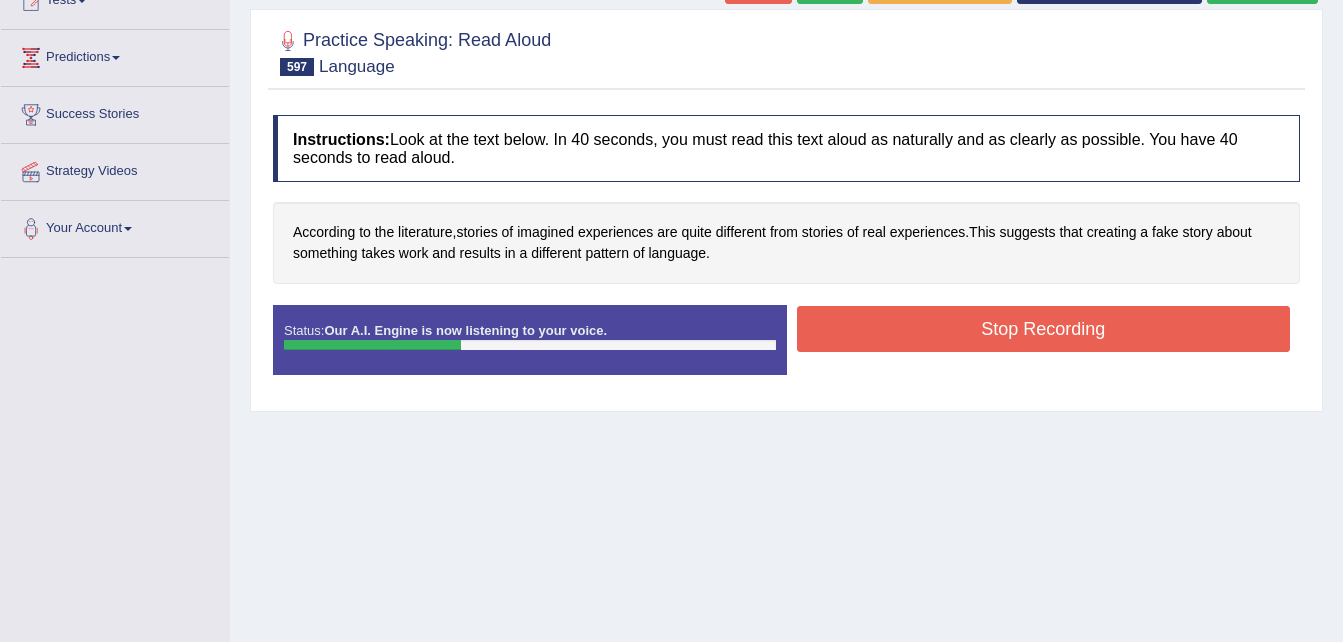 click on "Stop Recording" at bounding box center (1044, 329) 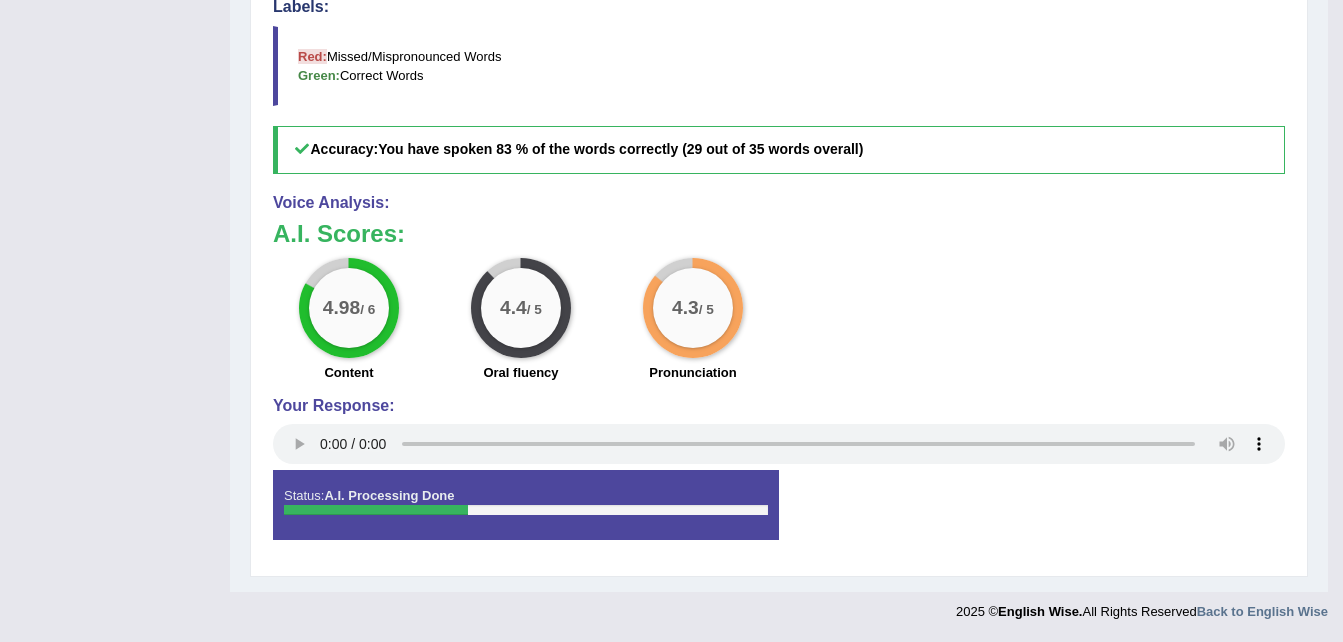 scroll, scrollTop: 123, scrollLeft: 0, axis: vertical 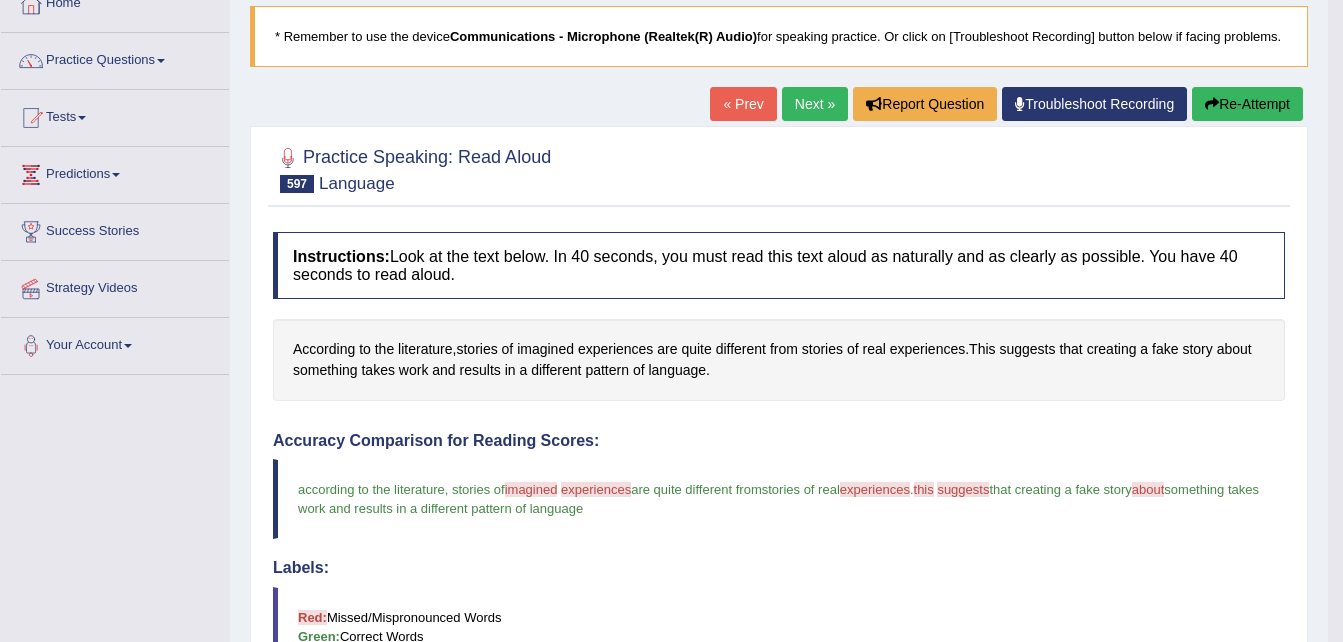 click on "Next »" at bounding box center [815, 104] 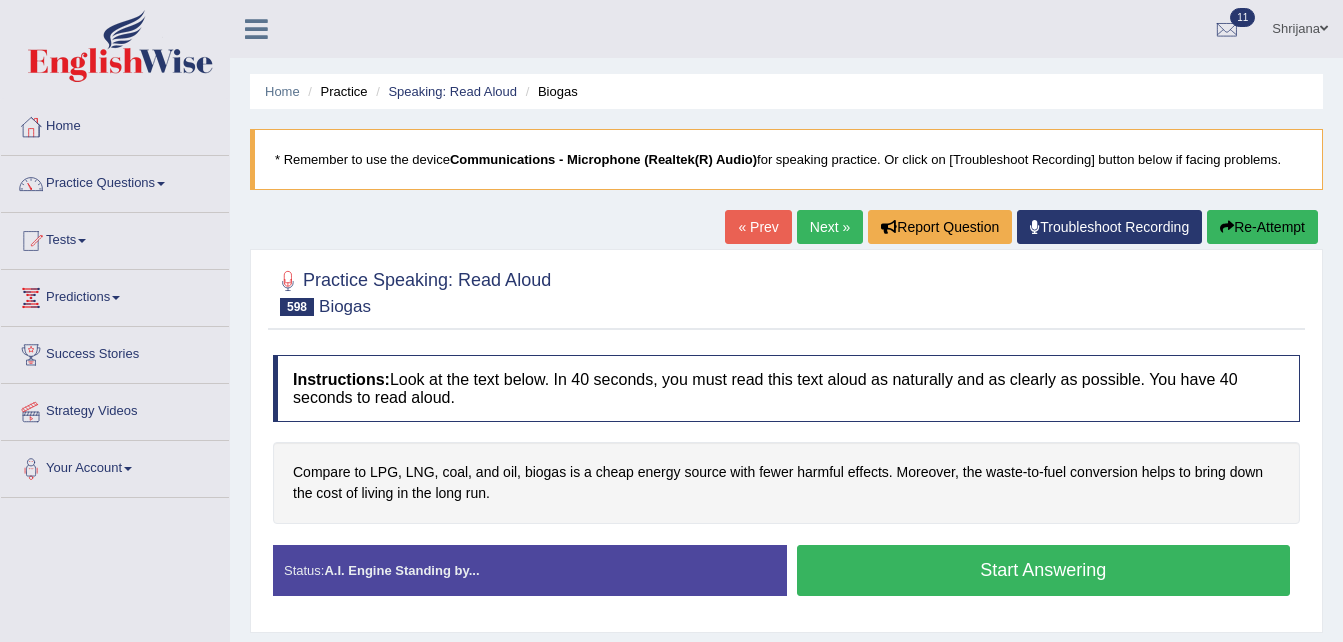 scroll, scrollTop: 0, scrollLeft: 0, axis: both 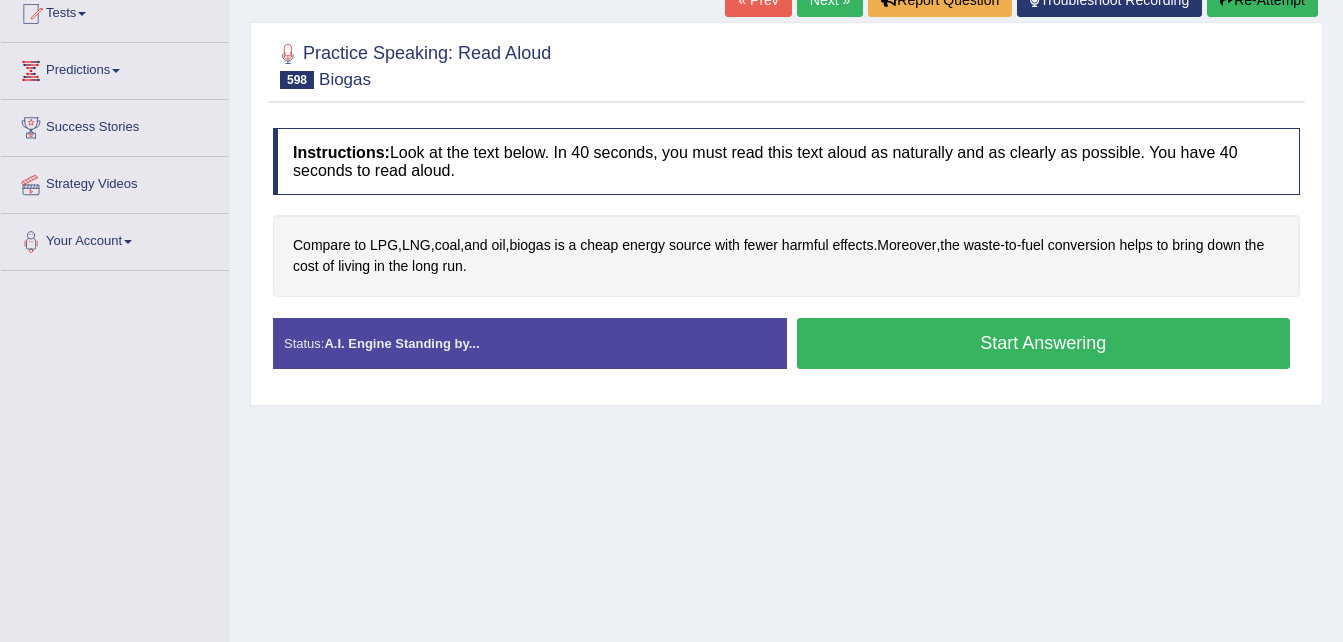click on "Start Answering" at bounding box center [1044, 343] 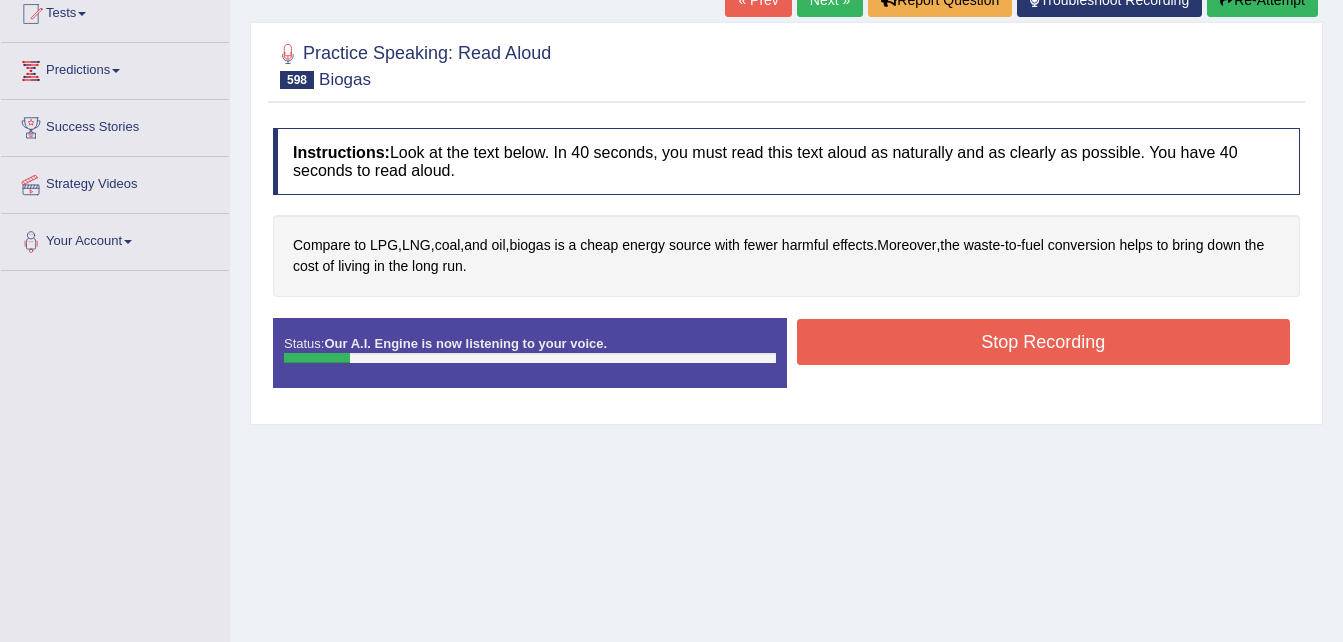 click on "Re-Attempt" at bounding box center [1262, 0] 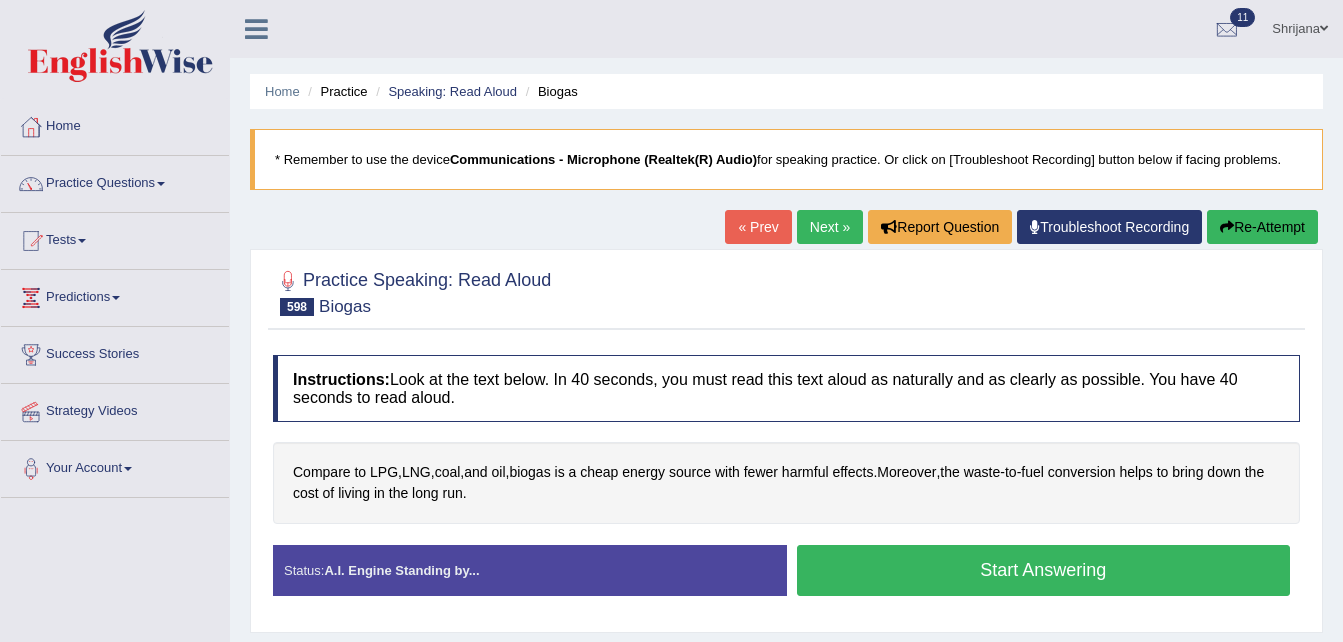 scroll, scrollTop: 227, scrollLeft: 0, axis: vertical 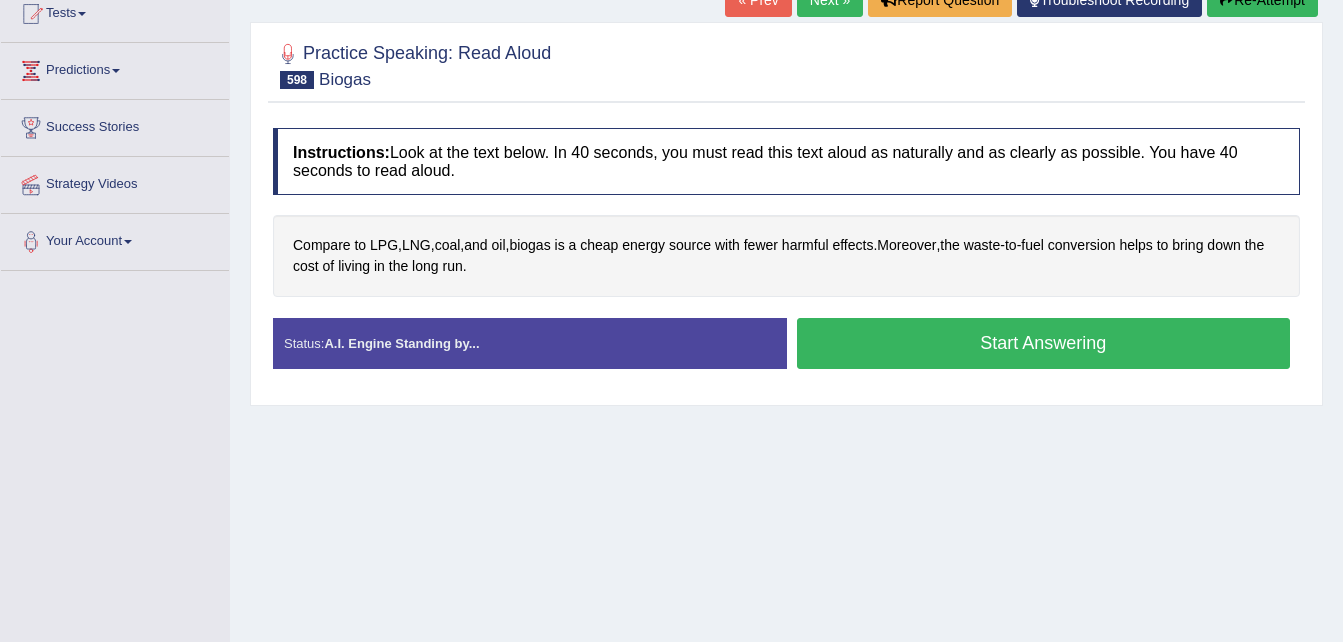 click on "Start Answering" at bounding box center [1044, 343] 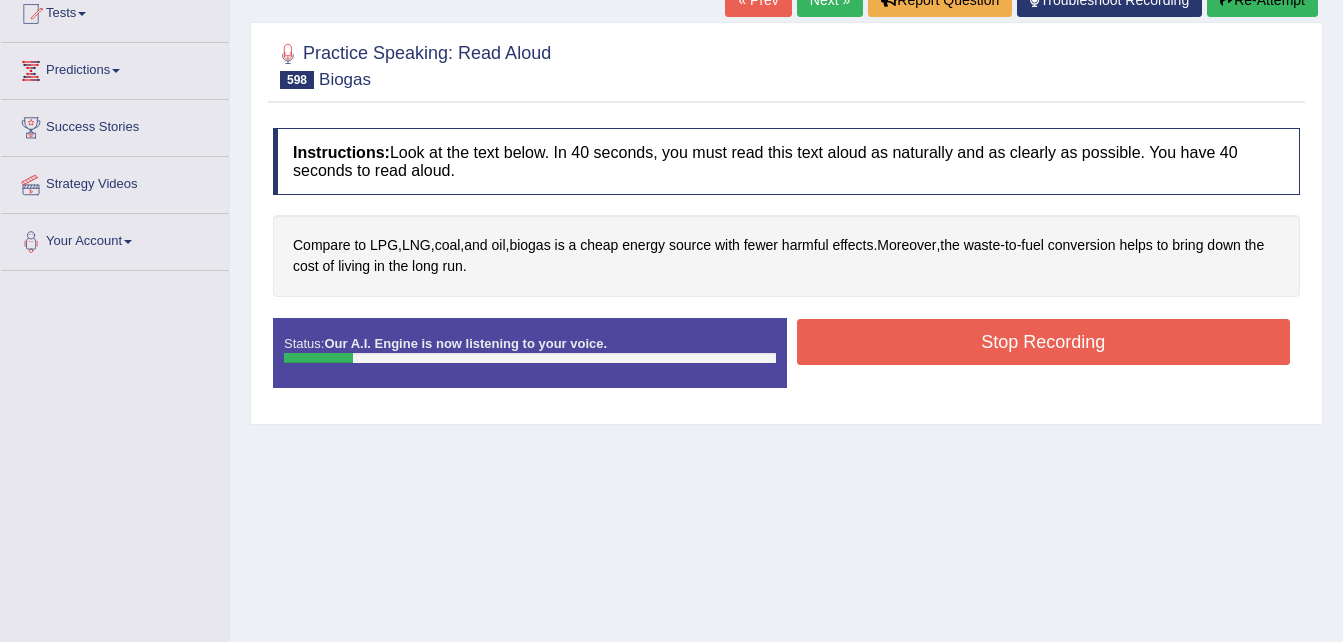 click on "Re-Attempt" at bounding box center (1262, 0) 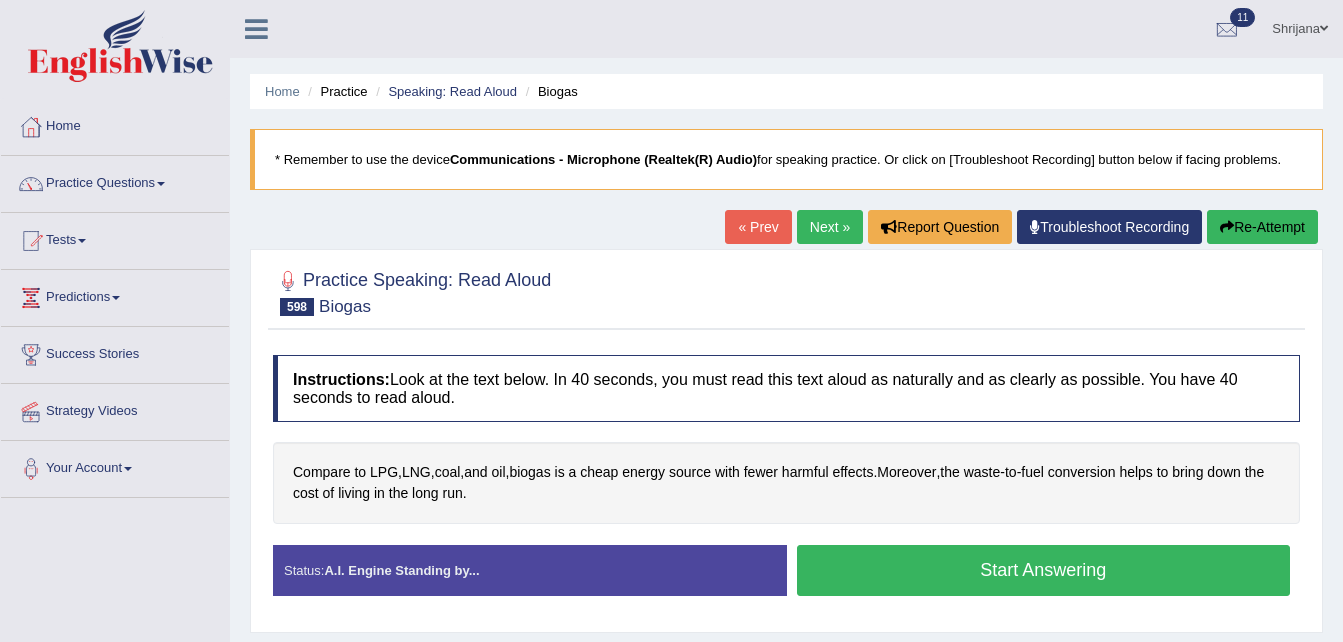 scroll, scrollTop: 227, scrollLeft: 0, axis: vertical 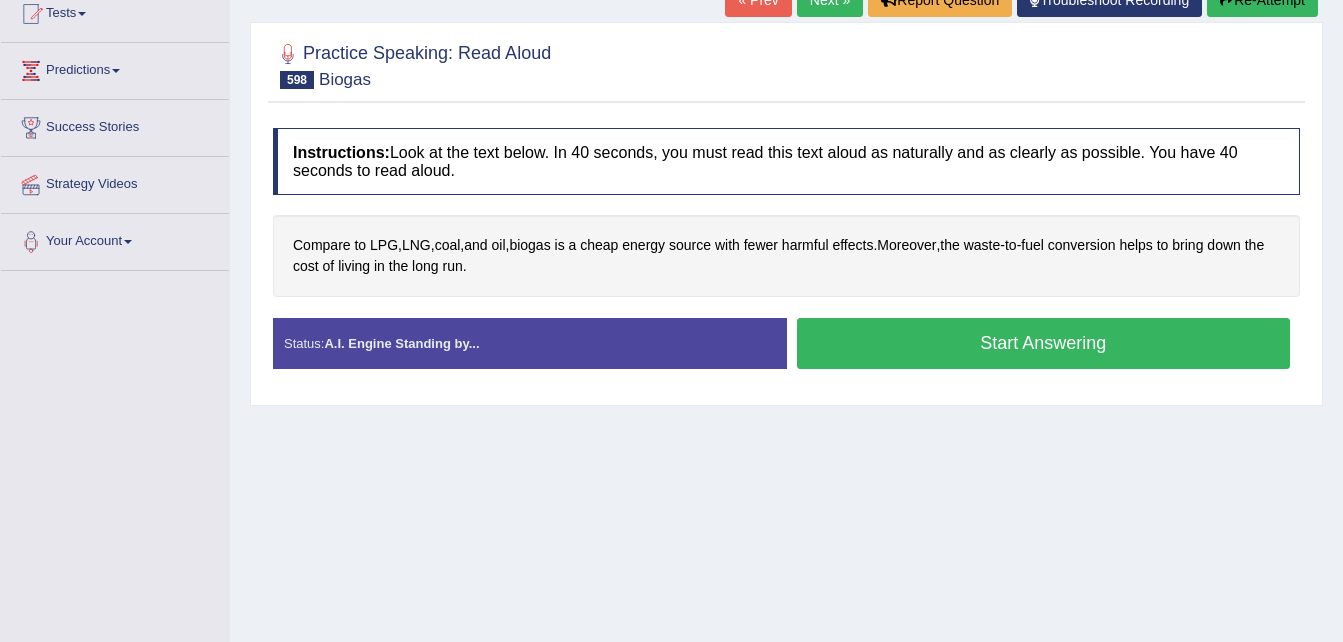 click on "Start Answering" at bounding box center (1044, 343) 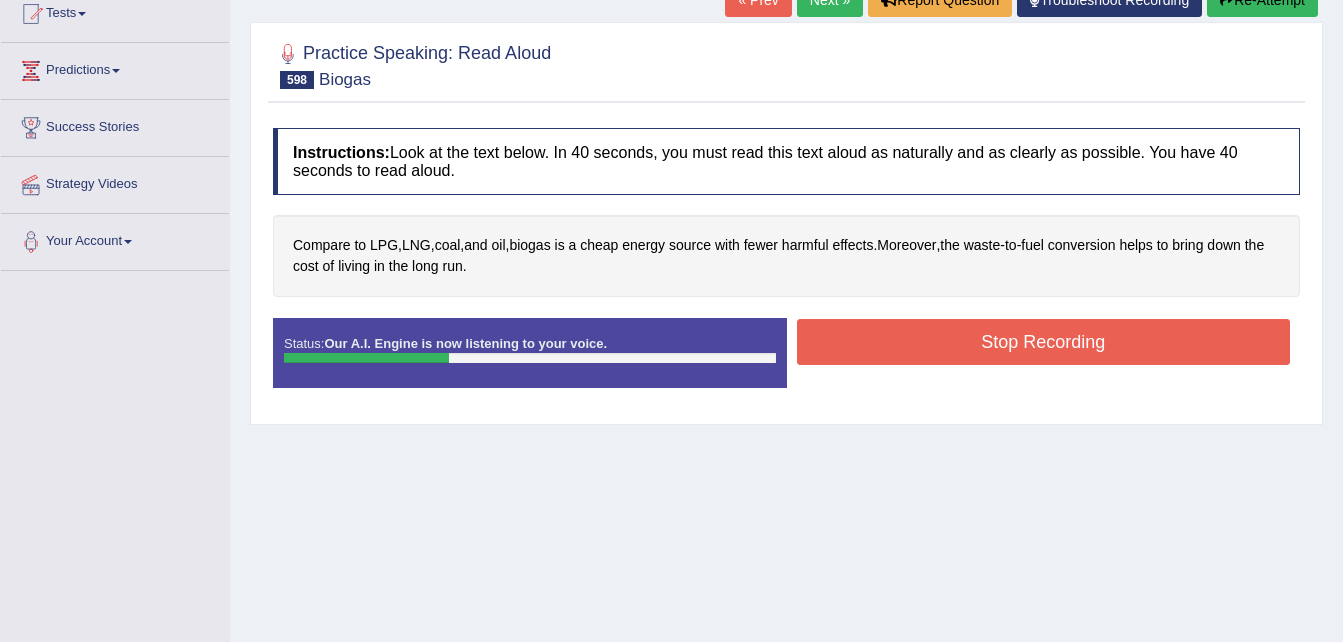 click on "Stop Recording" at bounding box center [1044, 342] 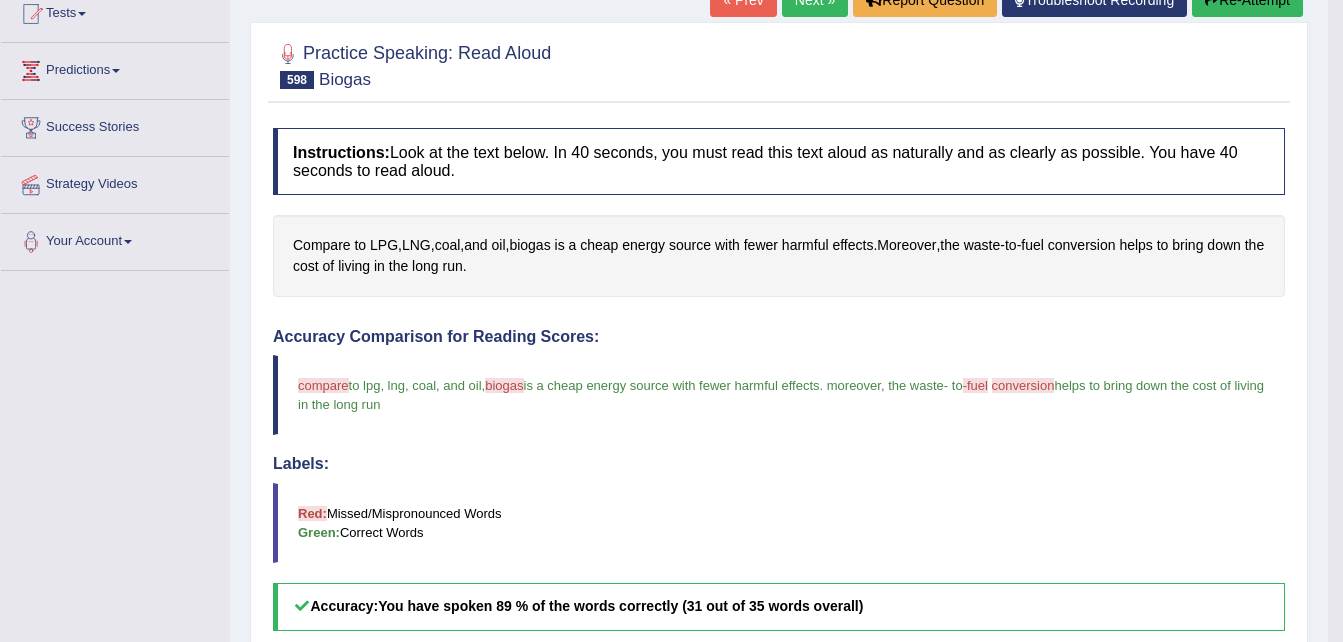 scroll, scrollTop: 684, scrollLeft: 0, axis: vertical 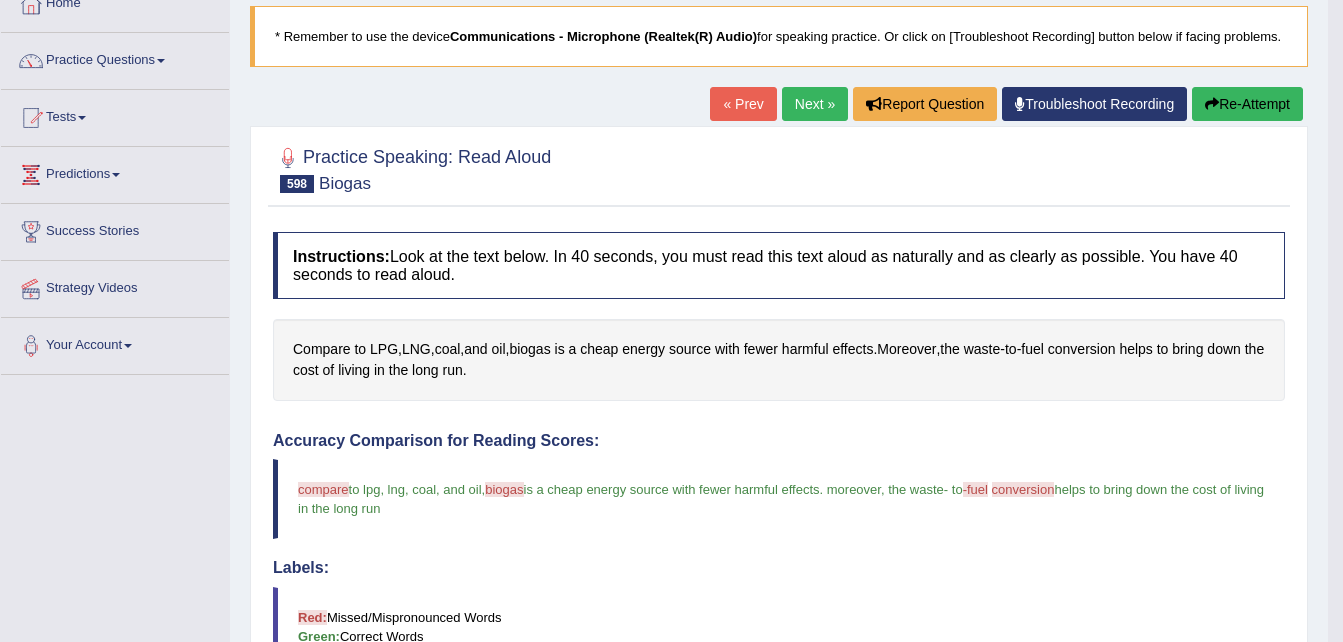 click on "Next »" at bounding box center [815, 104] 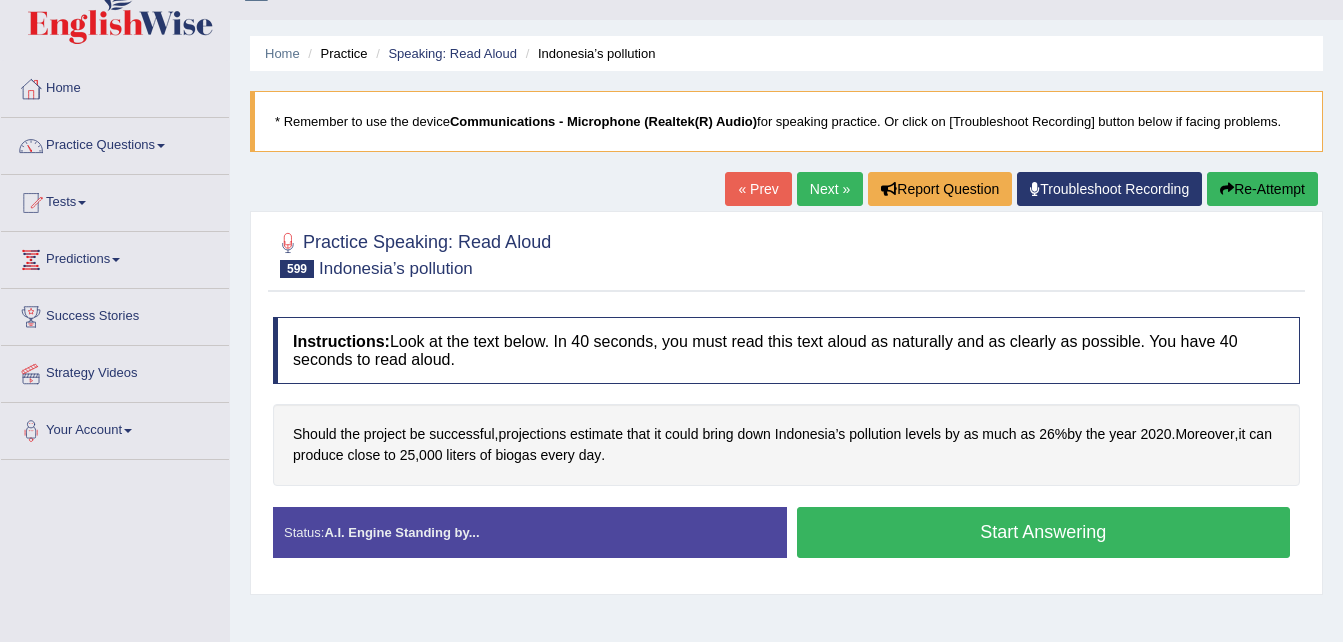 scroll, scrollTop: 0, scrollLeft: 0, axis: both 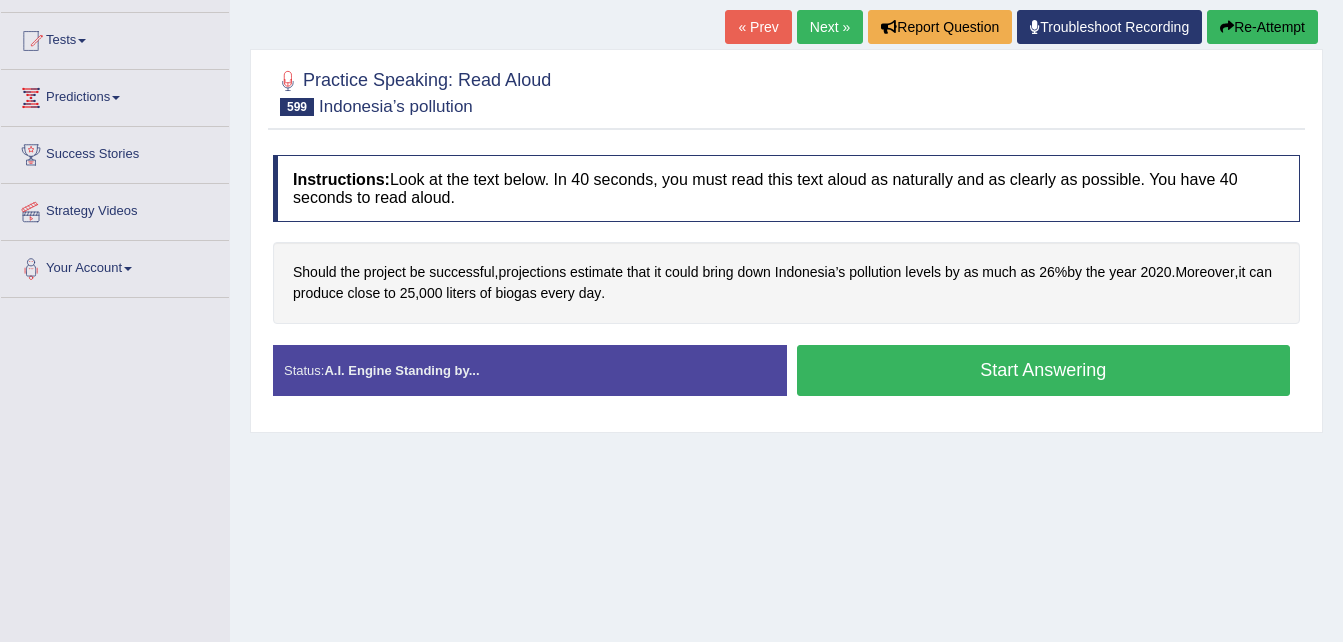 click on "Start Answering" at bounding box center [1044, 370] 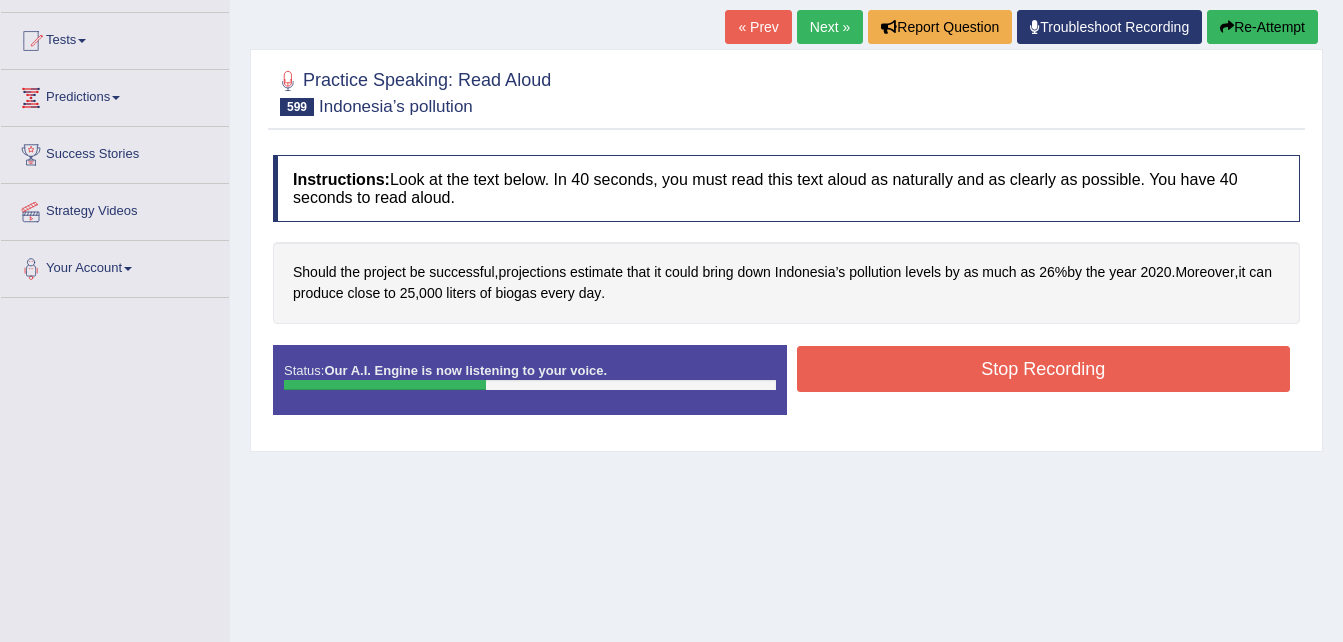 click on "Stop Recording" at bounding box center [1044, 369] 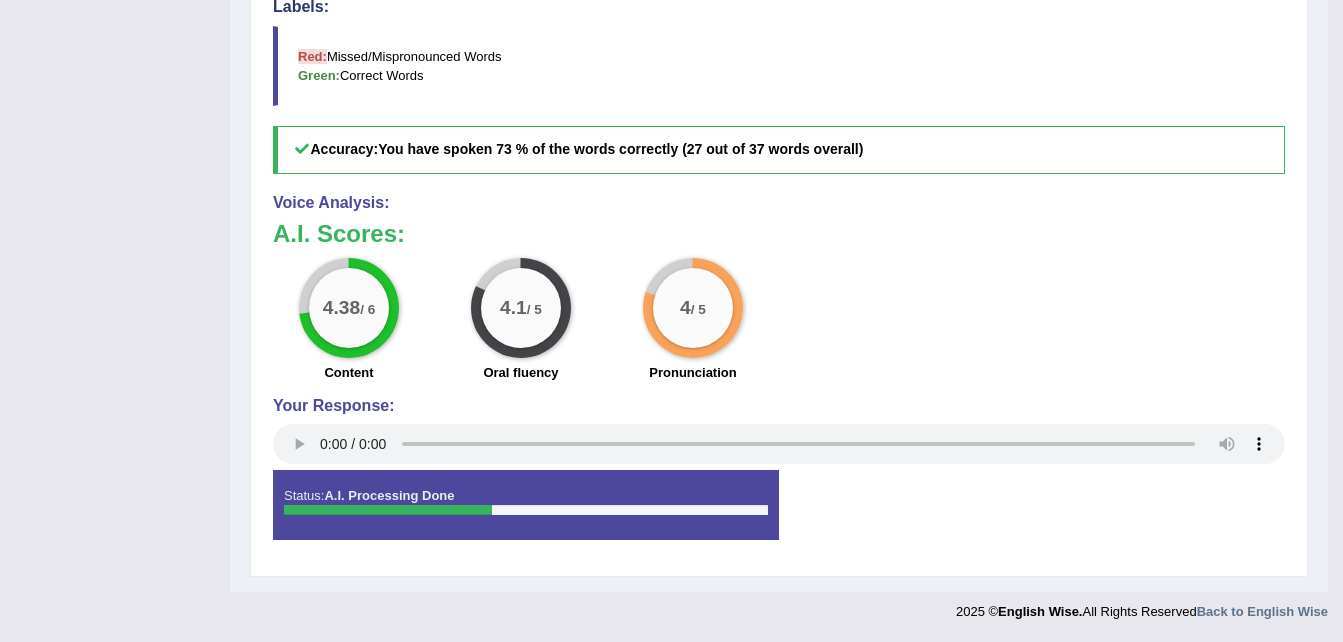 scroll, scrollTop: 123, scrollLeft: 0, axis: vertical 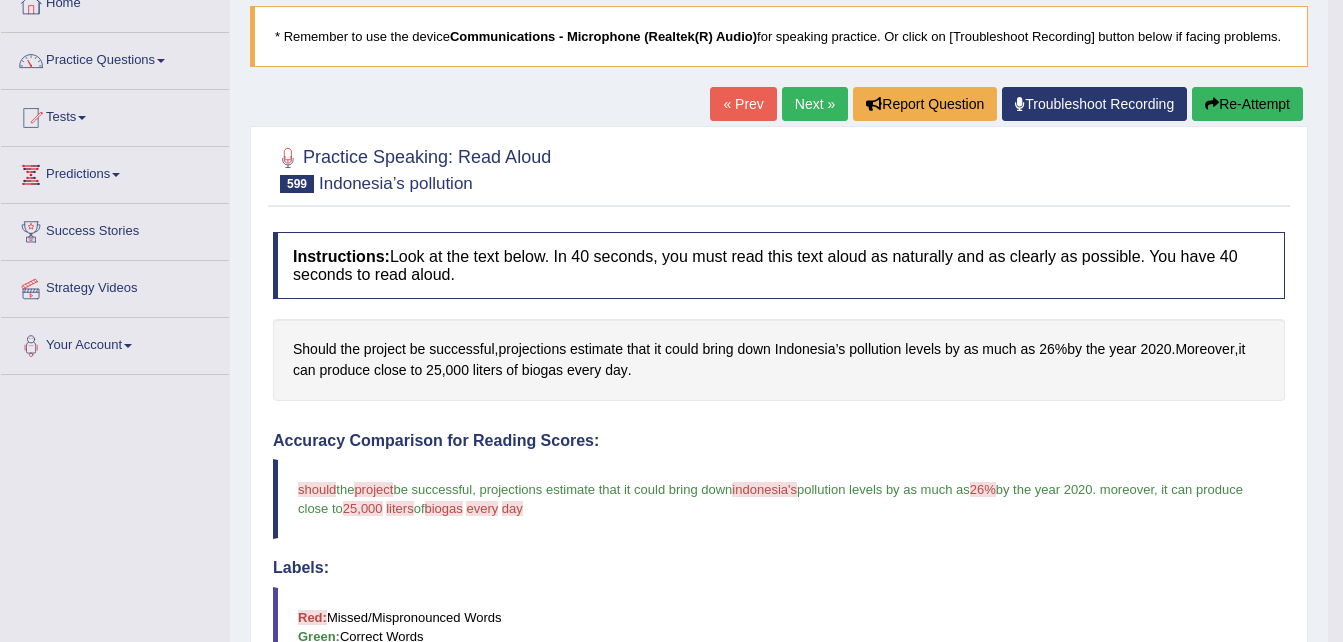 click on "Next »" at bounding box center [815, 104] 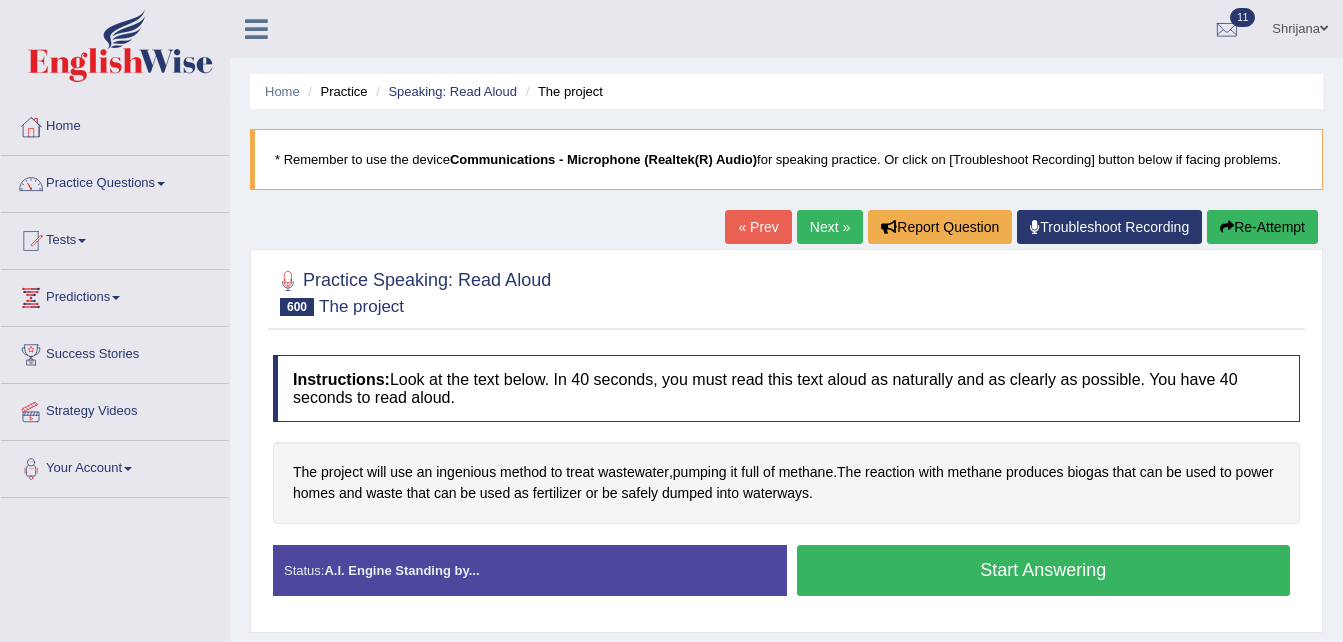 scroll, scrollTop: 0, scrollLeft: 0, axis: both 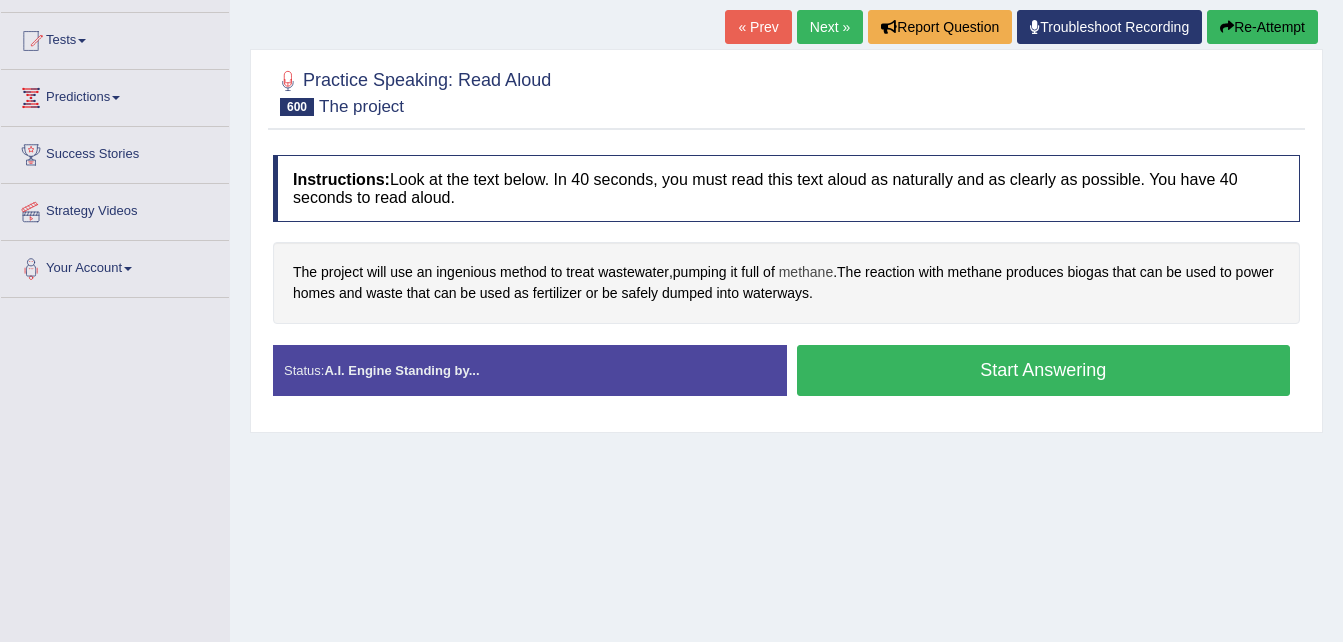 drag, startPoint x: 817, startPoint y: 257, endPoint x: 818, endPoint y: 268, distance: 11.045361 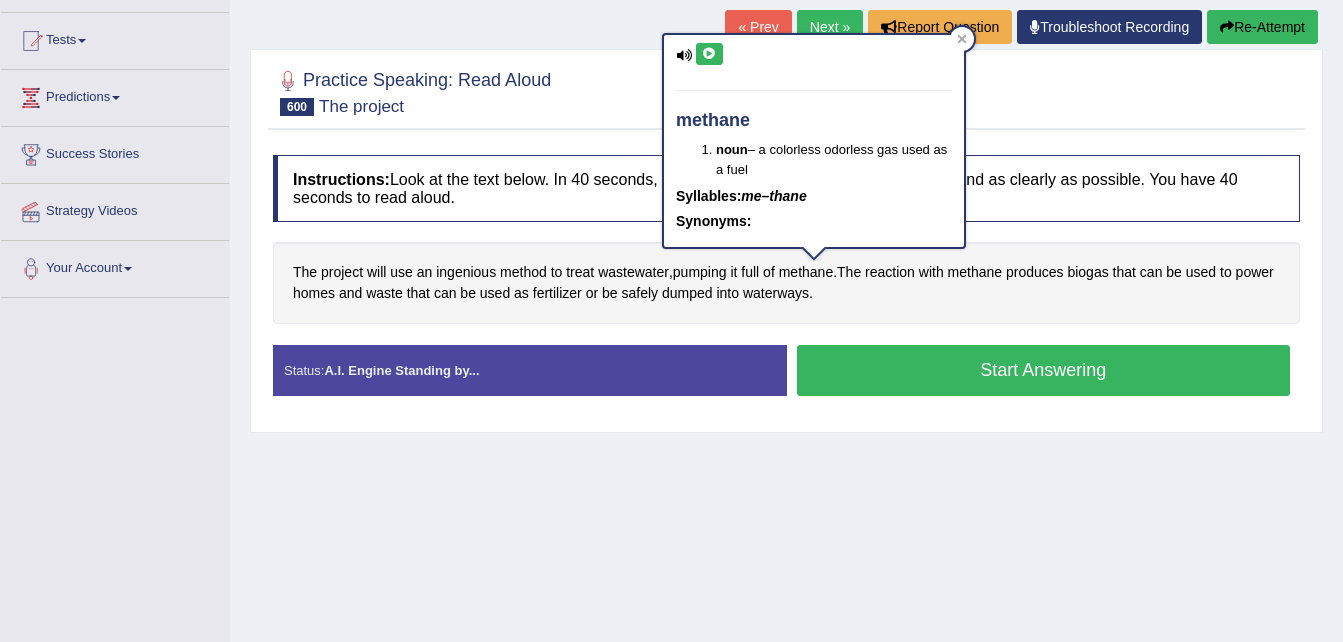 click at bounding box center (709, 54) 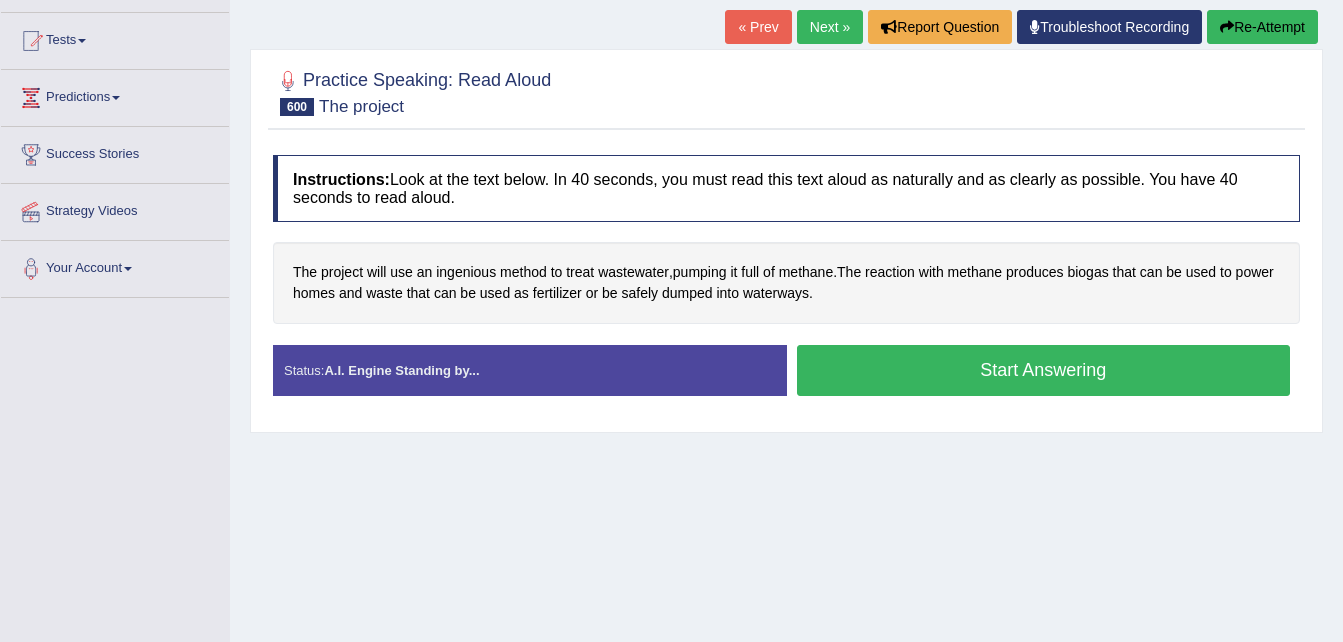 click on "Start Answering" at bounding box center (1044, 370) 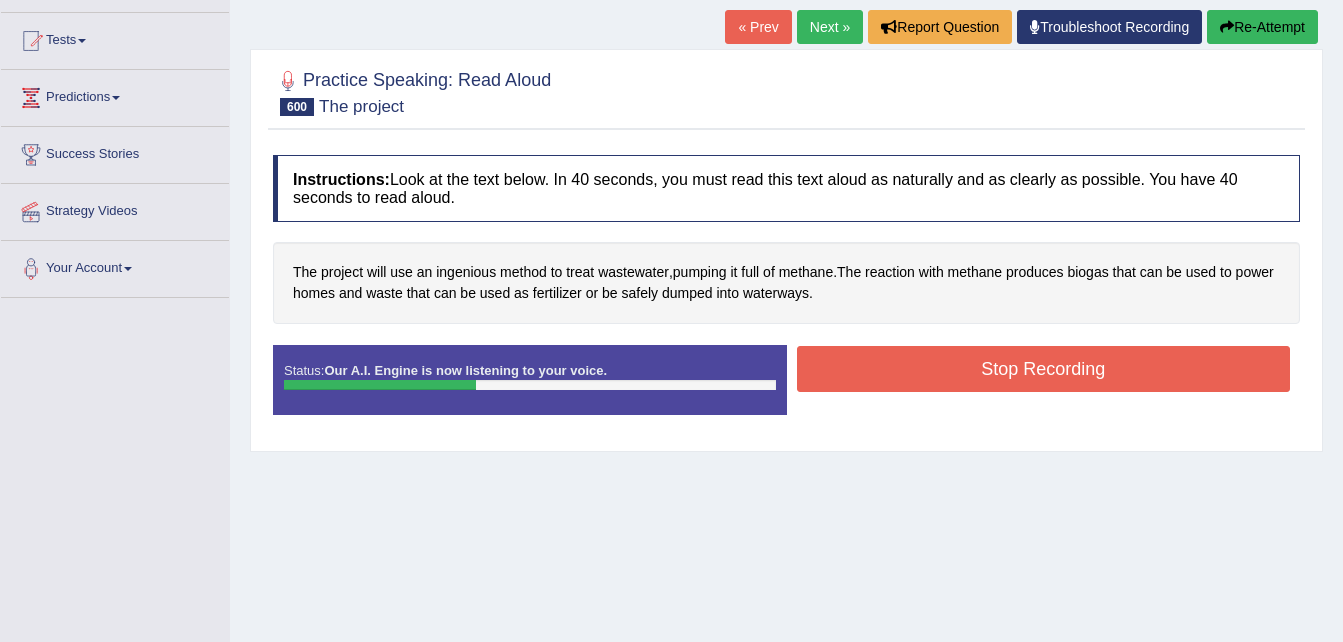 click on "Stop Recording" at bounding box center [1044, 369] 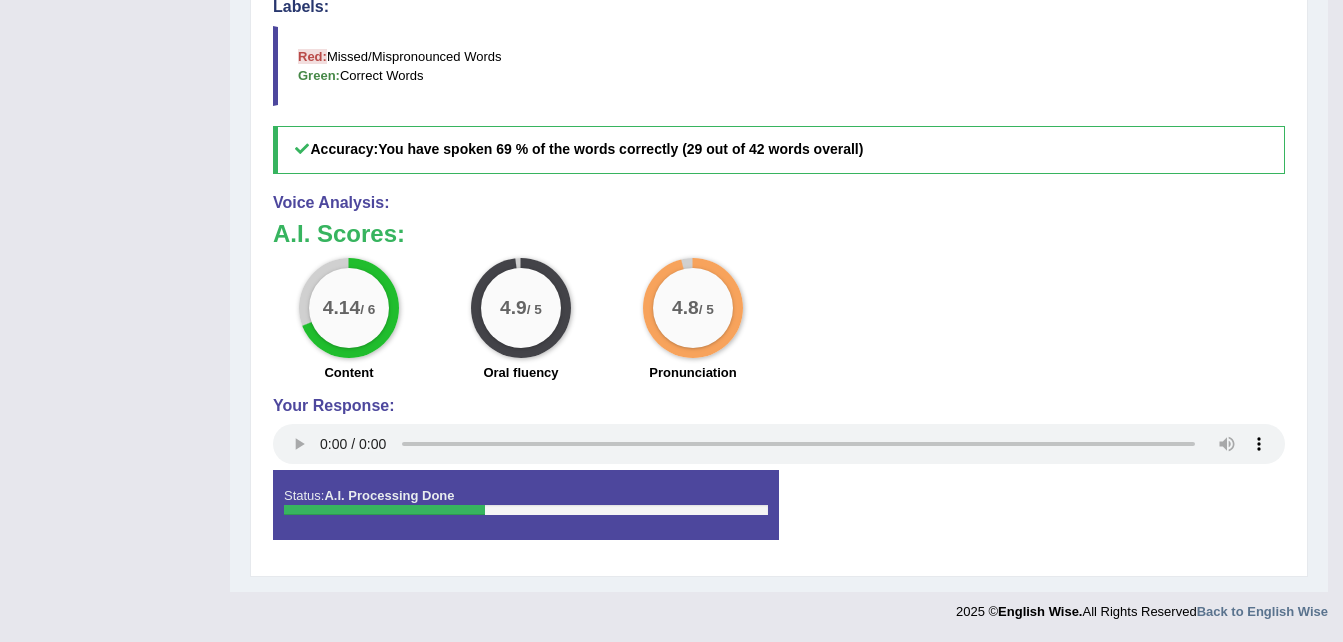 scroll, scrollTop: 123, scrollLeft: 0, axis: vertical 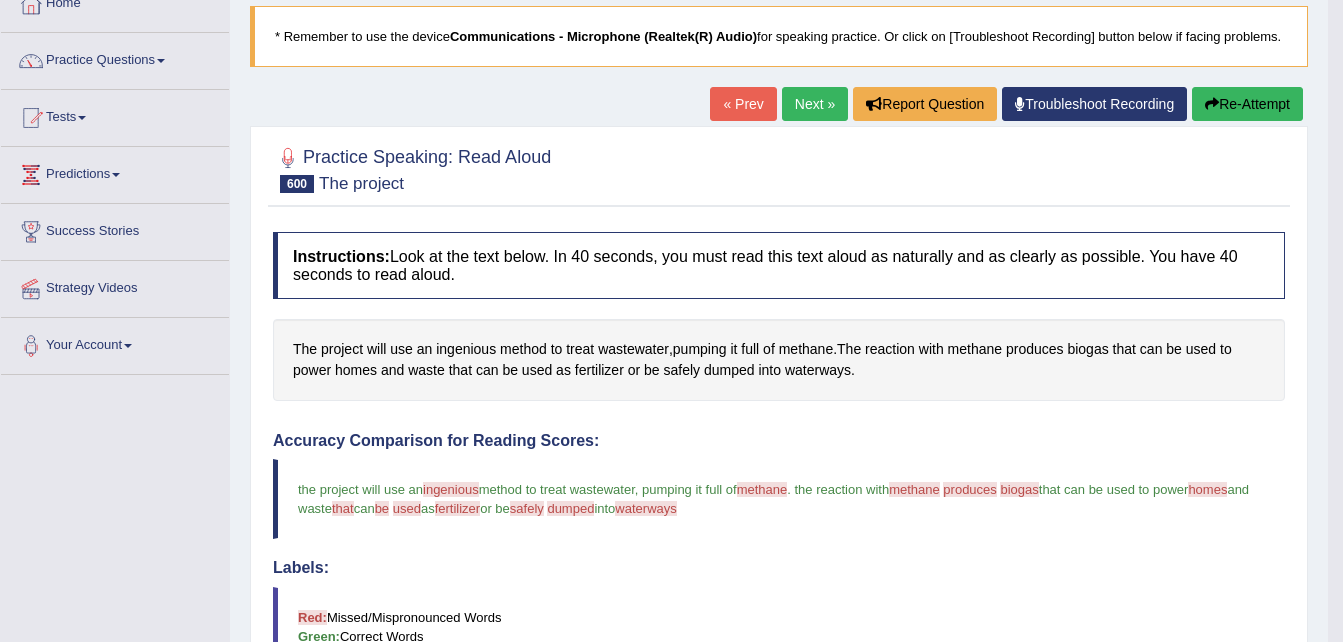 click on "Next »" at bounding box center (815, 104) 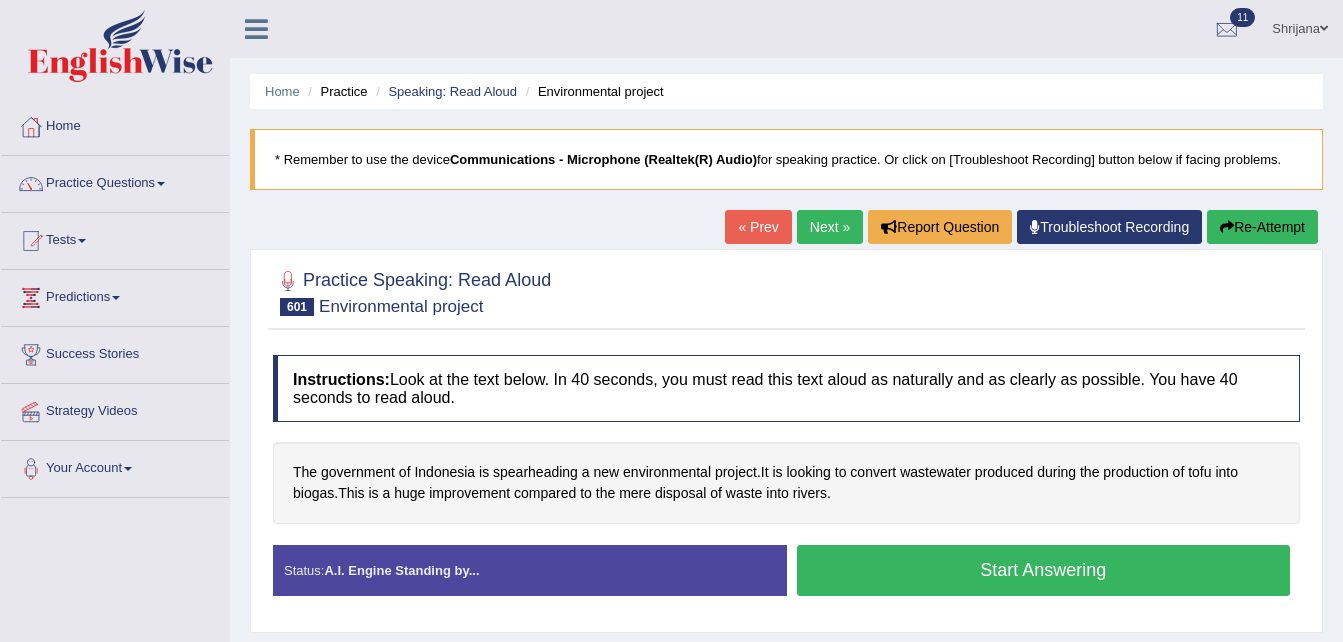 scroll, scrollTop: 0, scrollLeft: 0, axis: both 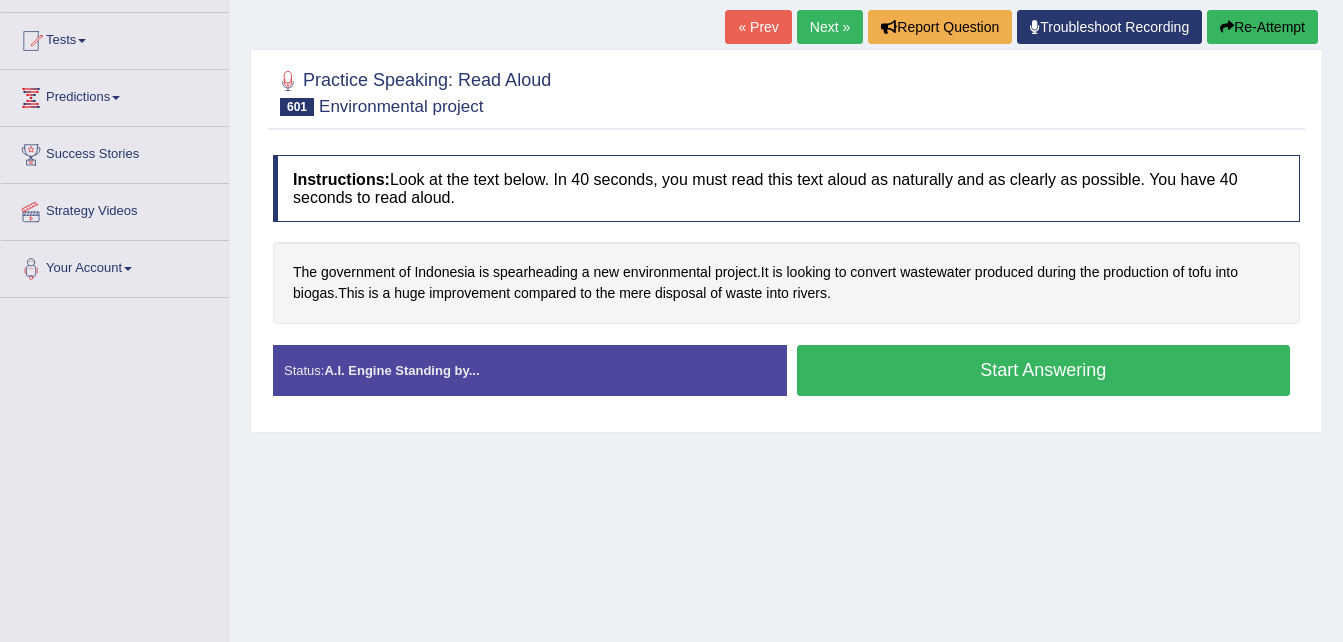 click on "Start Answering" at bounding box center [1044, 370] 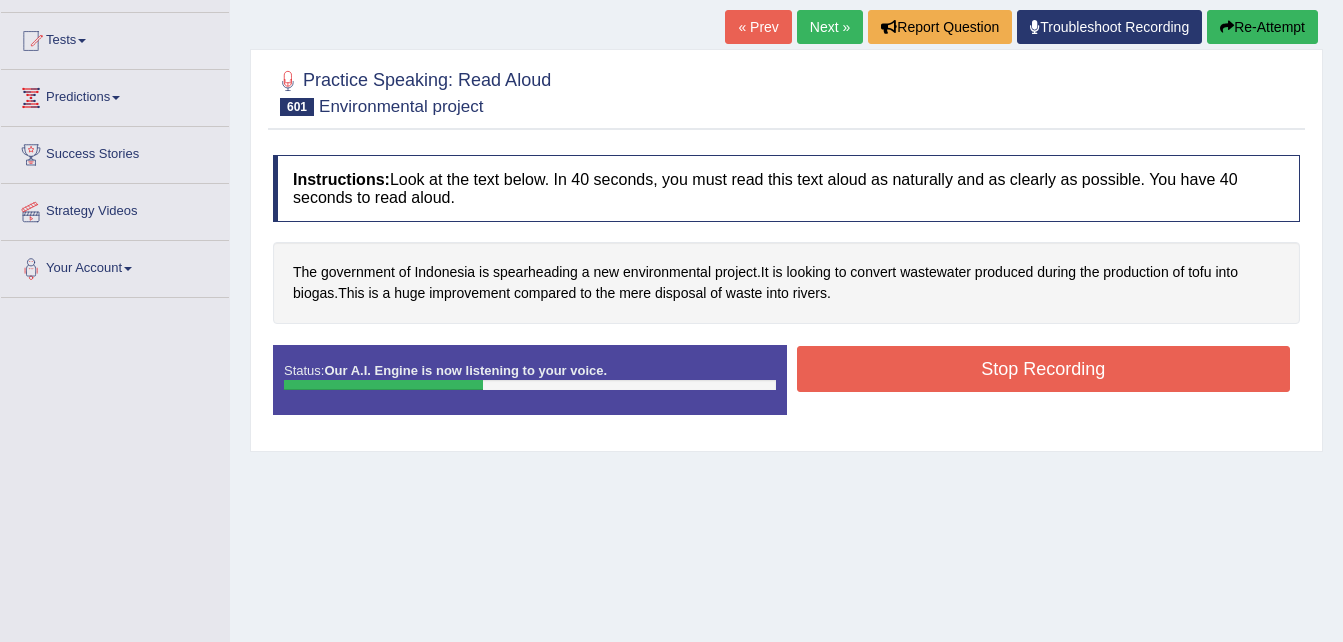 click on "Stop Recording" at bounding box center [1044, 369] 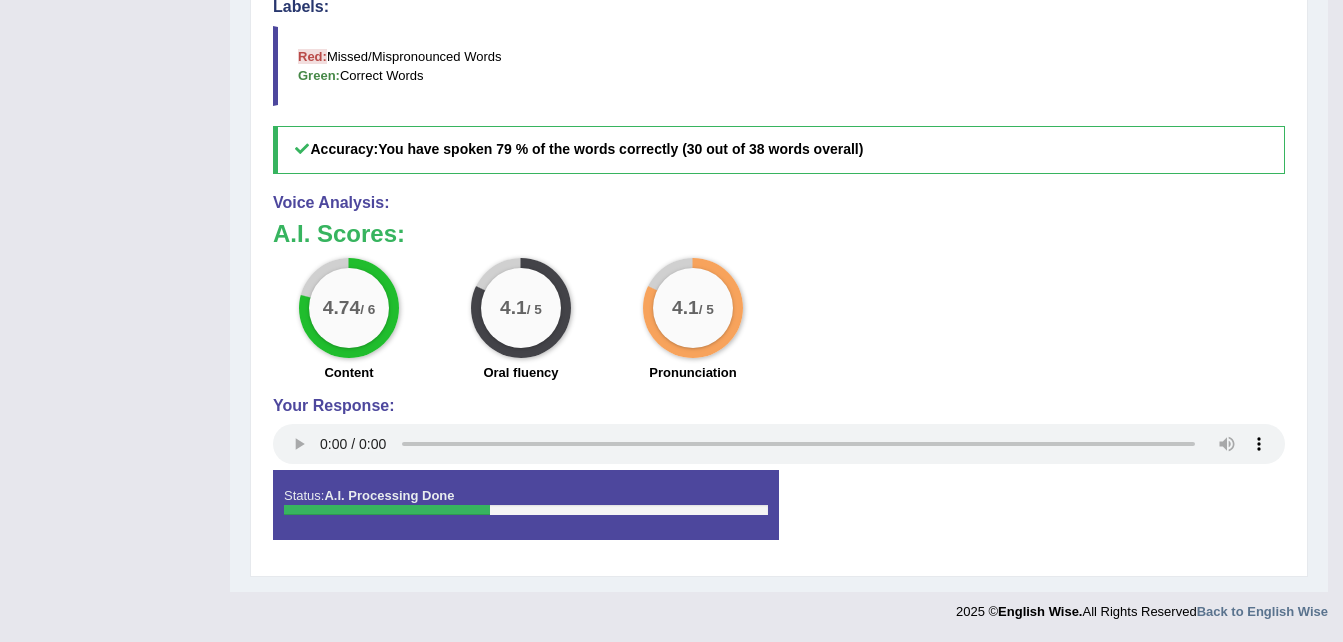 scroll, scrollTop: 123, scrollLeft: 0, axis: vertical 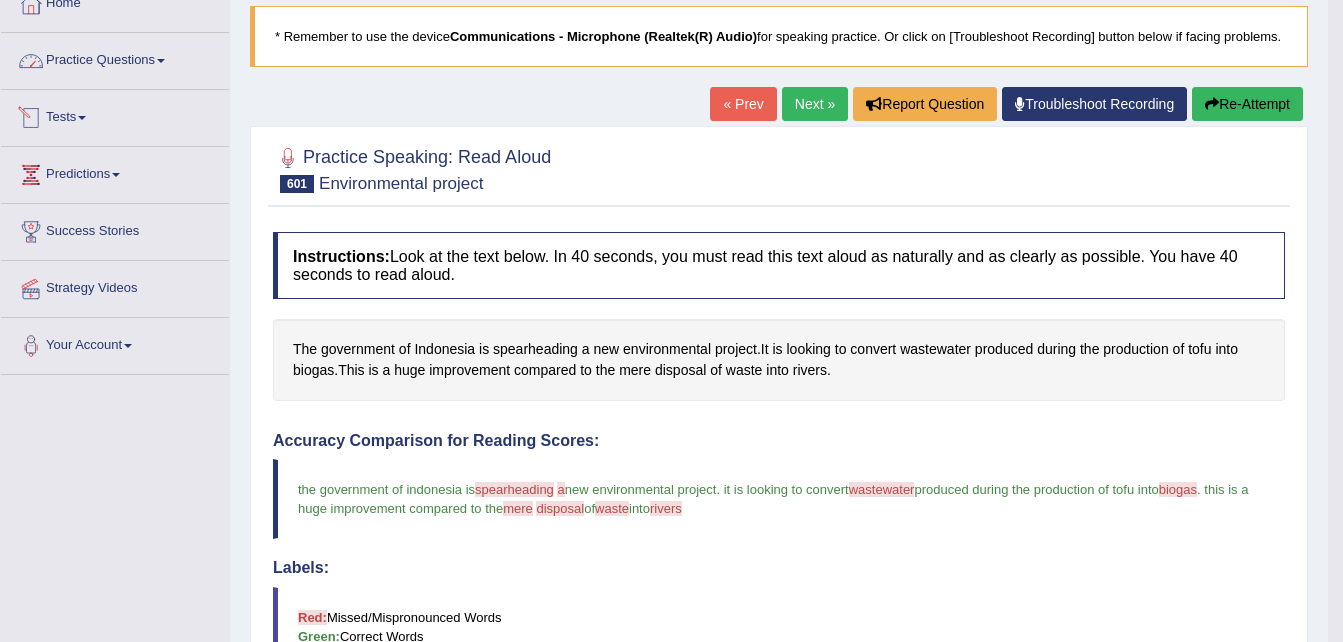 click on "Practice Questions" at bounding box center [115, 58] 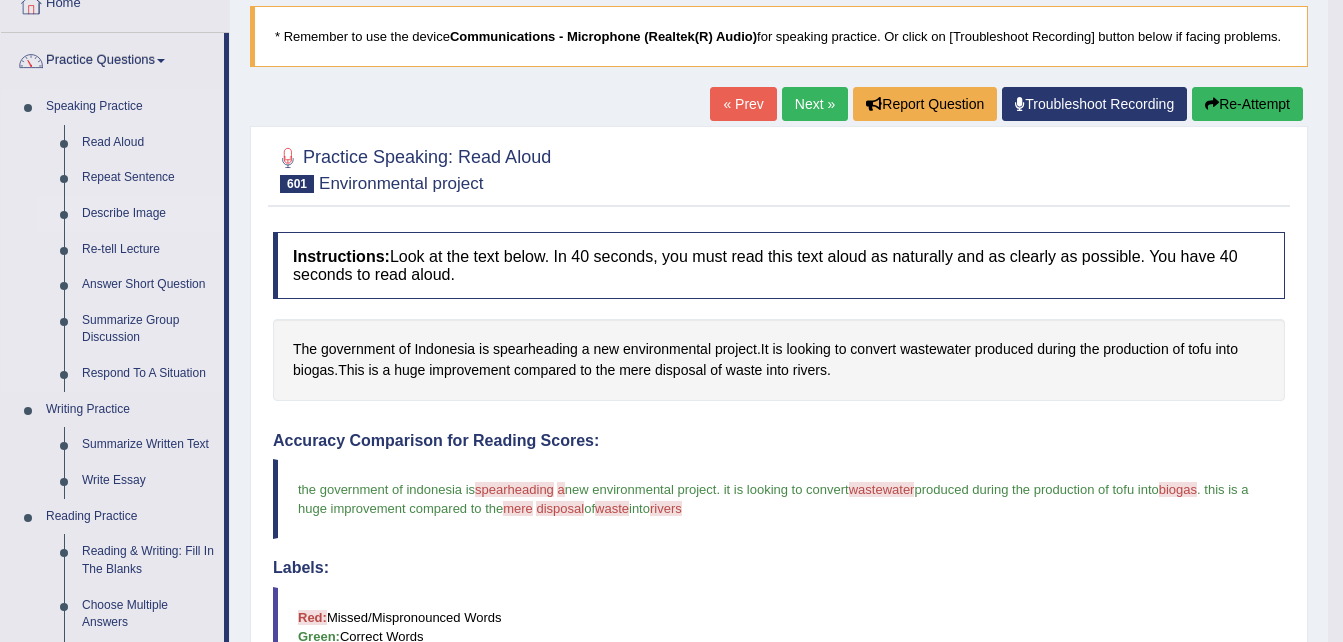 click on "Describe Image" at bounding box center [148, 214] 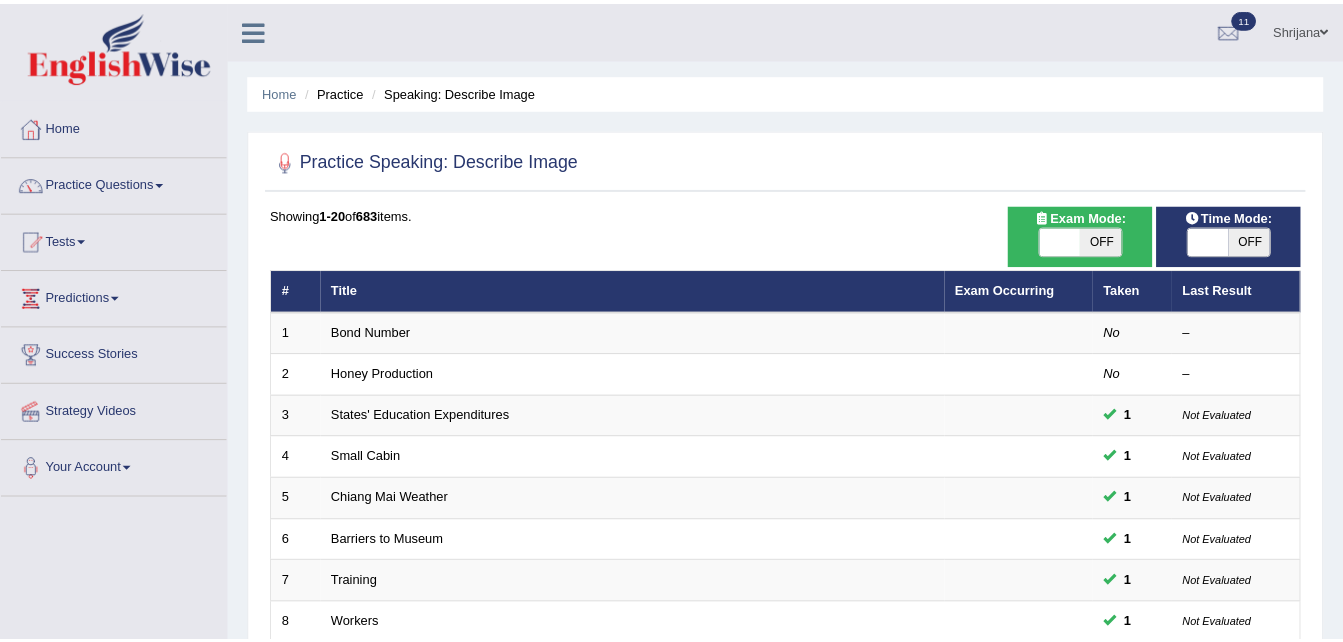 scroll, scrollTop: 0, scrollLeft: 0, axis: both 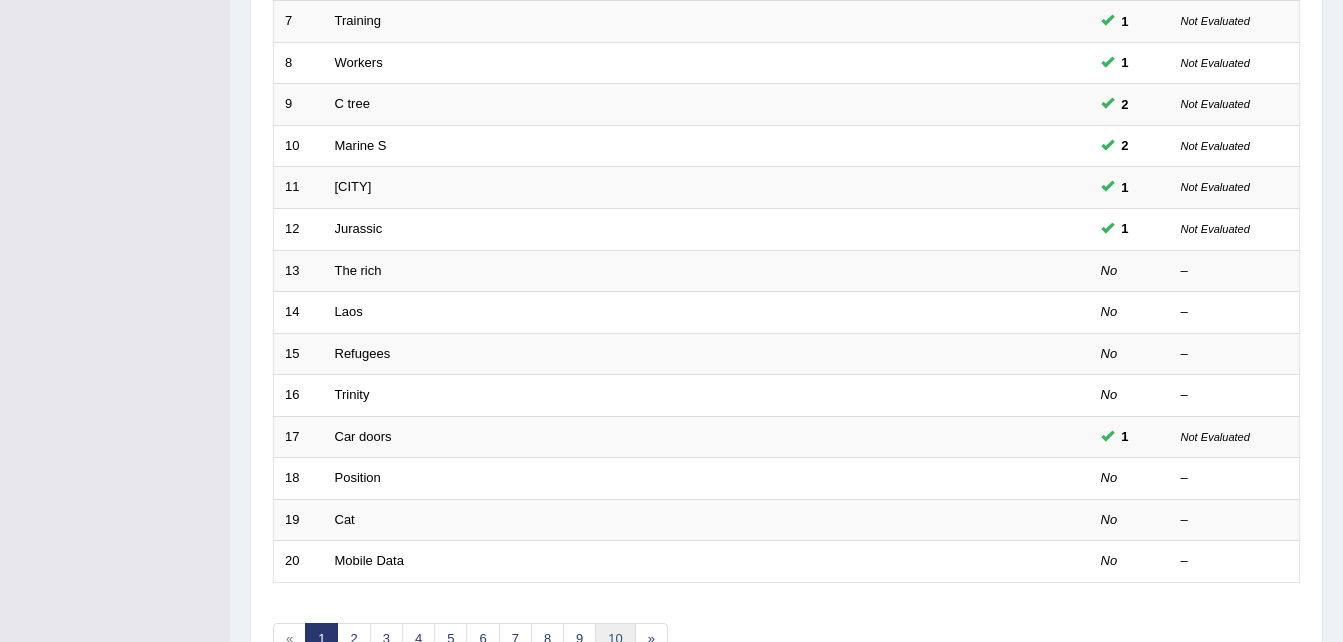 click on "10" at bounding box center (615, 639) 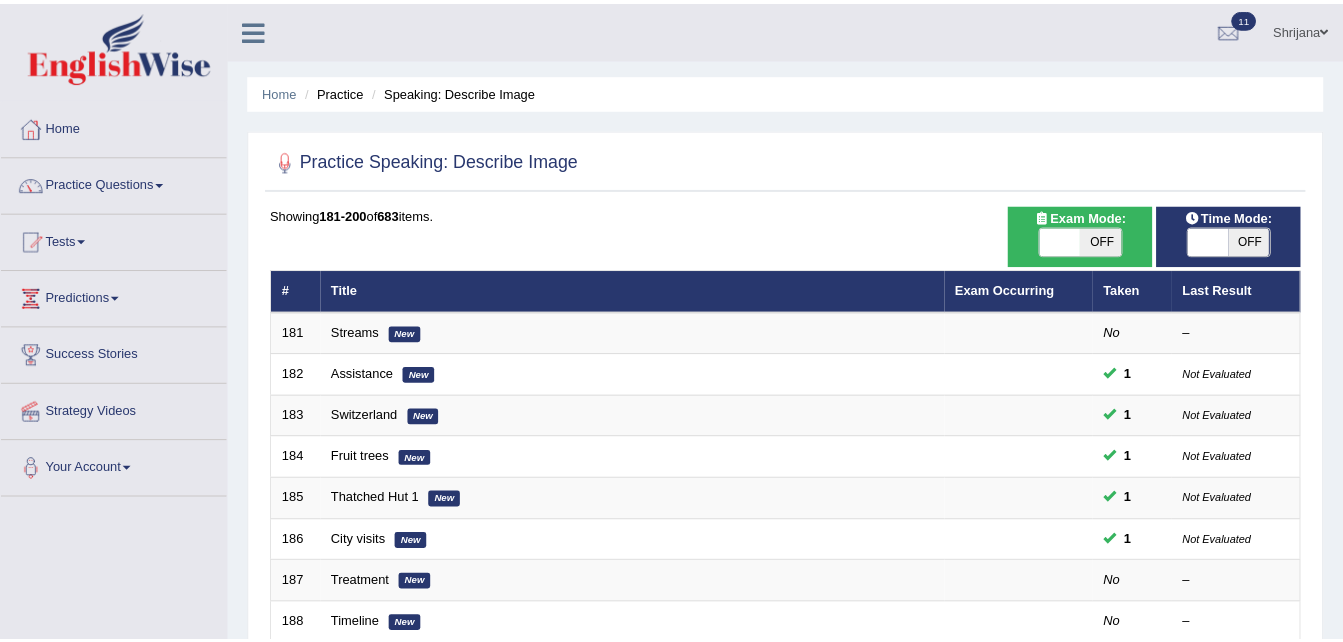 scroll, scrollTop: 561, scrollLeft: 0, axis: vertical 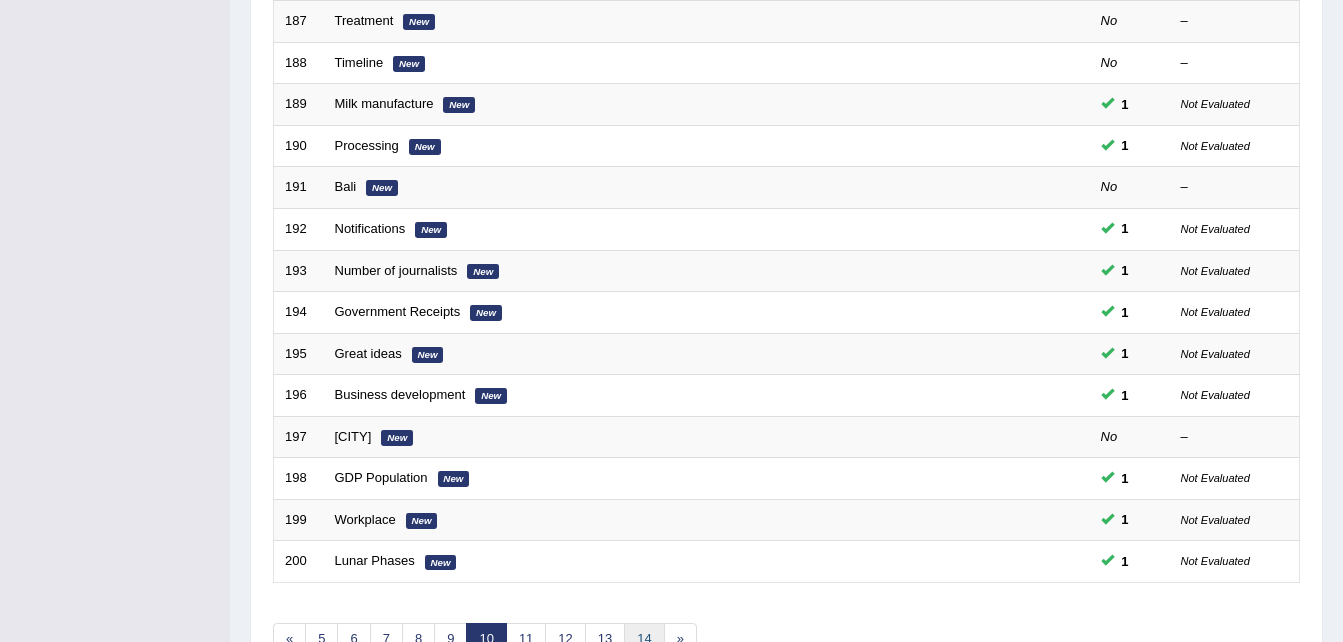 click on "14" at bounding box center [644, 639] 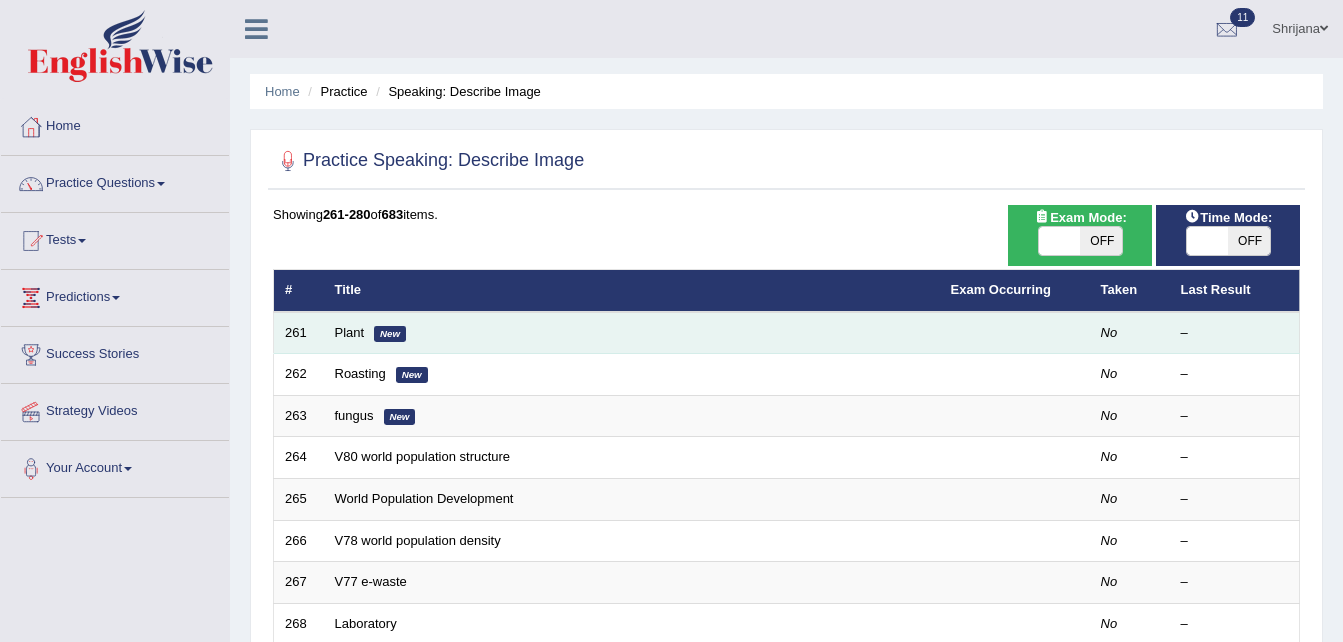 scroll, scrollTop: 0, scrollLeft: 0, axis: both 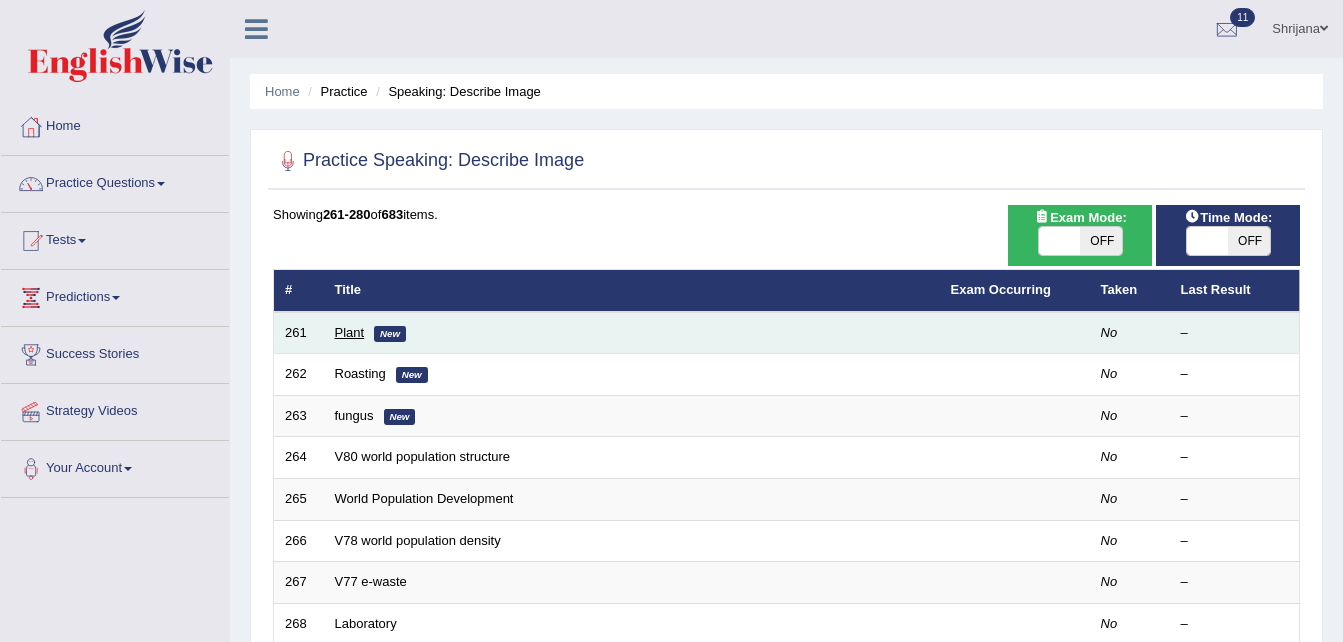click on "Plant" at bounding box center [350, 332] 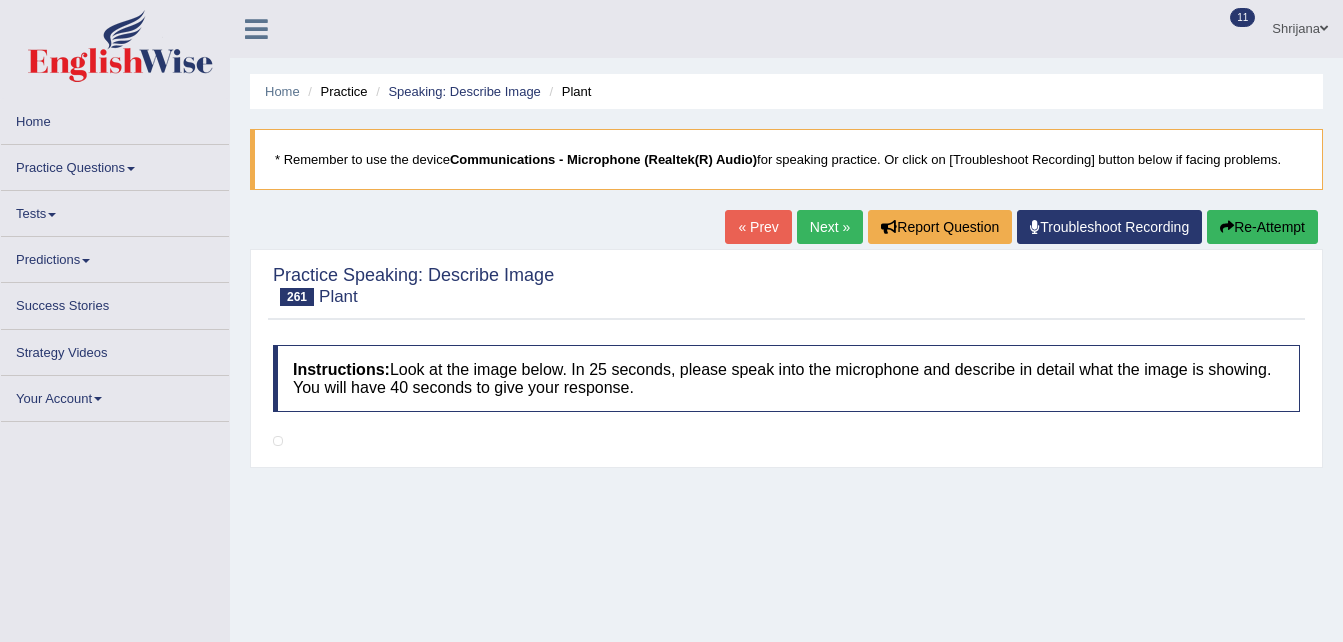 scroll, scrollTop: 81, scrollLeft: 0, axis: vertical 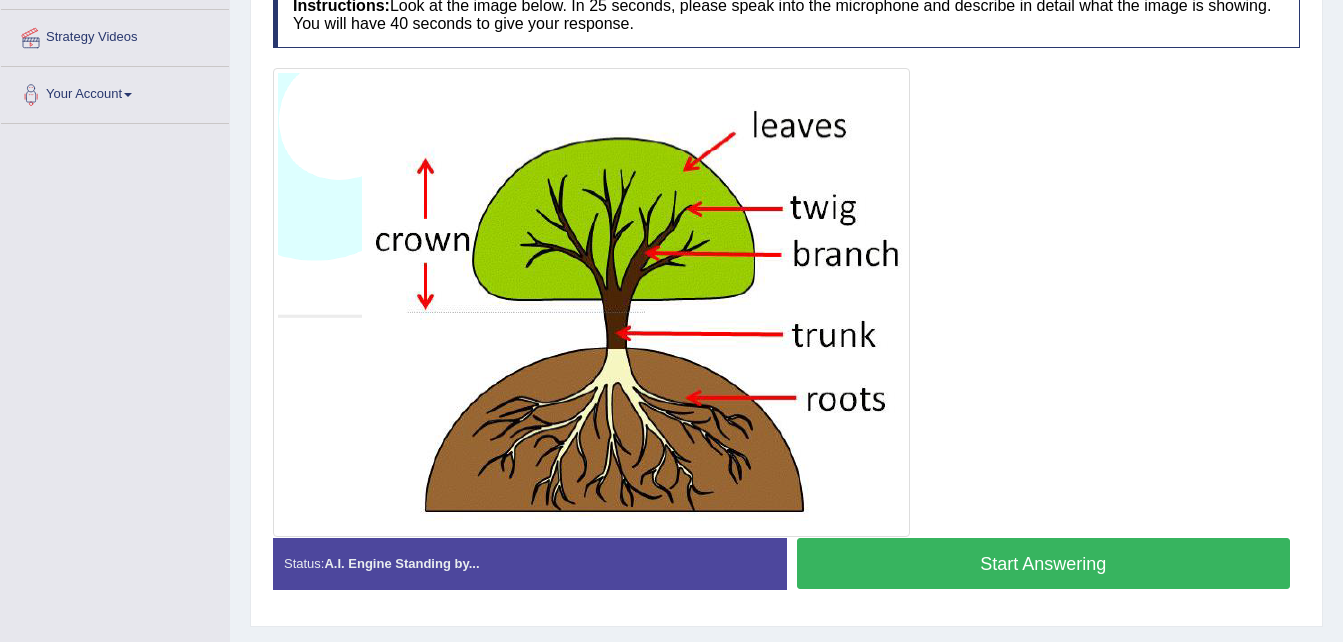 click on "Created with Highcharts 7.1.2 Great Too slow Too fast Time Speech pace meter: 0 10 20 30 40" at bounding box center [1049, 537] 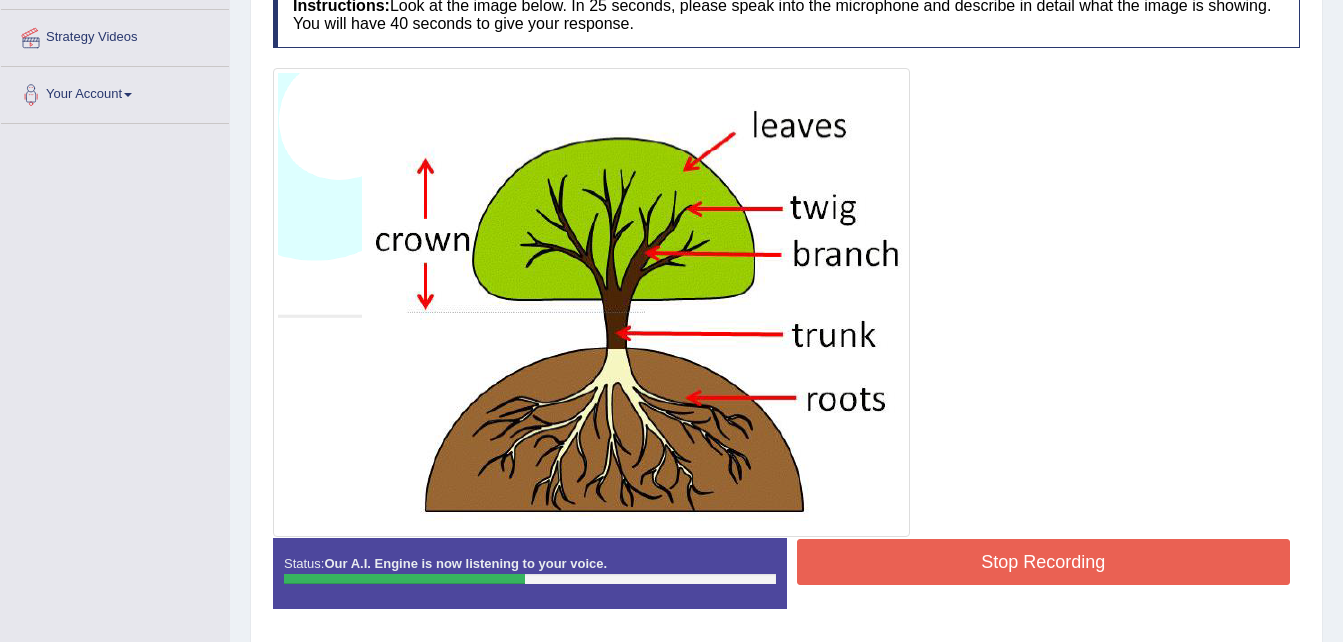 scroll, scrollTop: 0, scrollLeft: 0, axis: both 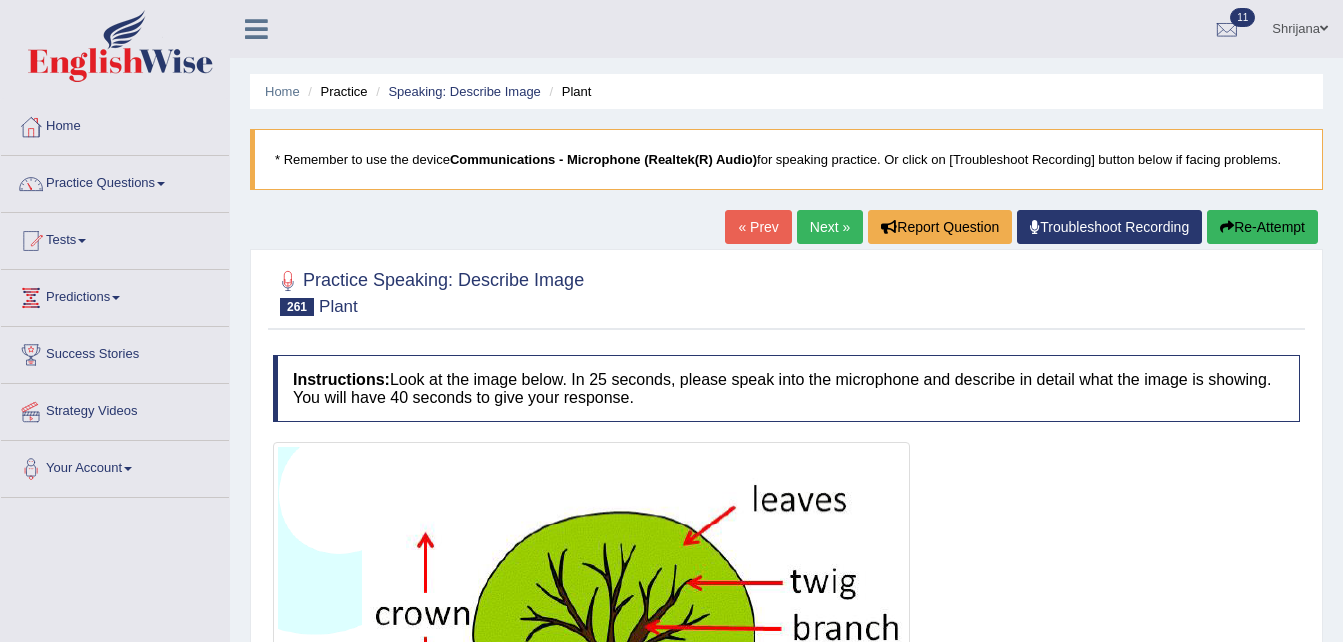 click on "Re-Attempt" at bounding box center (1262, 227) 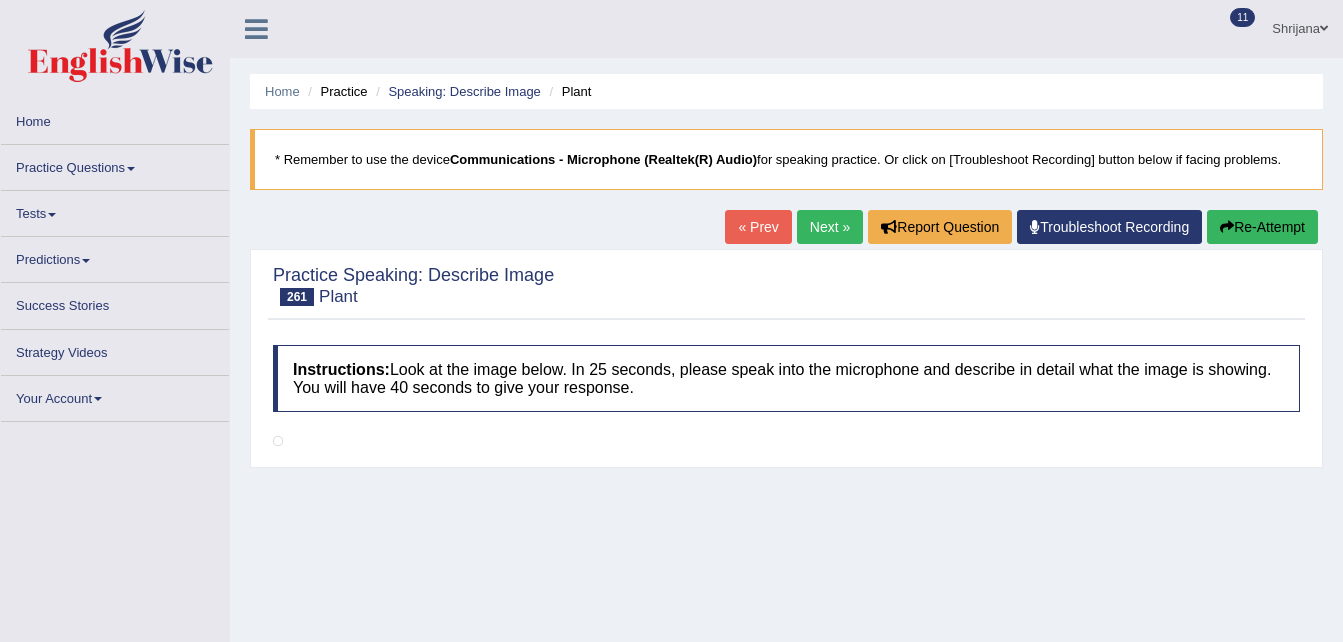 scroll, scrollTop: 0, scrollLeft: 0, axis: both 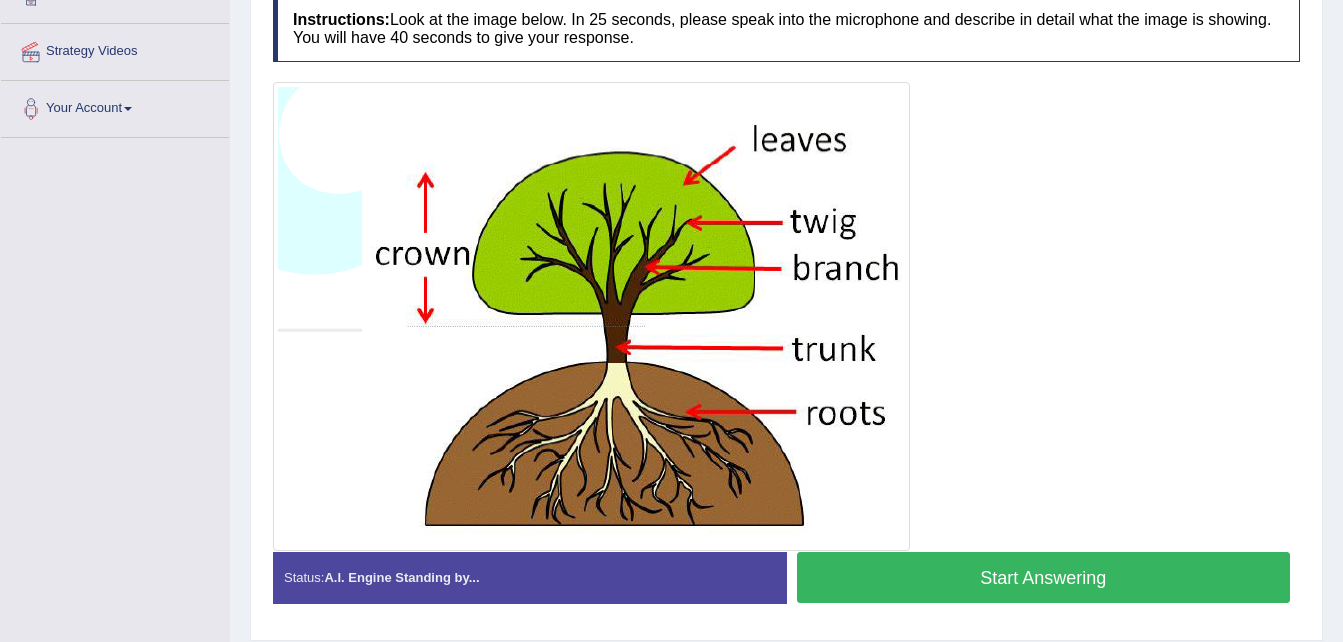 click on "Start Answering" at bounding box center [1044, 577] 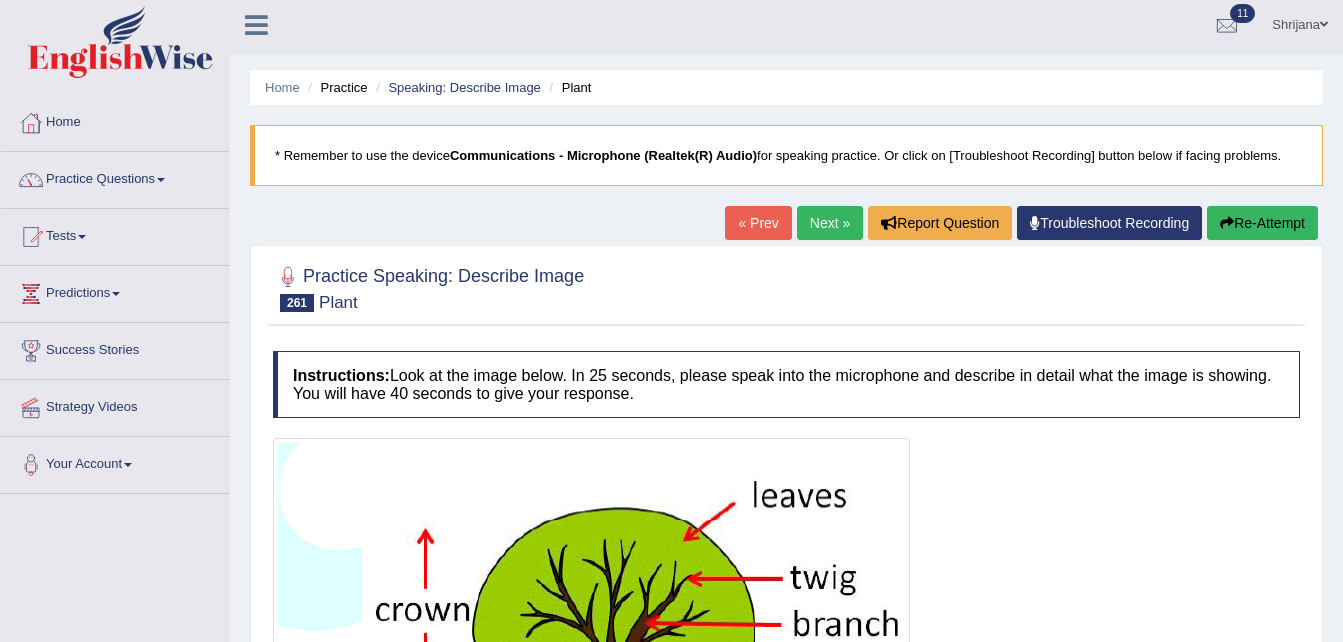scroll, scrollTop: 0, scrollLeft: 0, axis: both 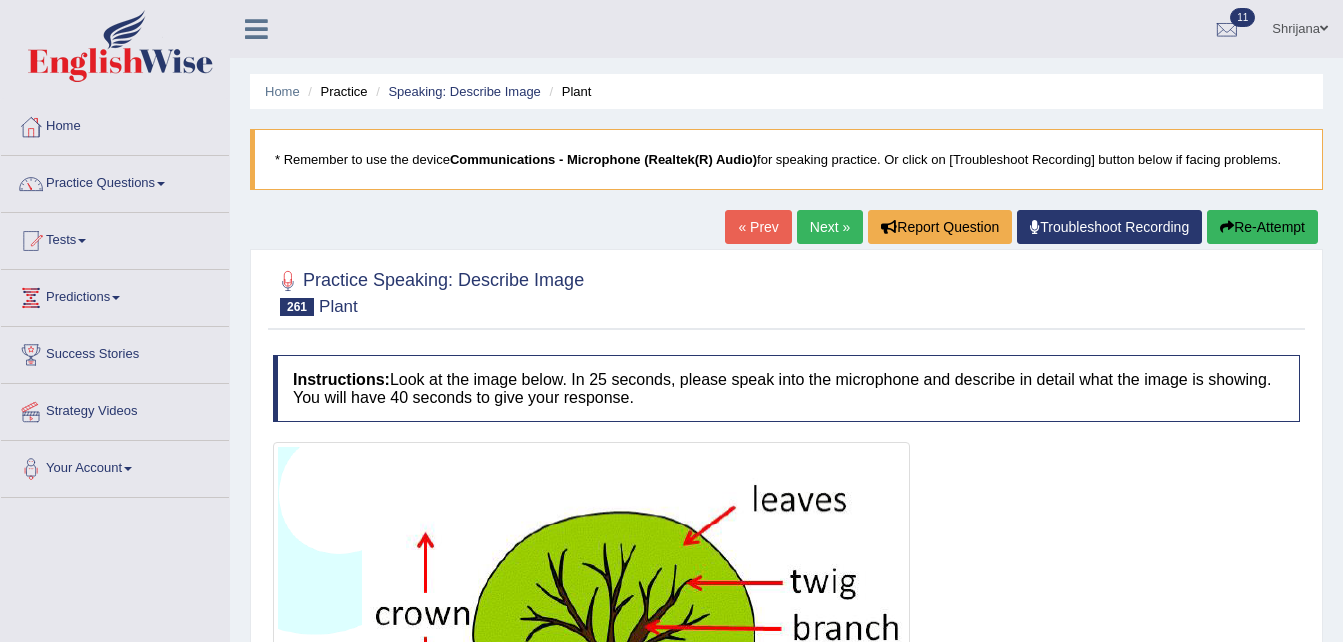 click on "Re-Attempt" at bounding box center (1262, 227) 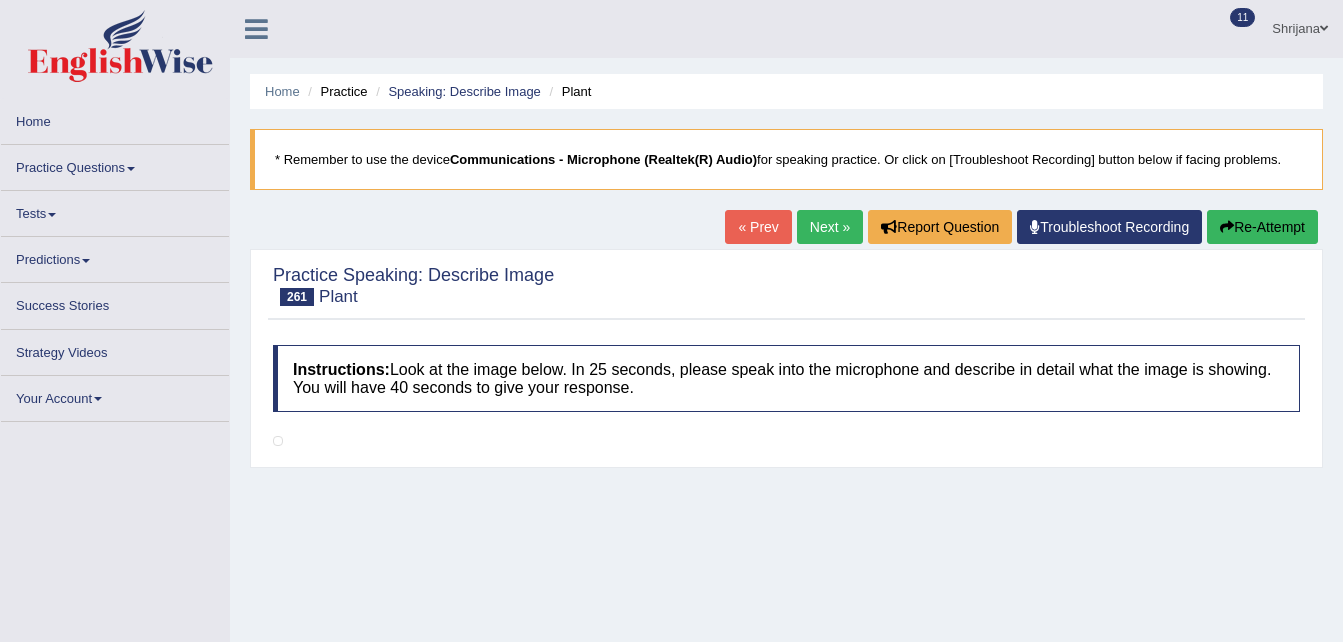 scroll, scrollTop: 0, scrollLeft: 0, axis: both 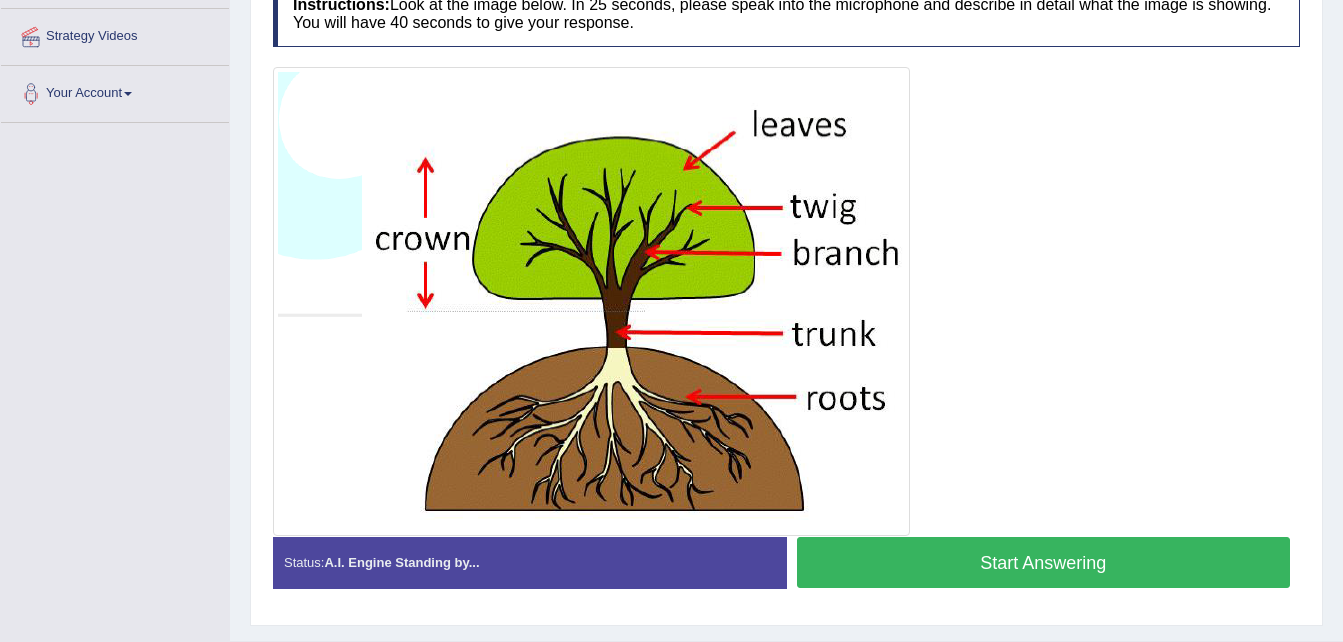 click on "Created with Highcharts 7.1.2 Great Too slow Too fast Time Speech pace meter: 0 10 20 30 40" at bounding box center [1049, 536] 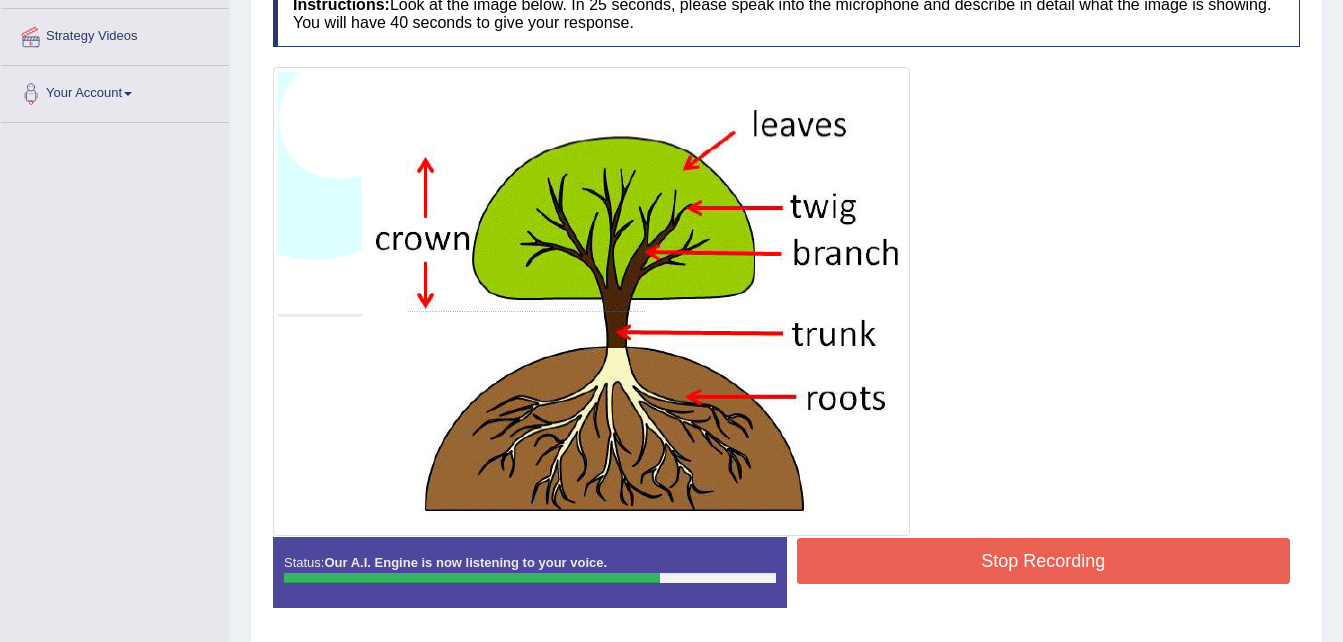 click on "Stop Recording" at bounding box center (1044, 561) 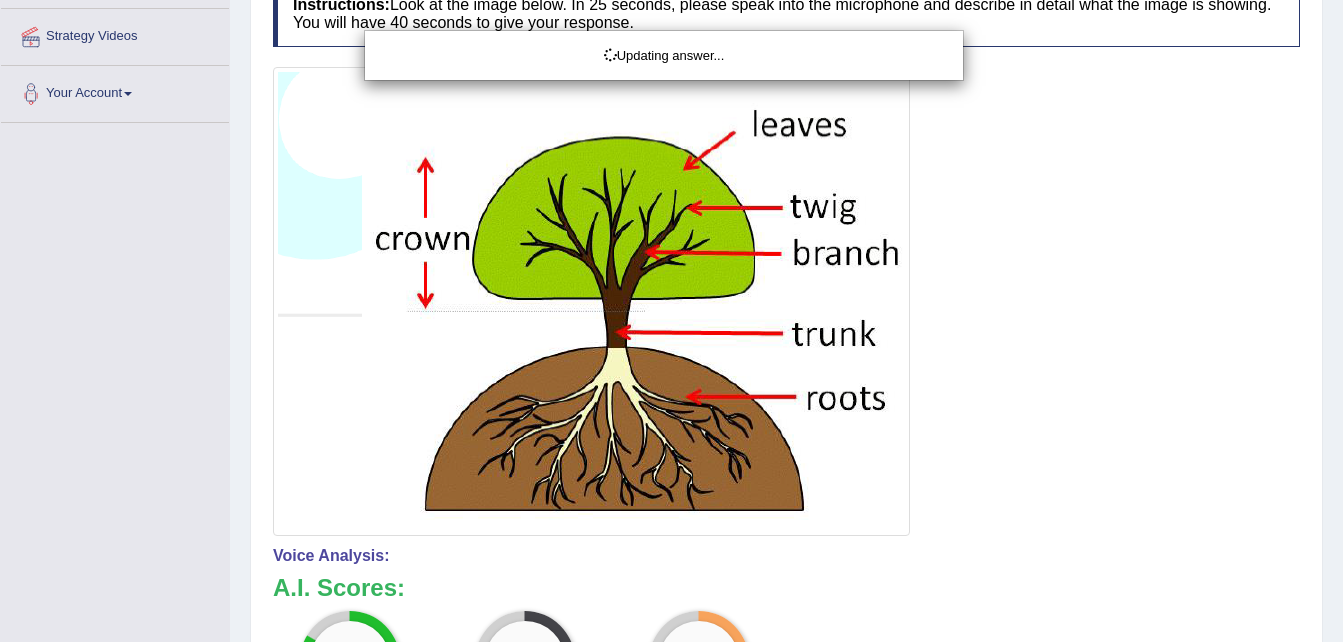 scroll, scrollTop: 847, scrollLeft: 0, axis: vertical 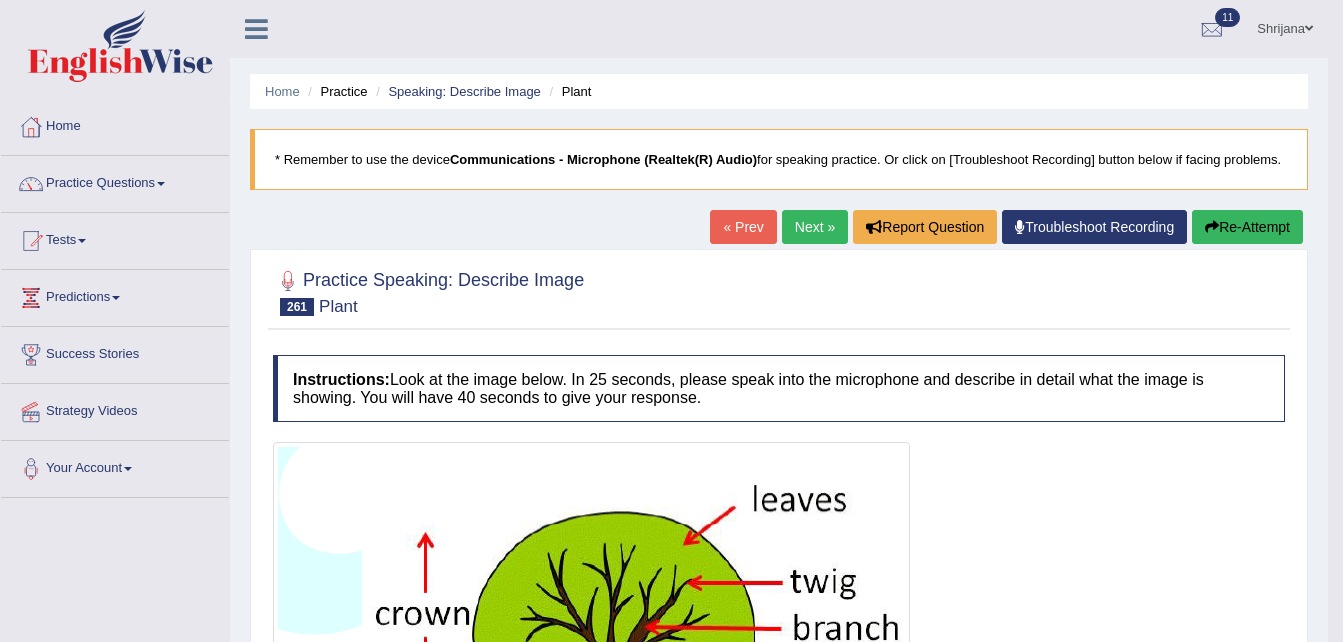 click on "Next »" at bounding box center [815, 227] 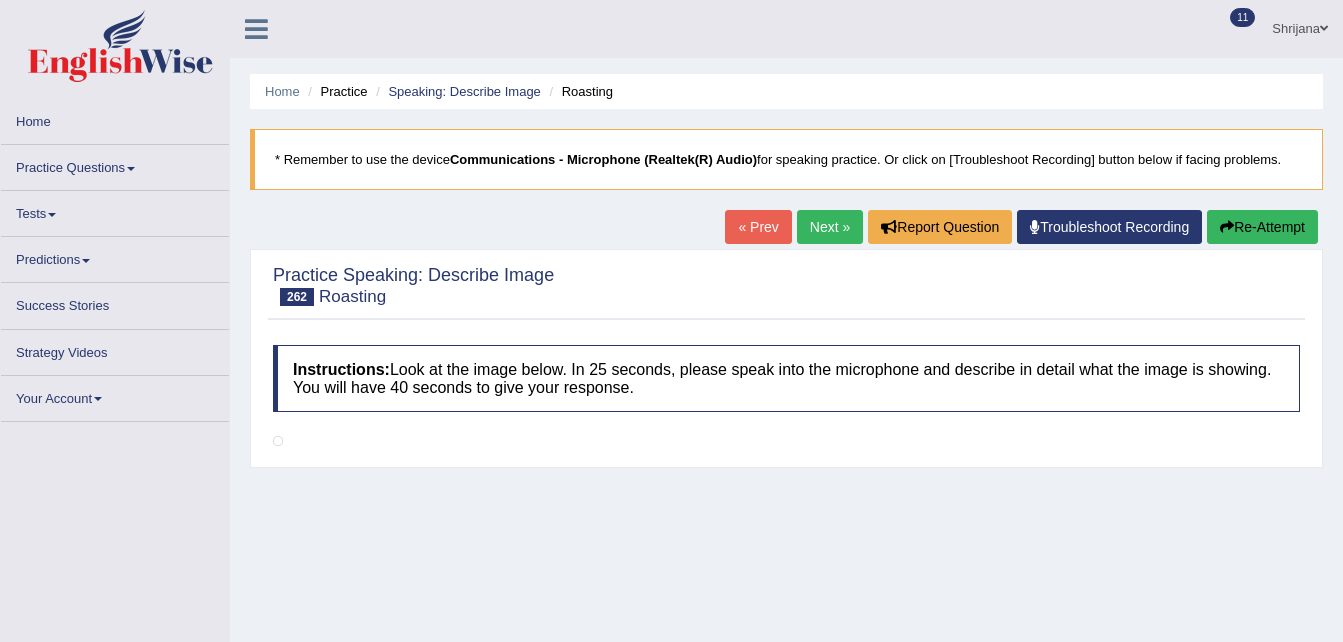scroll, scrollTop: 0, scrollLeft: 0, axis: both 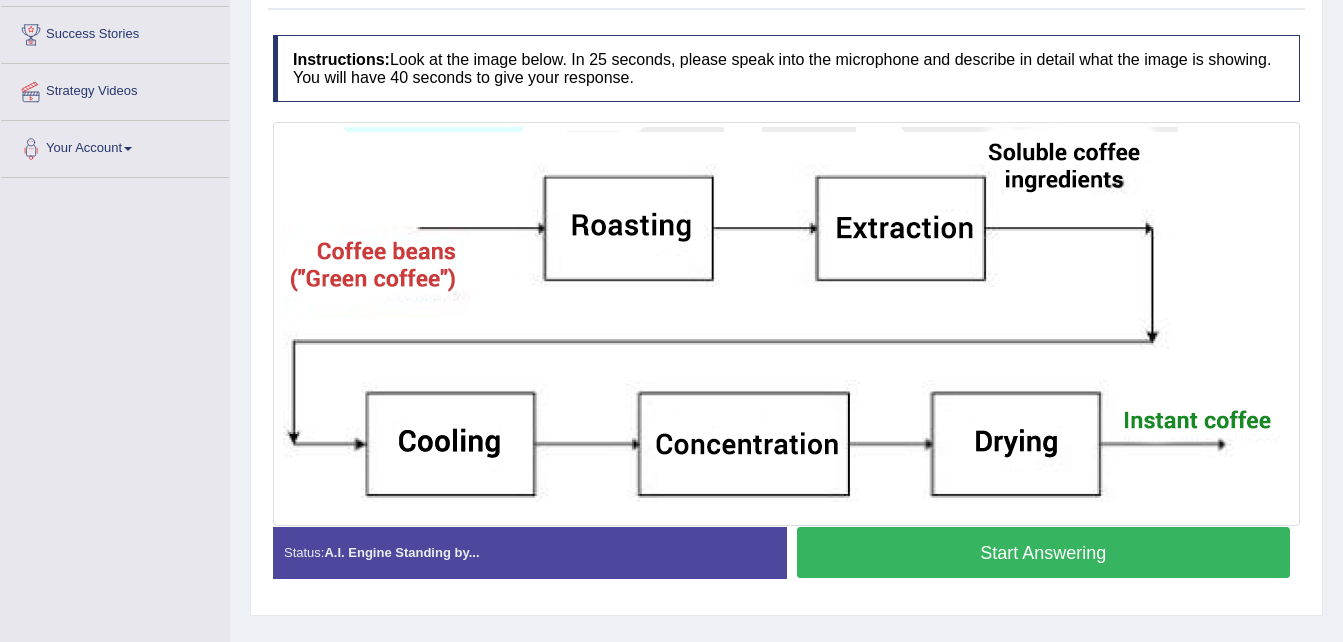 click on "Start Answering" at bounding box center [1044, 552] 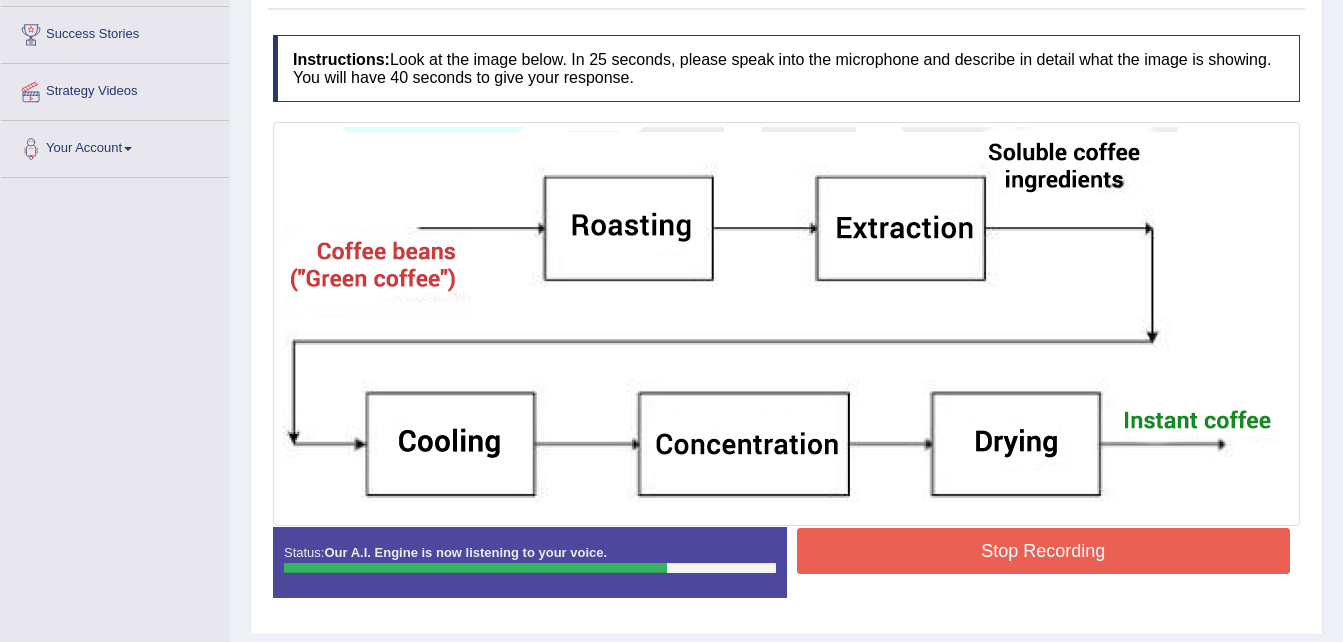click on "Stop Recording" at bounding box center [1044, 551] 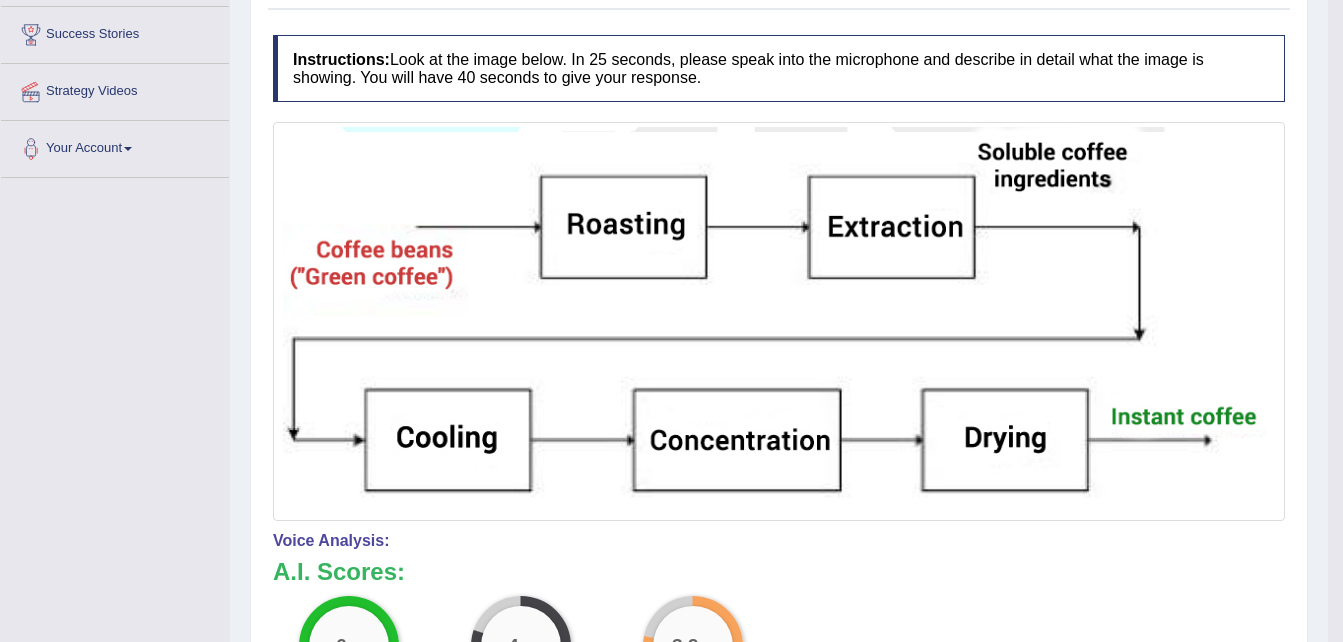 scroll, scrollTop: 776, scrollLeft: 0, axis: vertical 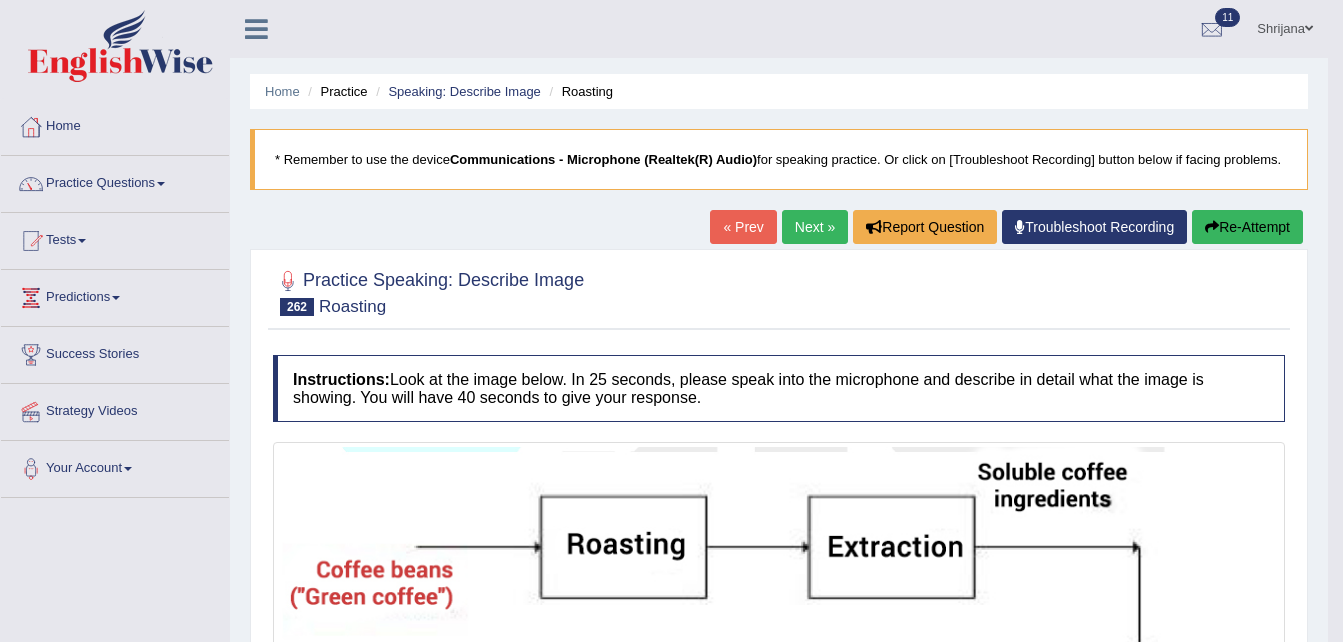 click on "« Prev" at bounding box center (743, 227) 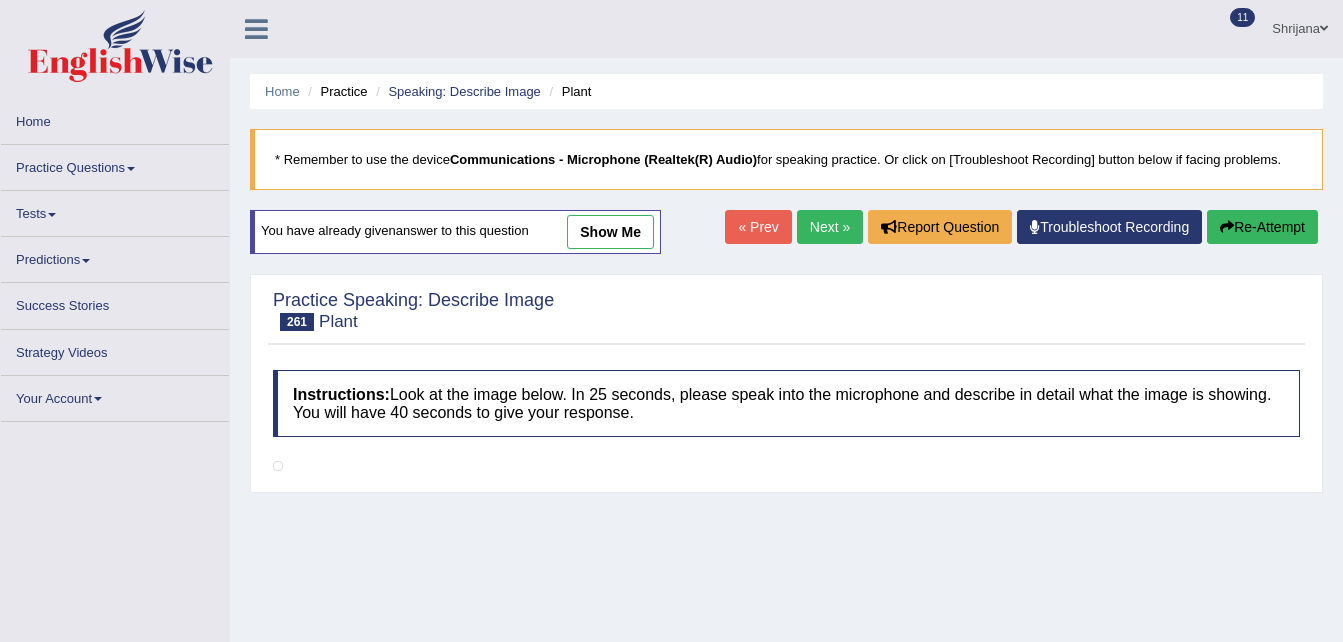 scroll, scrollTop: 0, scrollLeft: 0, axis: both 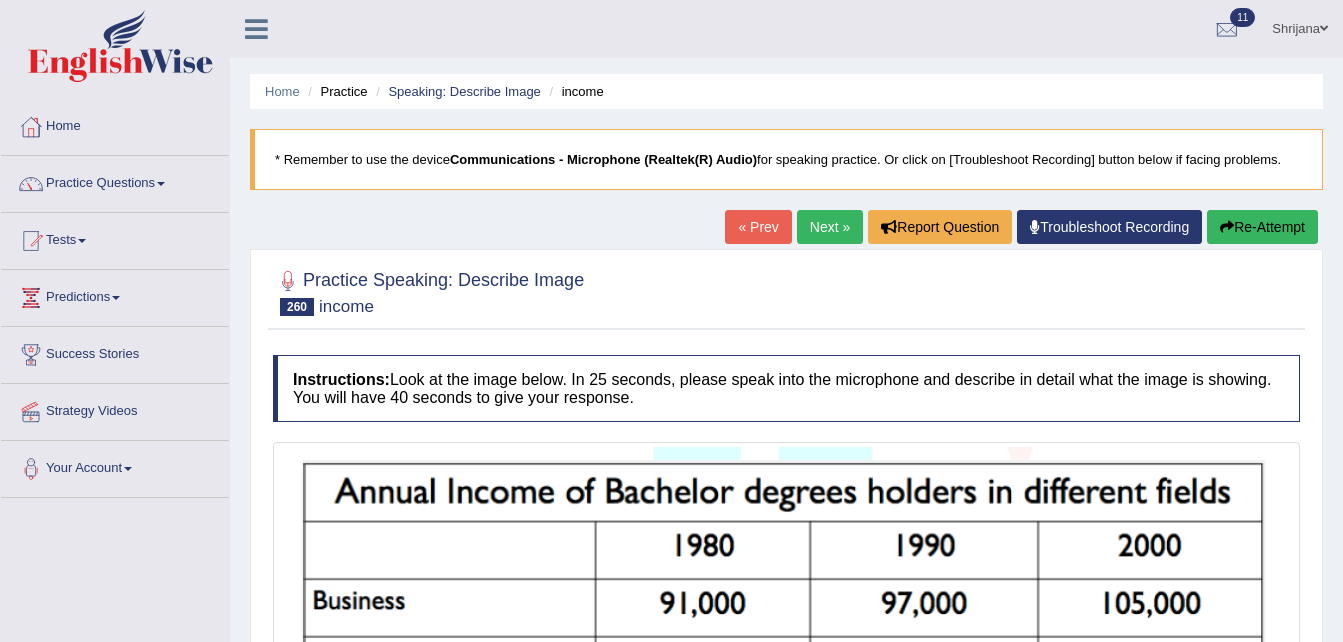 click on "Next »" at bounding box center [830, 227] 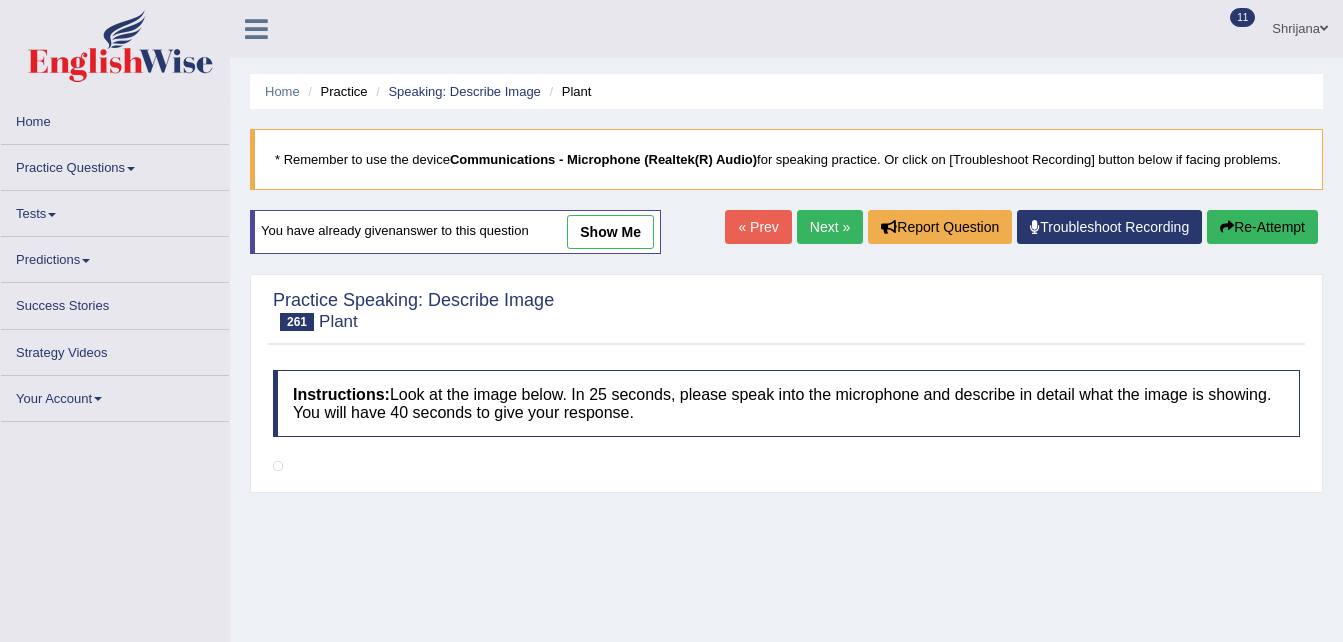 scroll, scrollTop: 0, scrollLeft: 0, axis: both 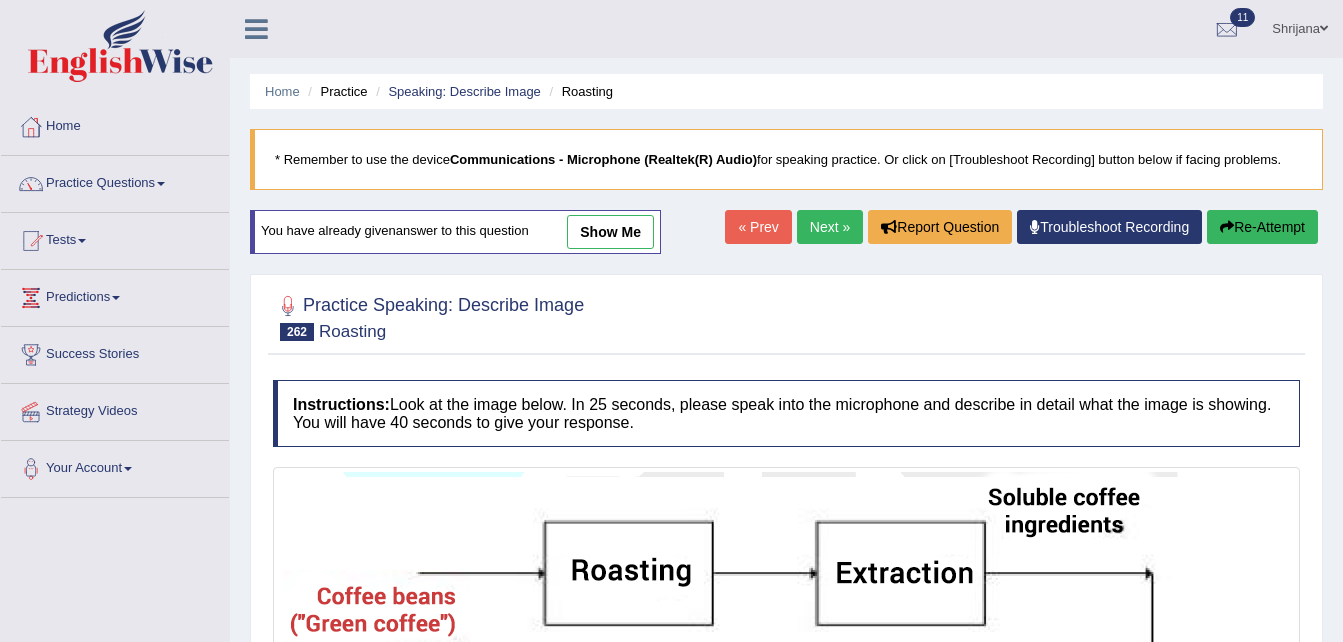 click on "Next »" at bounding box center (830, 227) 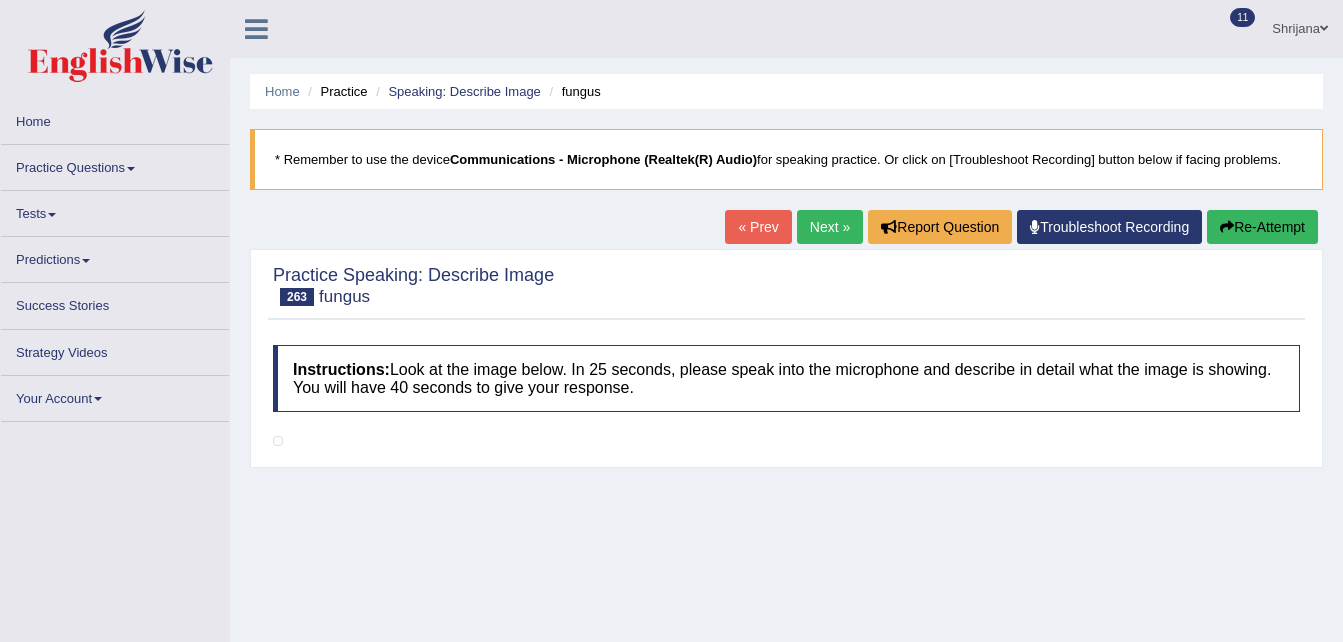 scroll, scrollTop: 0, scrollLeft: 0, axis: both 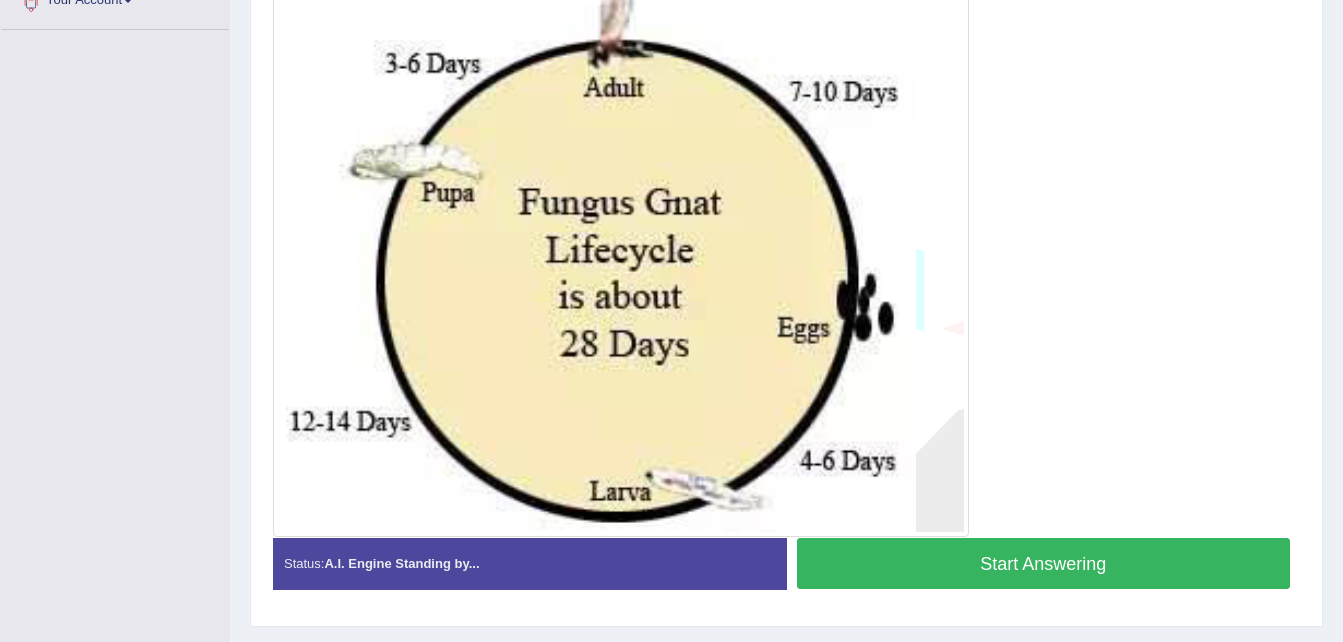 click on "Start Answering" at bounding box center [1044, 563] 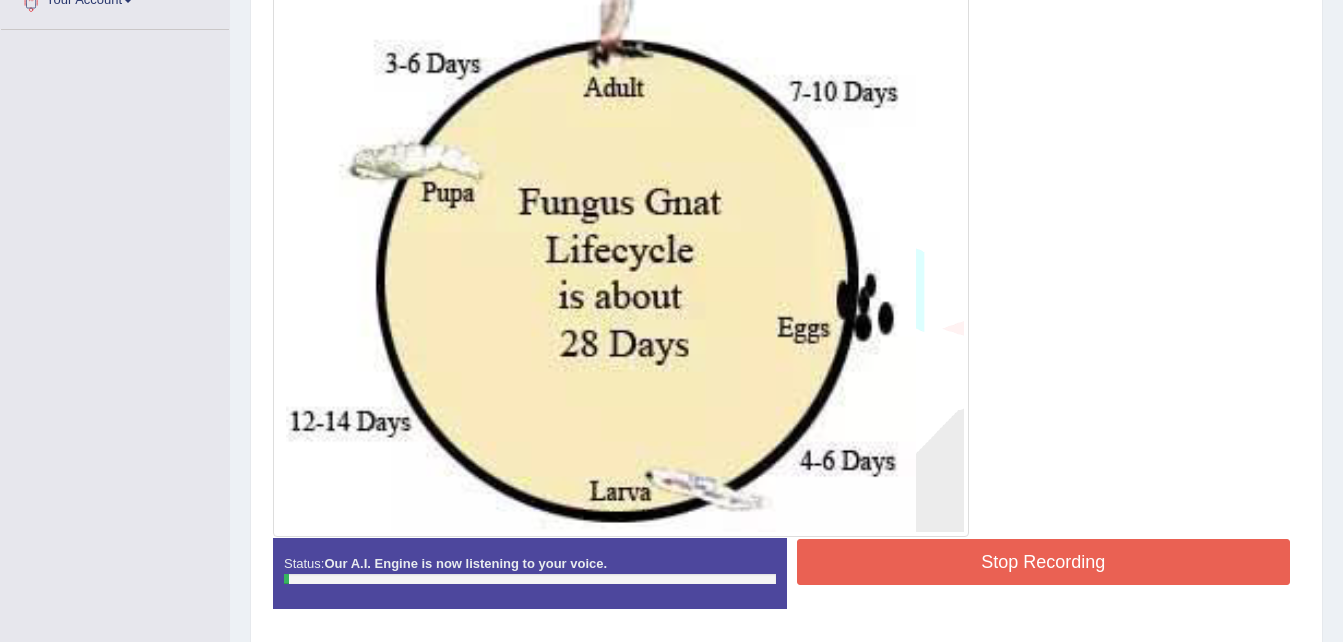 scroll, scrollTop: 0, scrollLeft: 0, axis: both 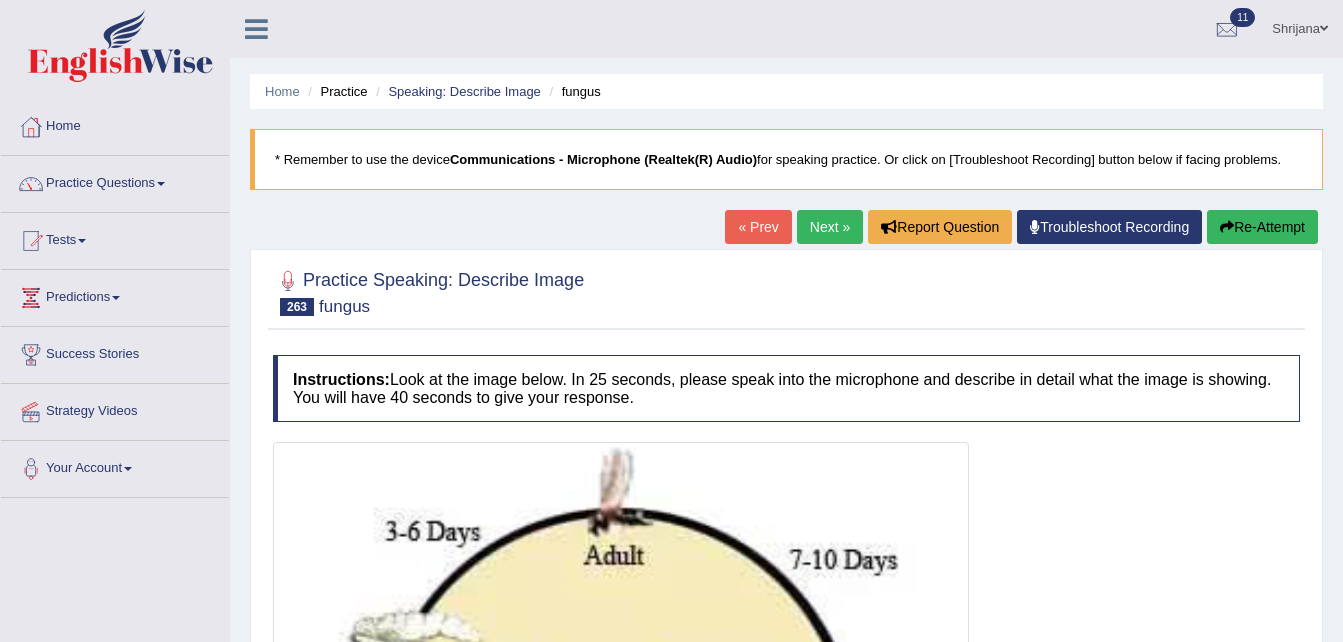 click on "Re-Attempt" at bounding box center (1262, 227) 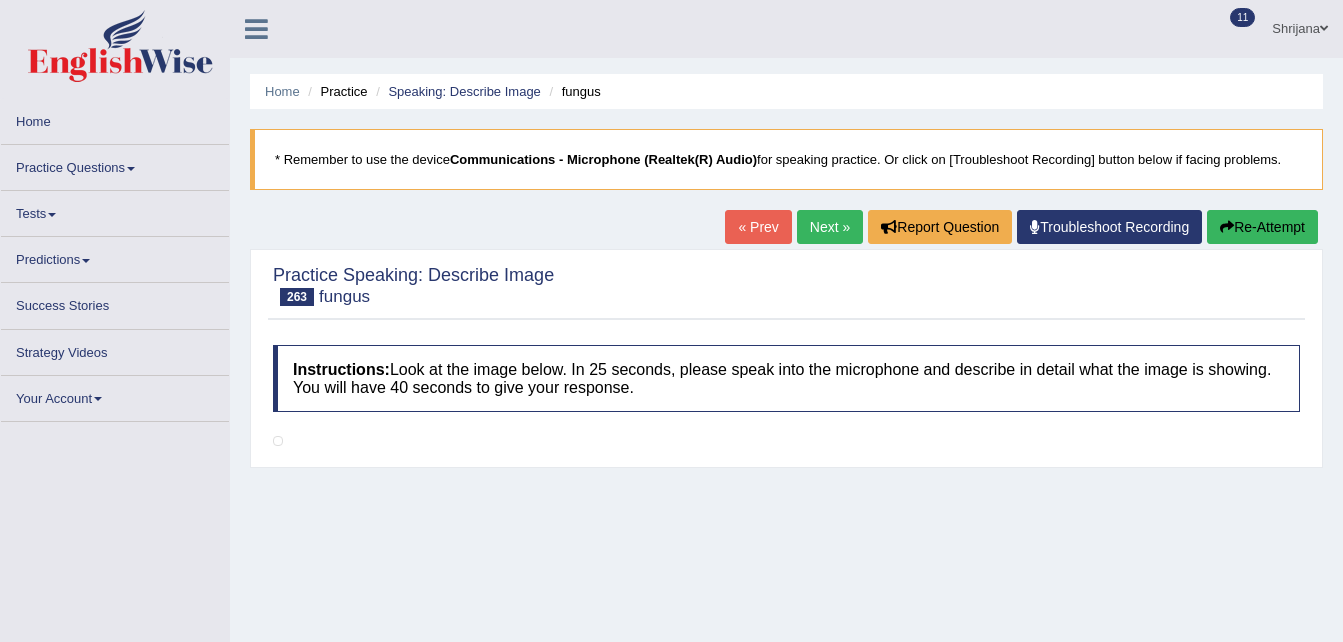 scroll, scrollTop: 0, scrollLeft: 0, axis: both 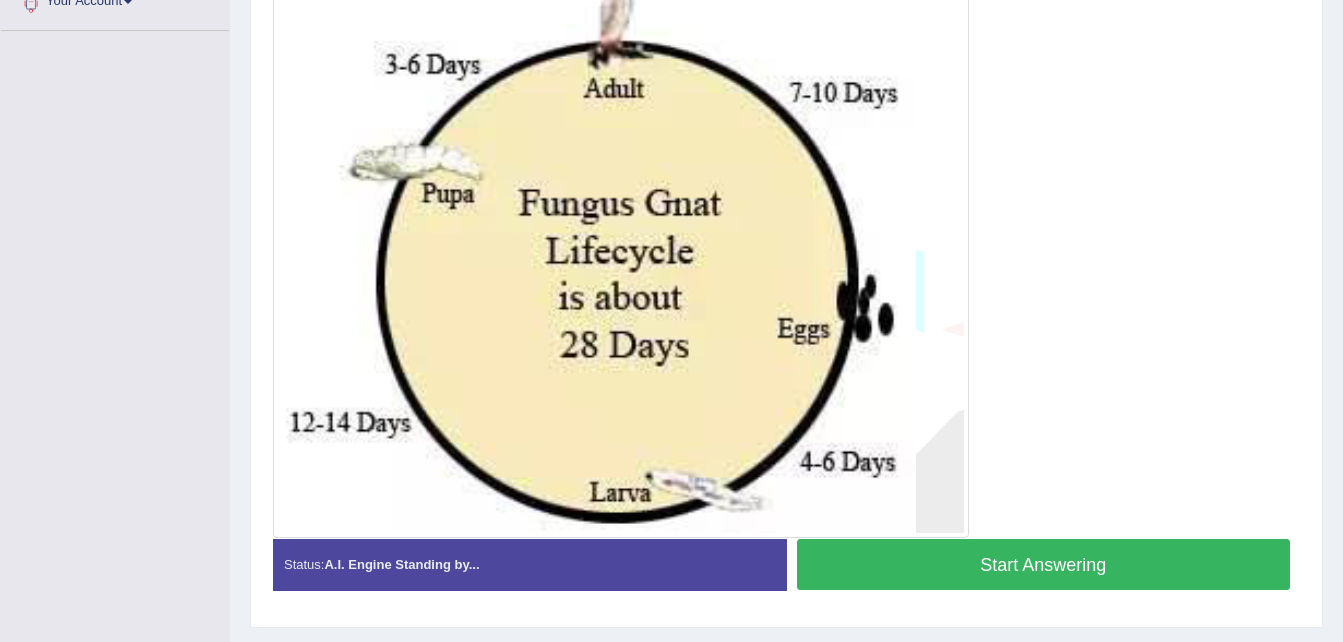 click on "Start Answering" at bounding box center [1044, 564] 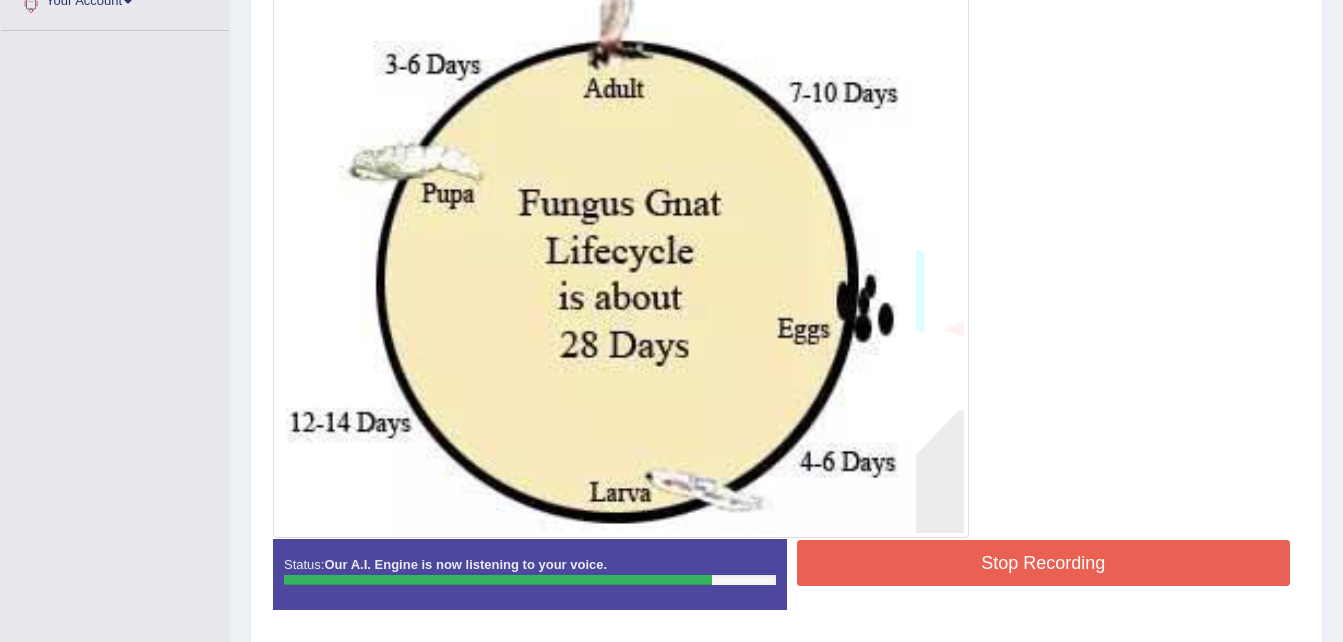 click on "Stop Recording" at bounding box center (1044, 563) 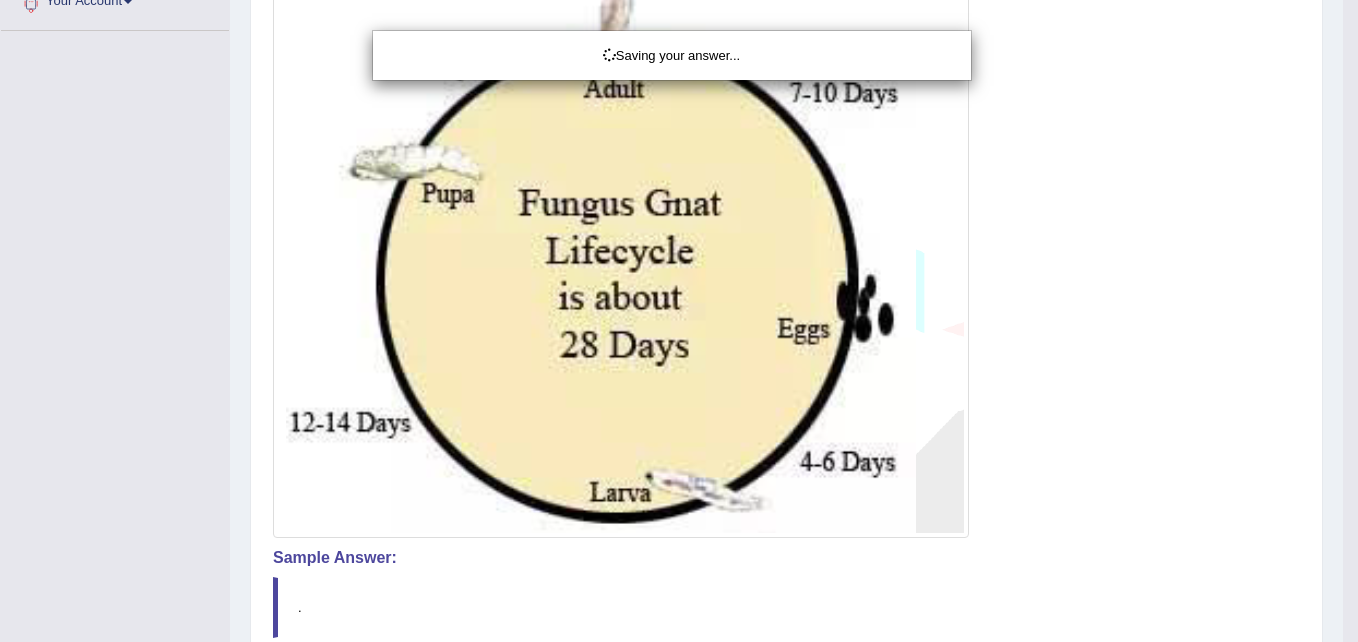 click on "Toggle navigation
Home
Practice Questions   Speaking Practice Read Aloud
Repeat Sentence
Describe Image
Re-tell Lecture
Answer Short Question
Summarize Group Discussion
Respond To A Situation
Writing Practice  Summarize Written Text
Write Essay
Reading Practice  Reading & Writing: Fill In The Blanks
Choose Multiple Answers
Re-order Paragraphs
Fill In The Blanks
Choose Single Answer
Listening Practice  Summarize Spoken Text
Highlight Incorrect Words
Highlight Correct Summary
Select Missing Word
Choose Single Answer
Choose Multiple Answers
Fill In The Blanks
Write From Dictation
Pronunciation
Tests
Take Mock Test" at bounding box center [679, -146] 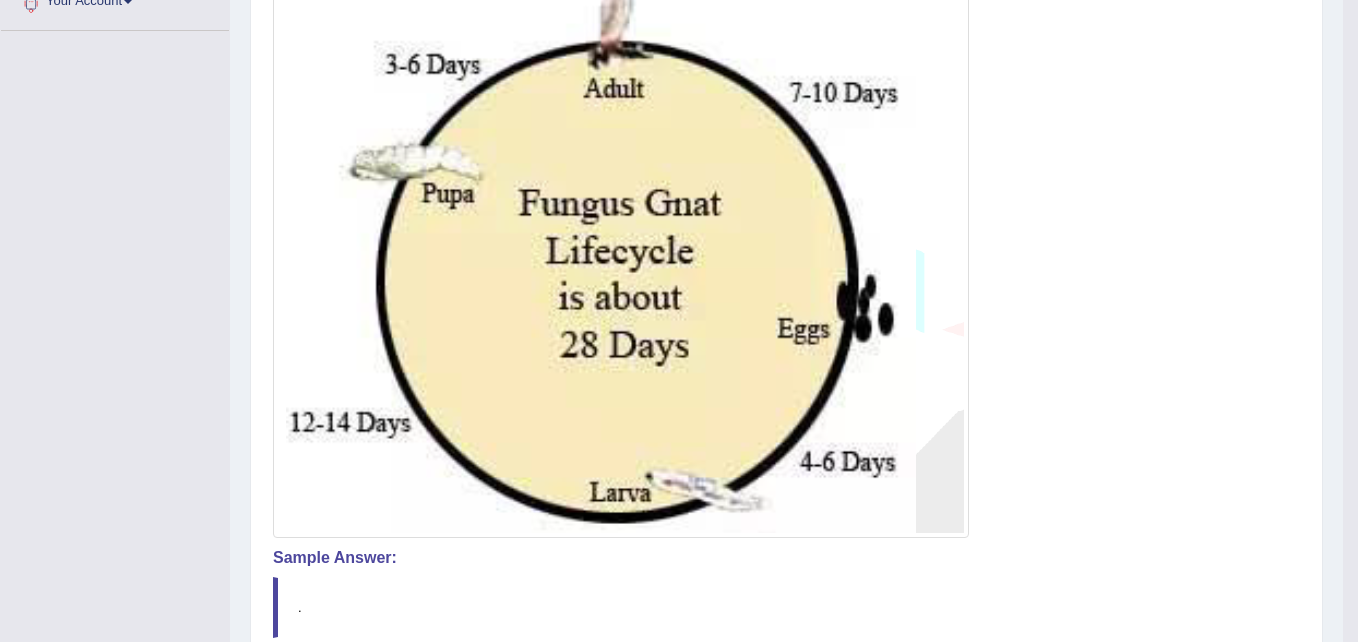 click on "Toggle navigation
Home
Practice Questions   Speaking Practice Read Aloud
Repeat Sentence
Describe Image
Re-tell Lecture
Answer Short Question
Summarize Group Discussion
Respond To A Situation
Writing Practice  Summarize Written Text
Write Essay
Reading Practice  Reading & Writing: Fill In The Blanks
Choose Multiple Answers
Re-order Paragraphs
Fill In The Blanks
Choose Single Answer
Listening Practice  Summarize Spoken Text
Highlight Incorrect Words
Highlight Correct Summary
Select Missing Word
Choose Single Answer
Choose Multiple Answers
Fill In The Blanks
Write From Dictation
Pronunciation
Tests
Take Mock Test" at bounding box center [679, -146] 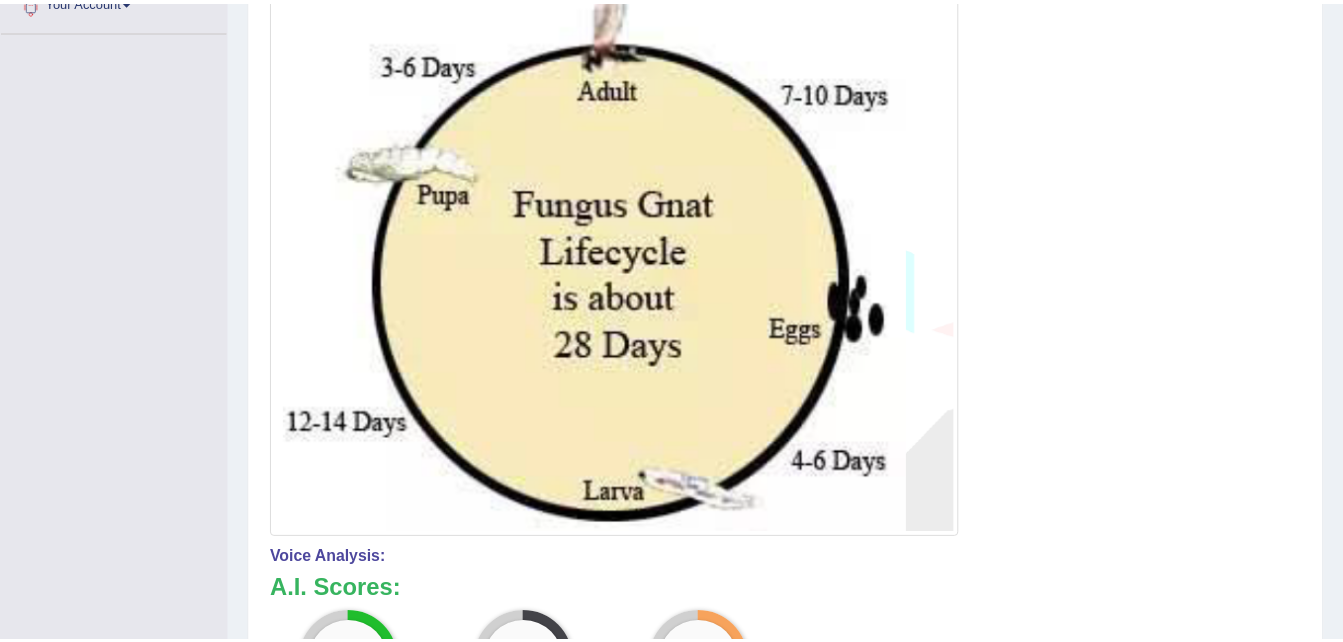 scroll, scrollTop: 941, scrollLeft: 0, axis: vertical 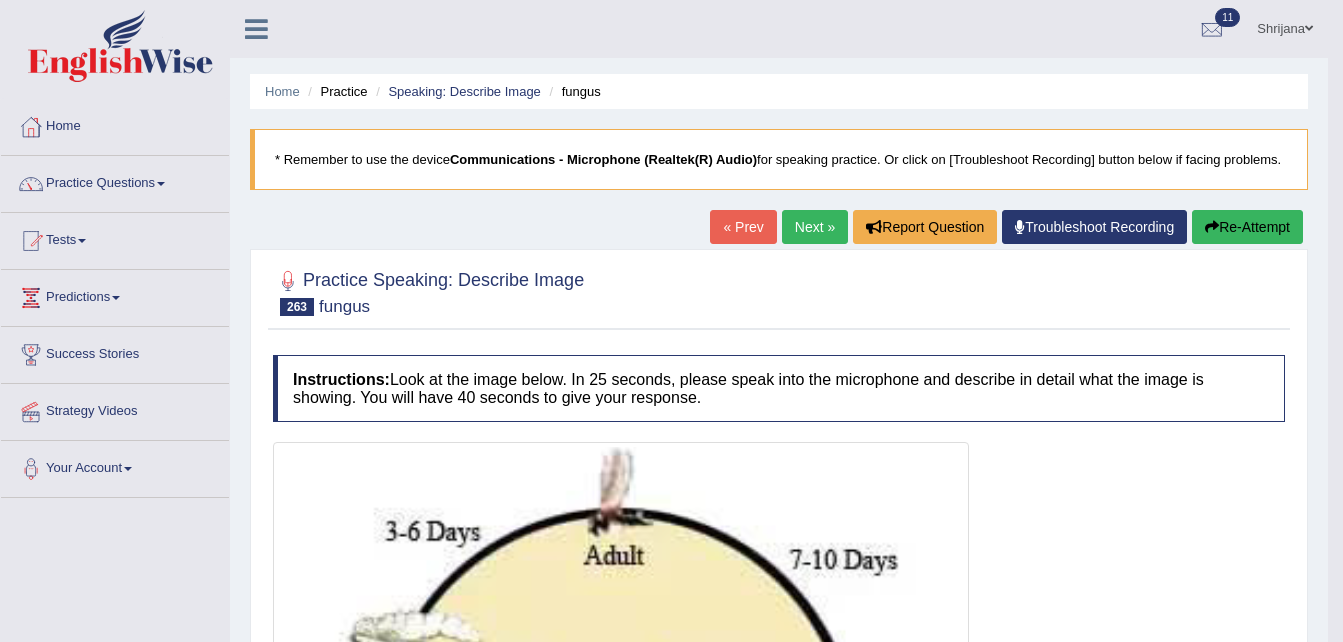 click on "Next »" at bounding box center [815, 227] 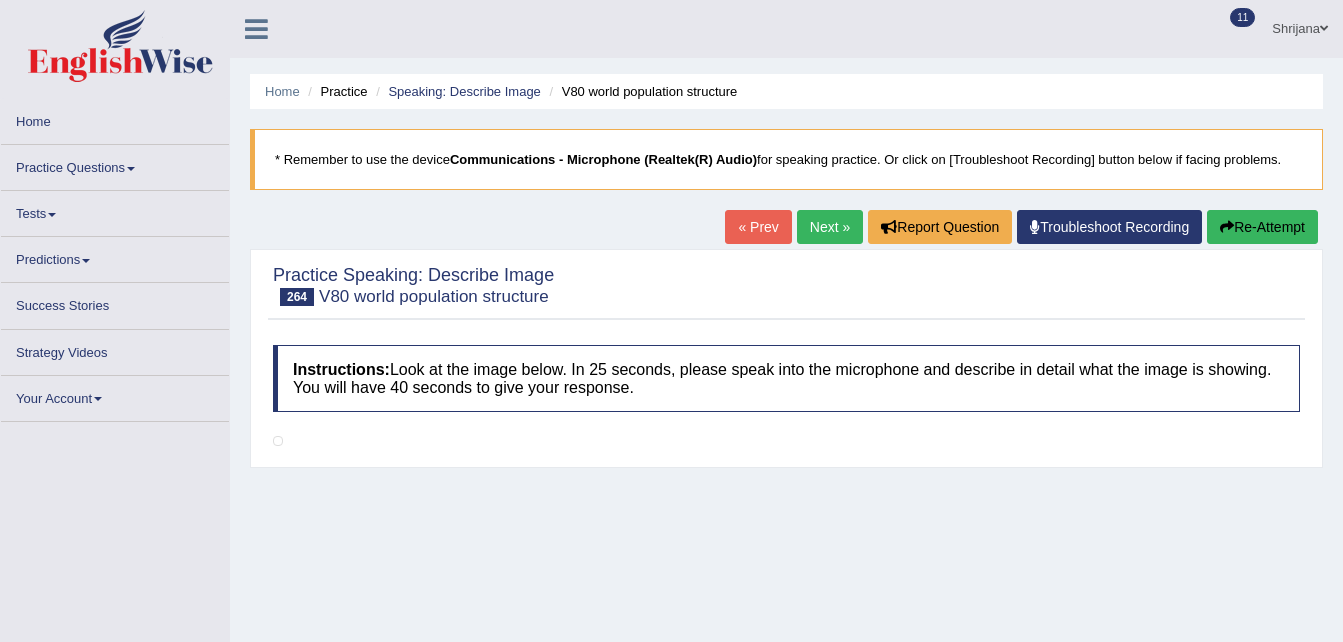 scroll, scrollTop: 0, scrollLeft: 0, axis: both 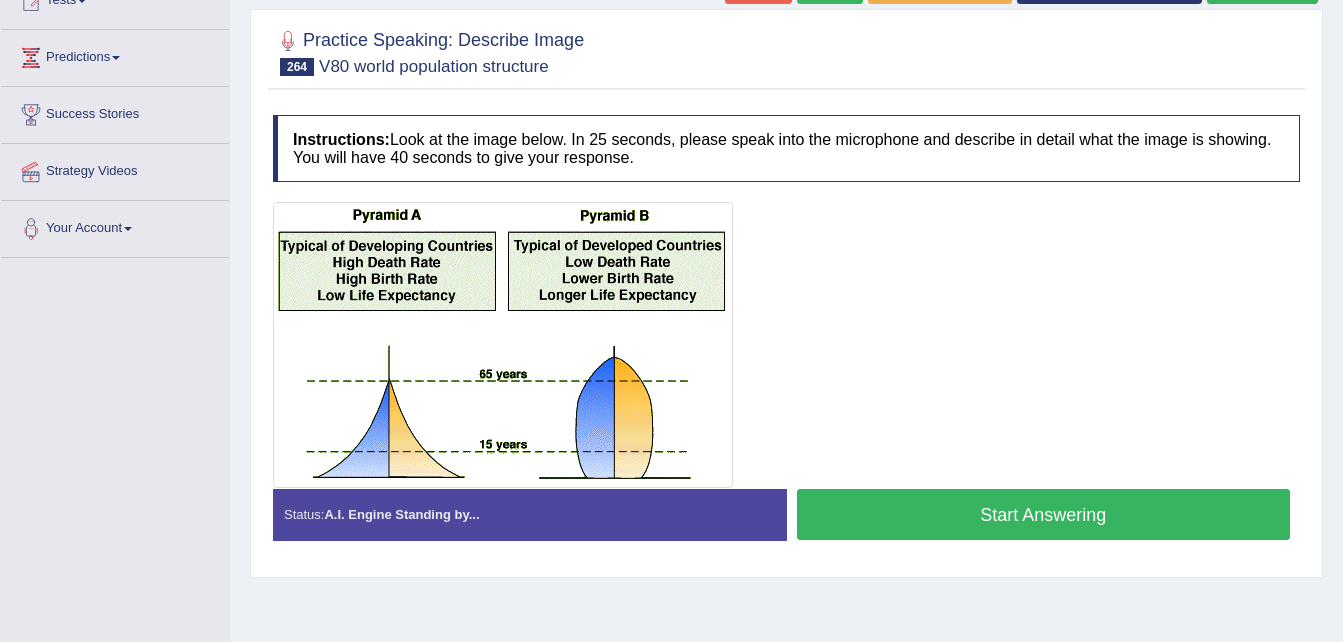 click on "Start Answering" at bounding box center (1044, 514) 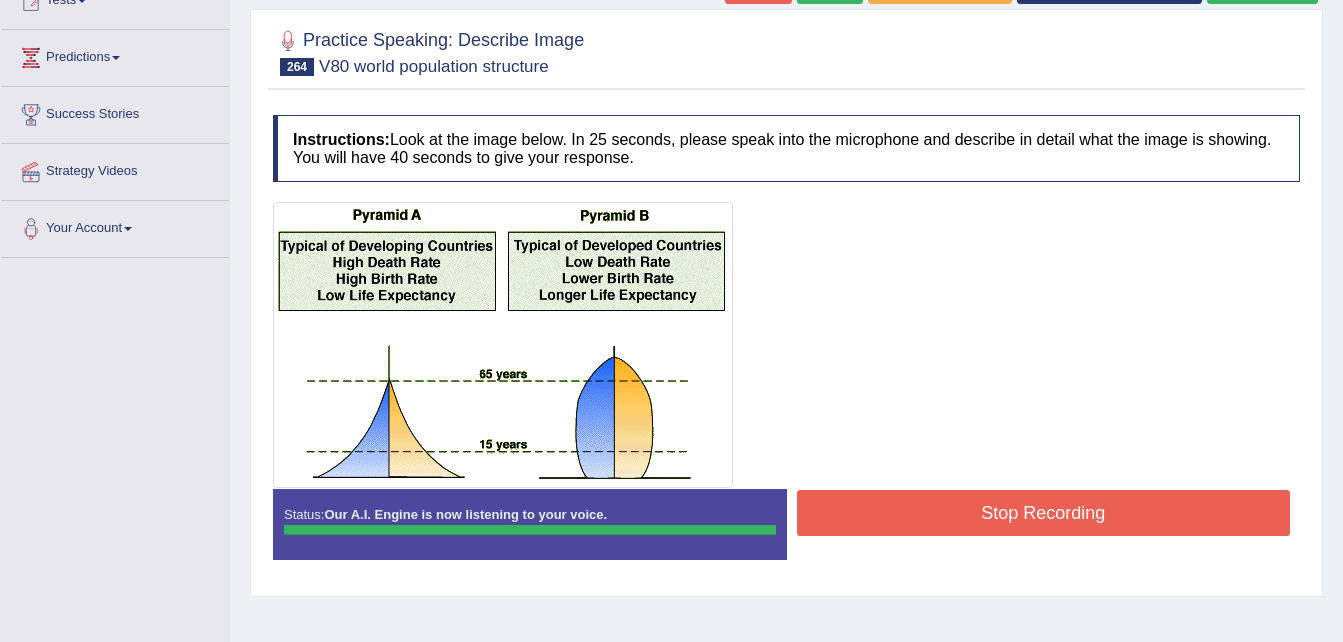 click on "Instructions:  Look at the image below. In 25 seconds, please speak into the microphone and describe in detail what the image is showing. You will have 40 seconds to give your response.
Created with Highcharts 7.1.2 Too low Too high Time Pitch meter: 0 10 20 30 40 Created with Highcharts 7.1.2 Great Too slow Too fast Time Speech pace meter: 0 10 20 30 40 Spoken Keywords: Voice Analysis: Your Response: Sample Answer: . Status:  Our A.I. Engine is now listening to your voice. Start Answering Stop Recording" at bounding box center [786, 345] 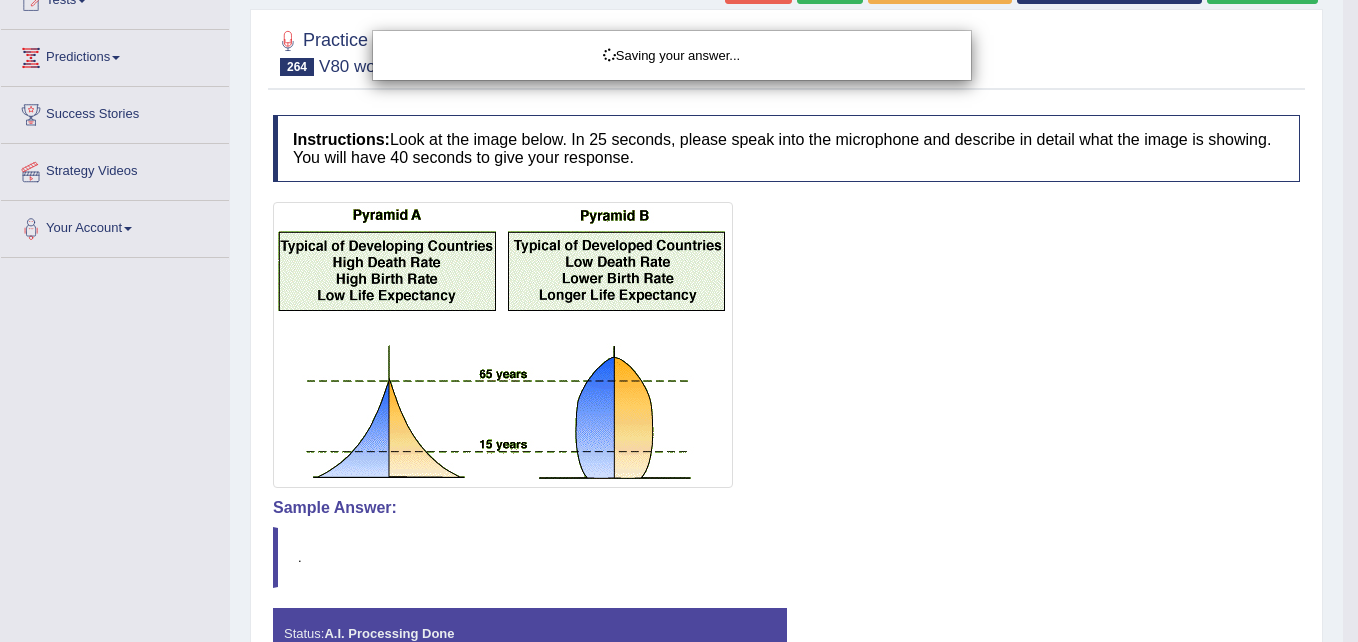 click on "Toggle navigation
Home
Practice Questions   Speaking Practice Read Aloud
Repeat Sentence
Describe Image
Re-tell Lecture
Answer Short Question
Summarize Group Discussion
Respond To A Situation
Writing Practice  Summarize Written Text
Write Essay
Reading Practice  Reading & Writing: Fill In The Blanks
Choose Multiple Answers
Re-order Paragraphs
Fill In The Blanks
Choose Single Answer
Listening Practice  Summarize Spoken Text
Highlight Incorrect Words
Highlight Correct Summary
Select Missing Word
Choose Single Answer
Choose Multiple Answers
Fill In The Blanks
Write From Dictation
Pronunciation
Tests
Take Mock Test" at bounding box center [679, 81] 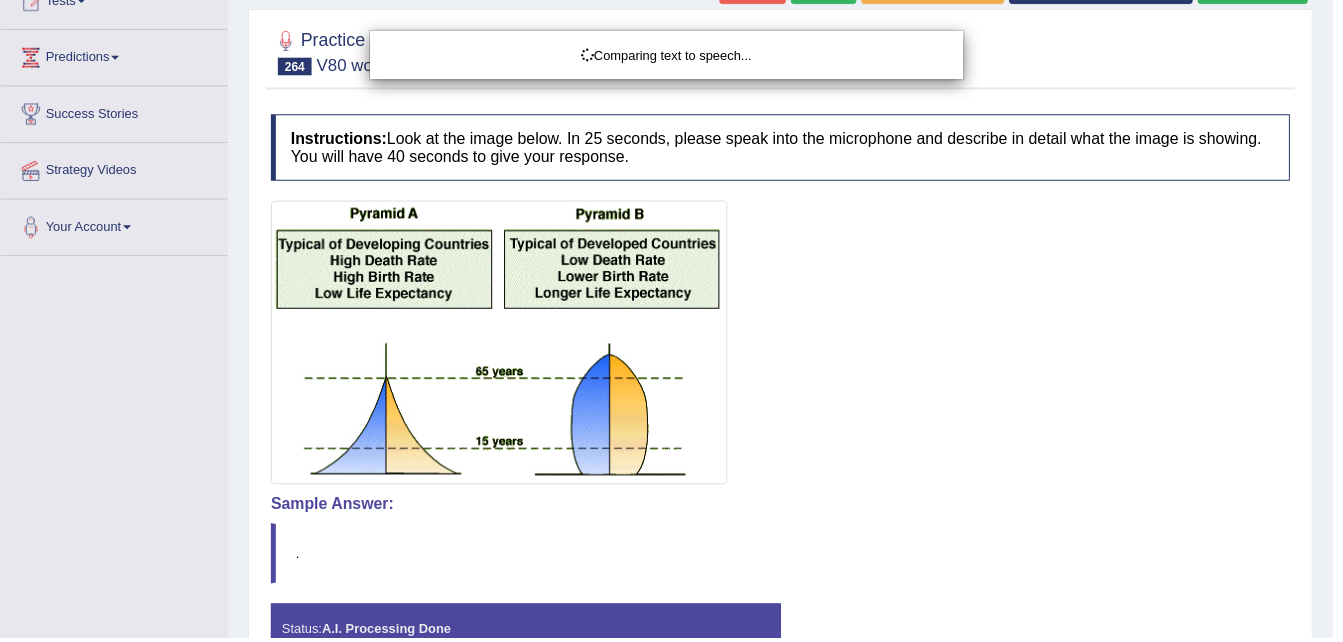 click on "Toggle navigation
Home
Practice Questions   Speaking Practice Read Aloud
Repeat Sentence
Describe Image
Re-tell Lecture
Answer Short Question
Summarize Group Discussion
Respond To A Situation
Writing Practice  Summarize Written Text
Write Essay
Reading Practice  Reading & Writing: Fill In The Blanks
Choose Multiple Answers
Re-order Paragraphs
Fill In The Blanks
Choose Single Answer
Listening Practice  Summarize Spoken Text
Highlight Incorrect Words
Highlight Correct Summary
Select Missing Word
Choose Single Answer
Choose Multiple Answers
Fill In The Blanks
Write From Dictation
Pronunciation
Tests
Take Mock Test" at bounding box center [671, 81] 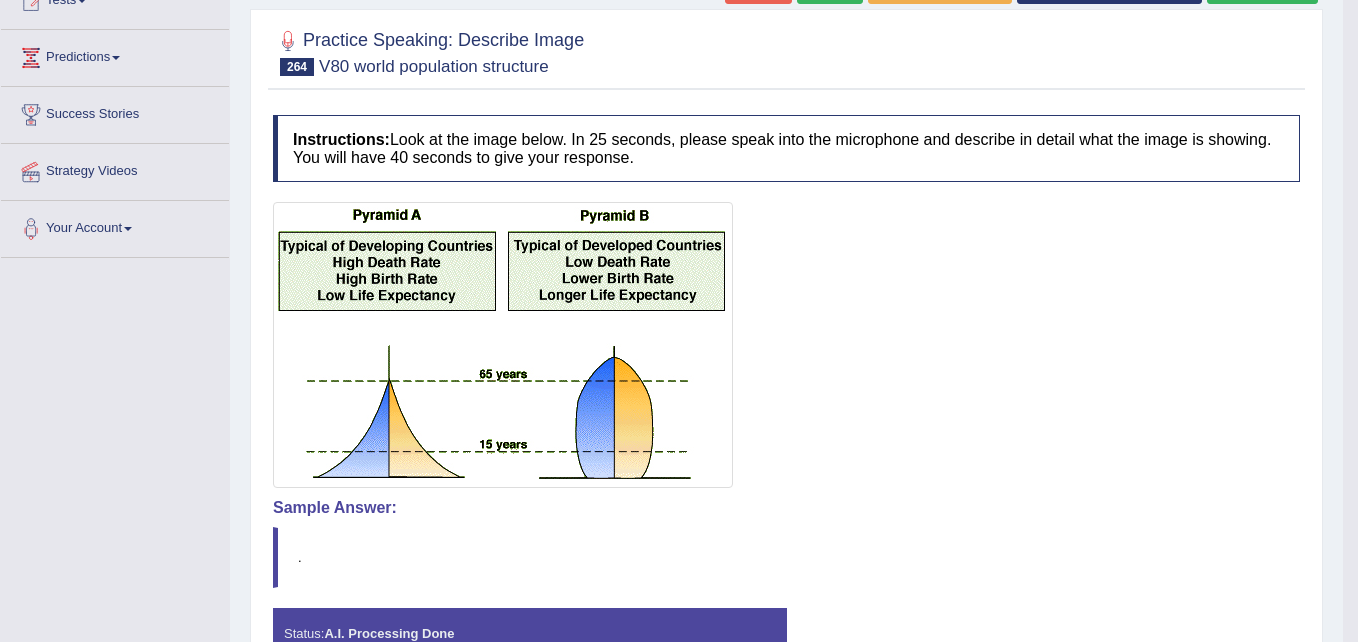 click on "Toggle navigation
Home
Practice Questions   Speaking Practice Read Aloud
Repeat Sentence
Describe Image
Re-tell Lecture
Answer Short Question
Summarize Group Discussion
Respond To A Situation
Writing Practice  Summarize Written Text
Write Essay
Reading Practice  Reading & Writing: Fill In The Blanks
Choose Multiple Answers
Re-order Paragraphs
Fill In The Blanks
Choose Single Answer
Listening Practice  Summarize Spoken Text
Highlight Incorrect Words
Highlight Correct Summary
Select Missing Word
Choose Single Answer
Choose Multiple Answers
Fill In The Blanks
Write From Dictation
Pronunciation
Tests
Take Mock Test" at bounding box center [679, 81] 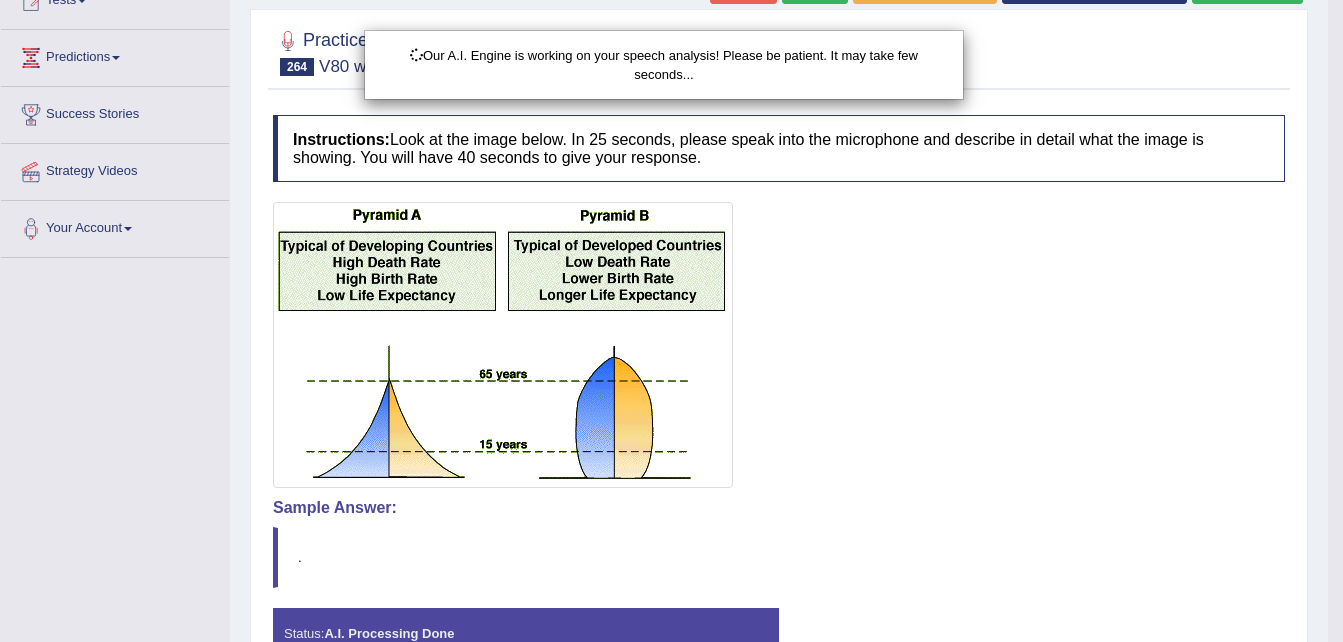 click on "Toggle navigation
Home
Practice Questions   Speaking Practice Read Aloud
Repeat Sentence
Describe Image
Re-tell Lecture
Answer Short Question
Summarize Group Discussion
Respond To A Situation
Writing Practice  Summarize Written Text
Write Essay
Reading Practice  Reading & Writing: Fill In The Blanks
Choose Multiple Answers
Re-order Paragraphs
Fill In The Blanks
Choose Single Answer
Listening Practice  Summarize Spoken Text
Highlight Incorrect Words
Highlight Correct Summary
Select Missing Word
Choose Single Answer
Choose Multiple Answers
Fill In The Blanks
Write From Dictation
Pronunciation
Tests
Take Mock Test" at bounding box center [671, 81] 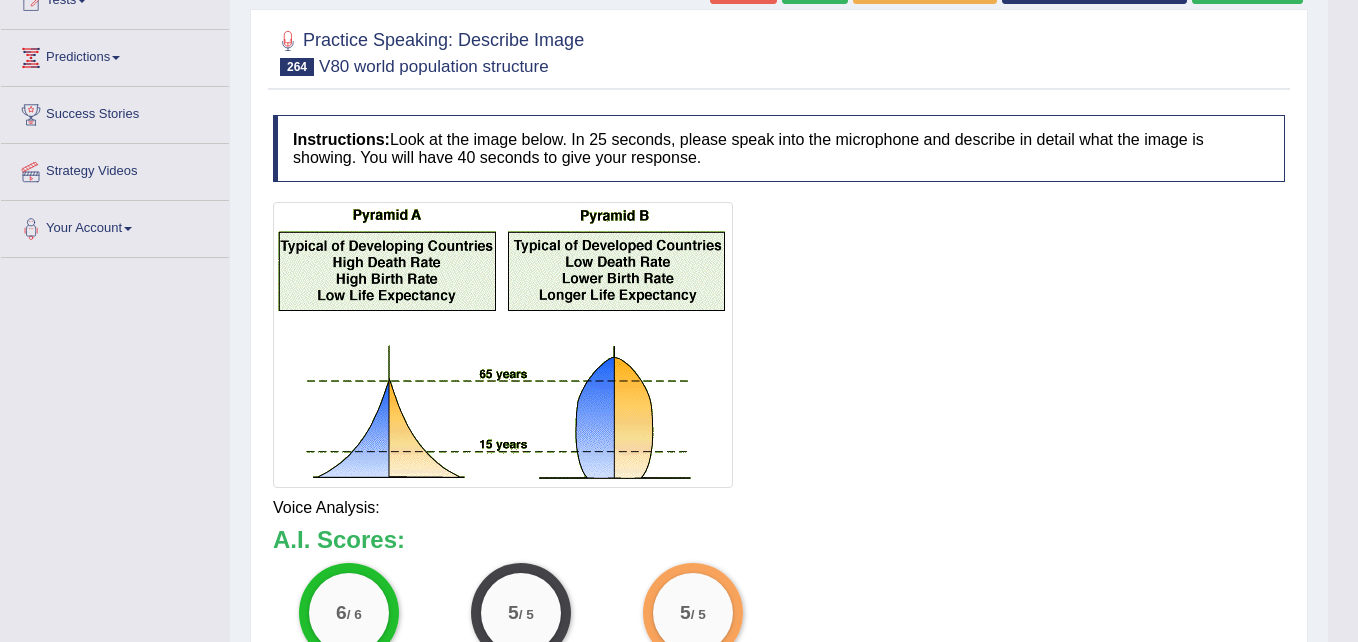 click on "Toggle navigation
Home
Practice Questions   Speaking Practice Read Aloud
Repeat Sentence
Describe Image
Re-tell Lecture
Answer Short Question
Summarize Group Discussion
Respond To A Situation
Writing Practice  Summarize Written Text
Write Essay
Reading Practice  Reading & Writing: Fill In The Blanks
Choose Multiple Answers
Re-order Paragraphs
Fill In The Blanks
Choose Single Answer
Listening Practice  Summarize Spoken Text
Highlight Incorrect Words
Highlight Correct Summary
Select Missing Word
Choose Single Answer
Choose Multiple Answers
Fill In The Blanks
Write From Dictation
Pronunciation
Tests
Take Mock Test" at bounding box center (679, 81) 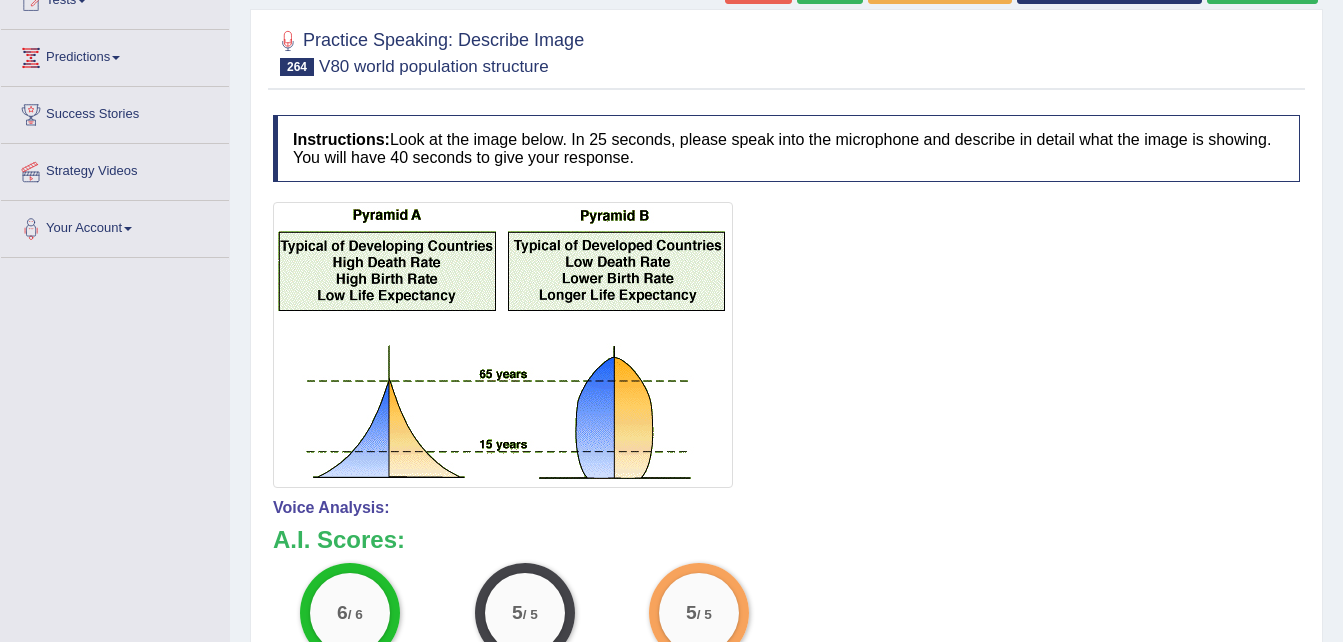 click on "Toggle navigation
Home
Practice Questions   Speaking Practice Read Aloud
Repeat Sentence
Describe Image
Re-tell Lecture
Answer Short Question
Summarize Group Discussion
Respond To A Situation
Writing Practice  Summarize Written Text
Write Essay
Reading Practice  Reading & Writing: Fill In The Blanks
Choose Multiple Answers
Re-order Paragraphs
Fill In The Blanks
Choose Single Answer
Listening Practice  Summarize Spoken Text
Highlight Incorrect Words
Highlight Correct Summary
Select Missing Word
Choose Single Answer
Choose Multiple Answers
Fill In The Blanks
Write From Dictation
Pronunciation
Tests
Take Mock Test" at bounding box center [671, 81] 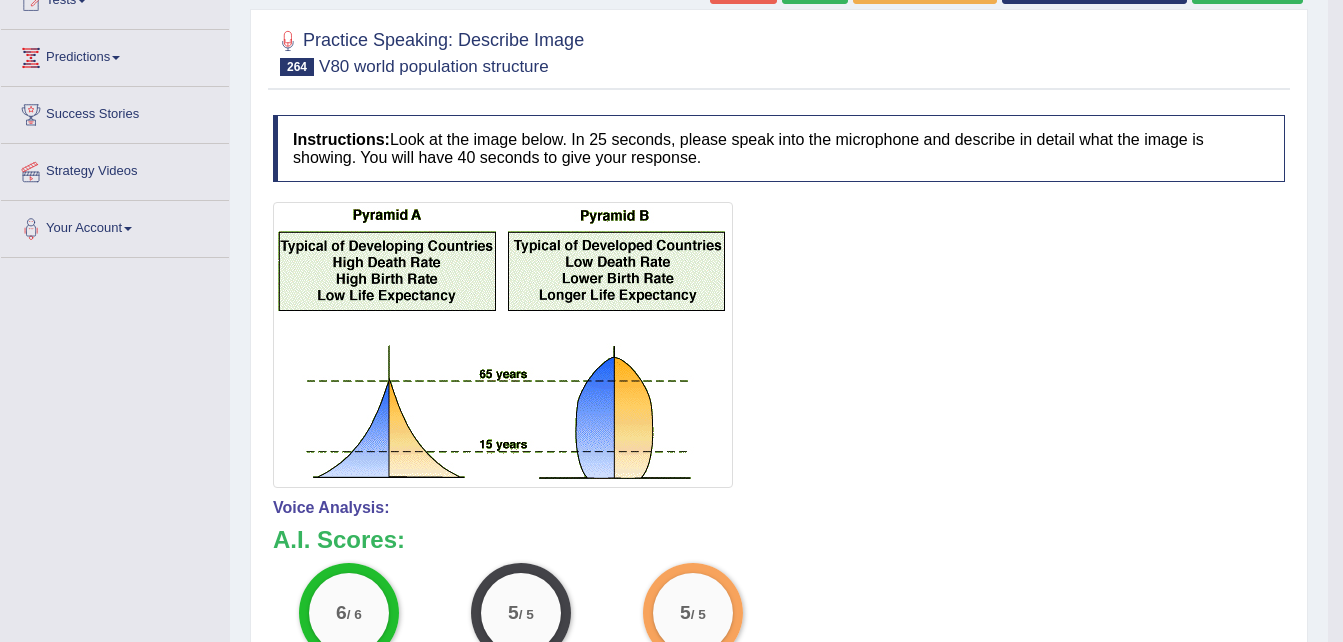 scroll, scrollTop: 0, scrollLeft: 0, axis: both 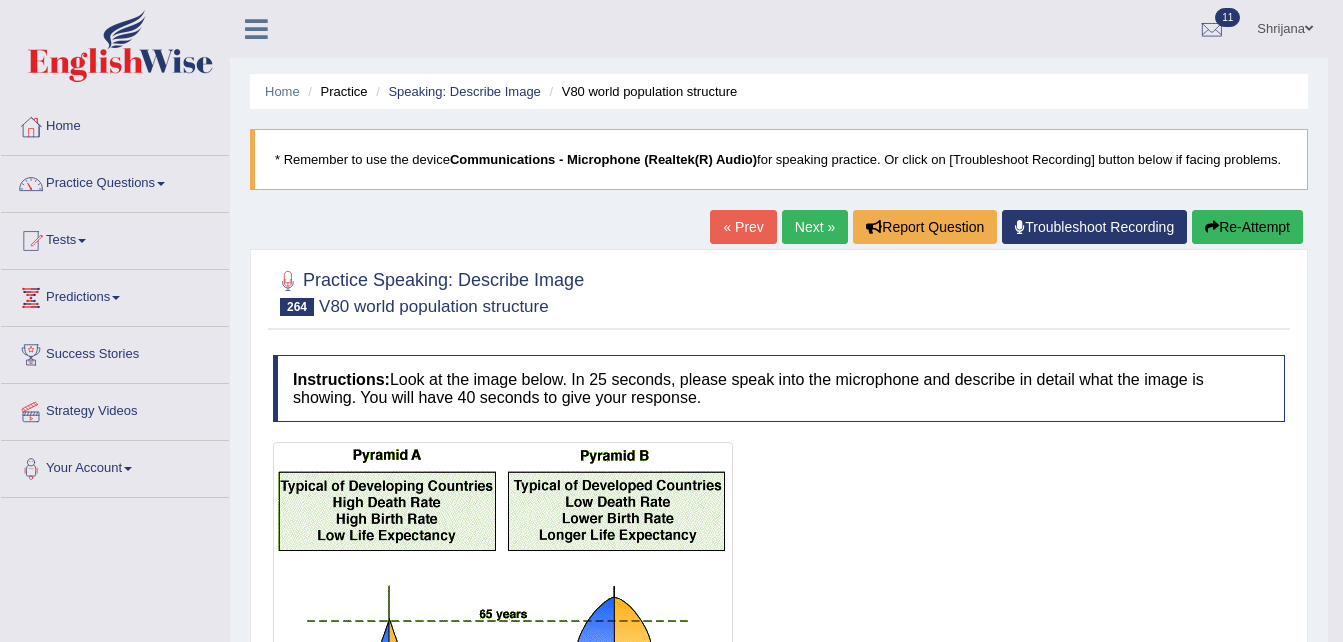 click on "Next »" at bounding box center (815, 227) 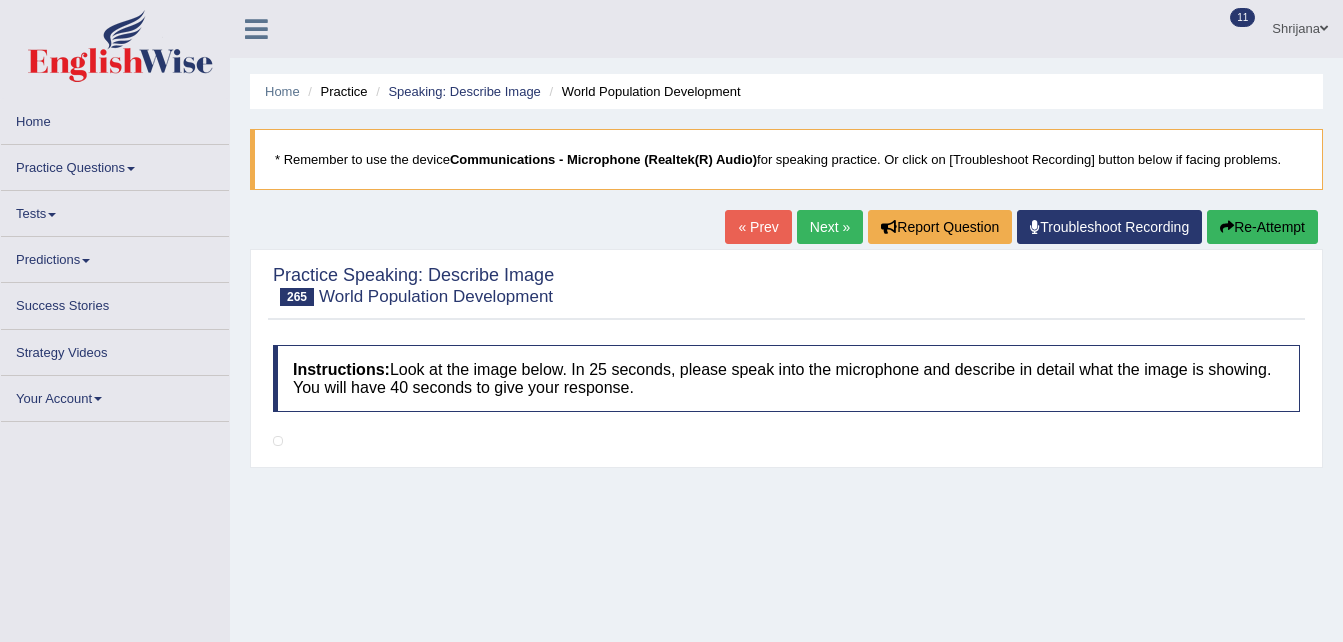 scroll, scrollTop: 0, scrollLeft: 0, axis: both 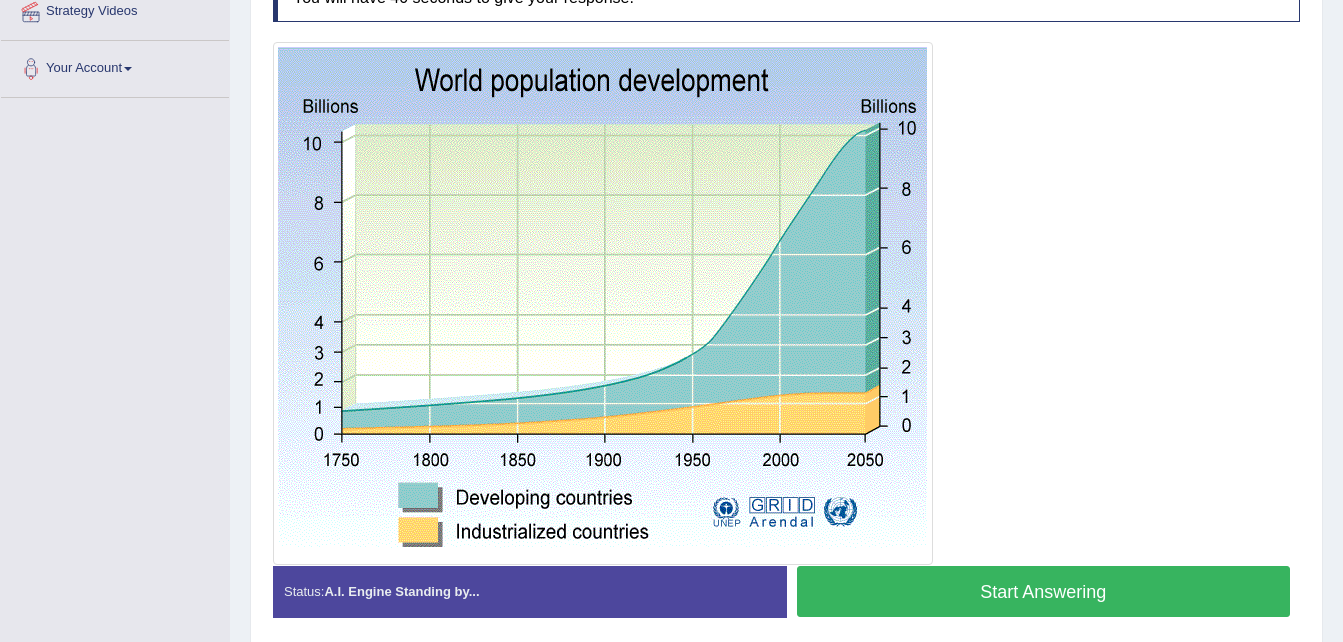 click on "Start Answering" at bounding box center (1044, 591) 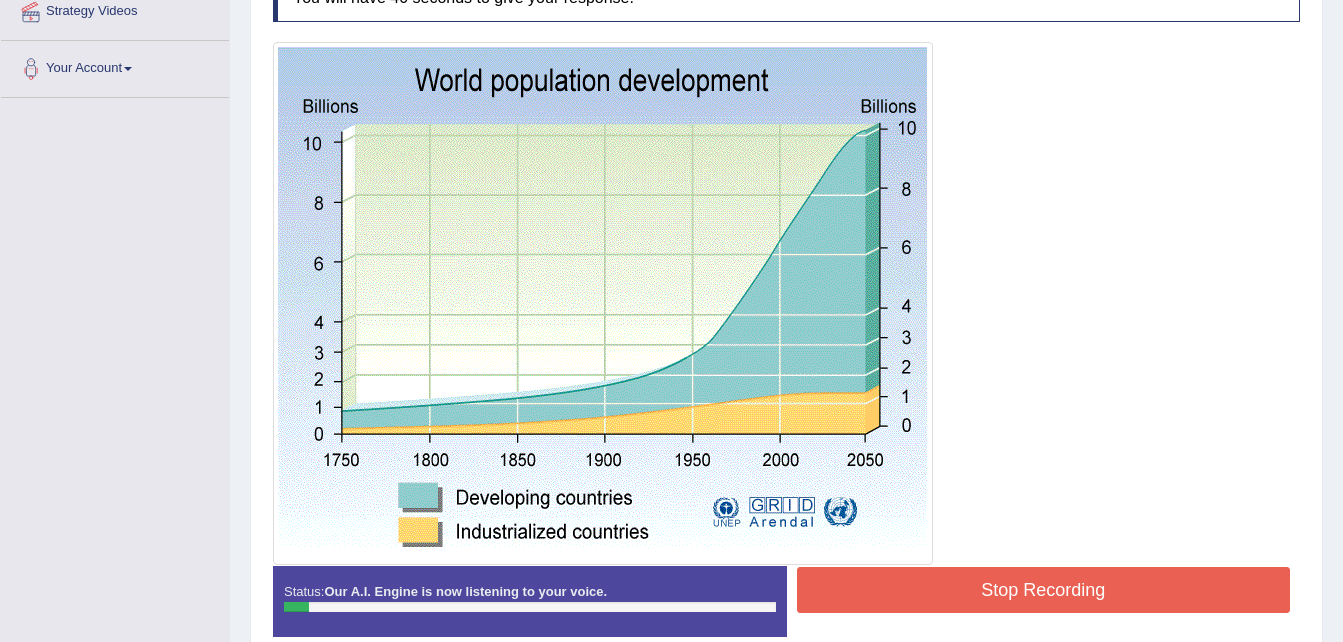 scroll, scrollTop: 0, scrollLeft: 0, axis: both 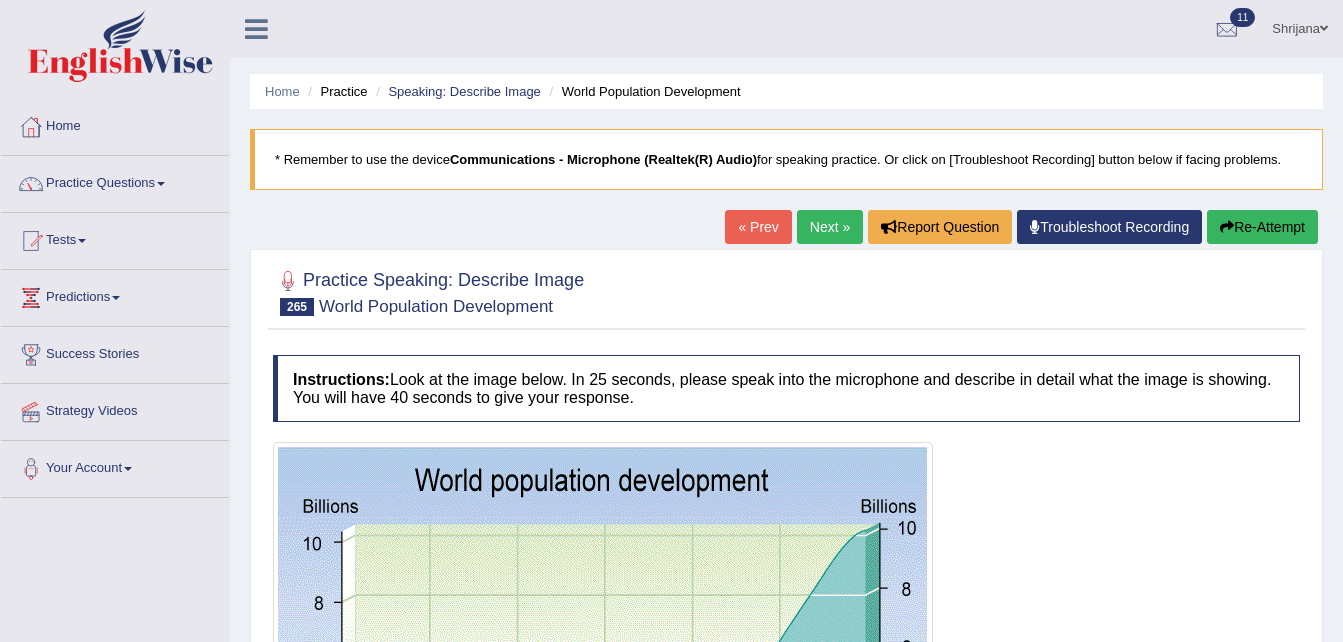 click on "Home
Practice
Speaking: Describe Image
World Population Development
* Remember to use the device  Communications - Microphone (Realtek(R) Audio)  for speaking practice. Or click on [Troubleshoot Recording] button below if facing problems.
« Prev Next »  Report Question  Troubleshoot Recording  Re-Attempt
Practice Speaking: Describe Image
265
World Population Development
Instructions:  Look at the image below. In 25 seconds, please speak into the microphone and describe in detail what the image is showing. You will have 40 seconds to give your response.
Created with Highcharts 7.1.2 Too low Too high Time Pitch meter: 0 10 20 30 40 Created with Highcharts 7.1.2 Great Too slow Too fast Time Speech pace meter: 0 10 20 30 40 Spoken Keywords: Voice Analysis: Your Response: Sample Answer: . Status:  Start Answering" at bounding box center [786, 544] 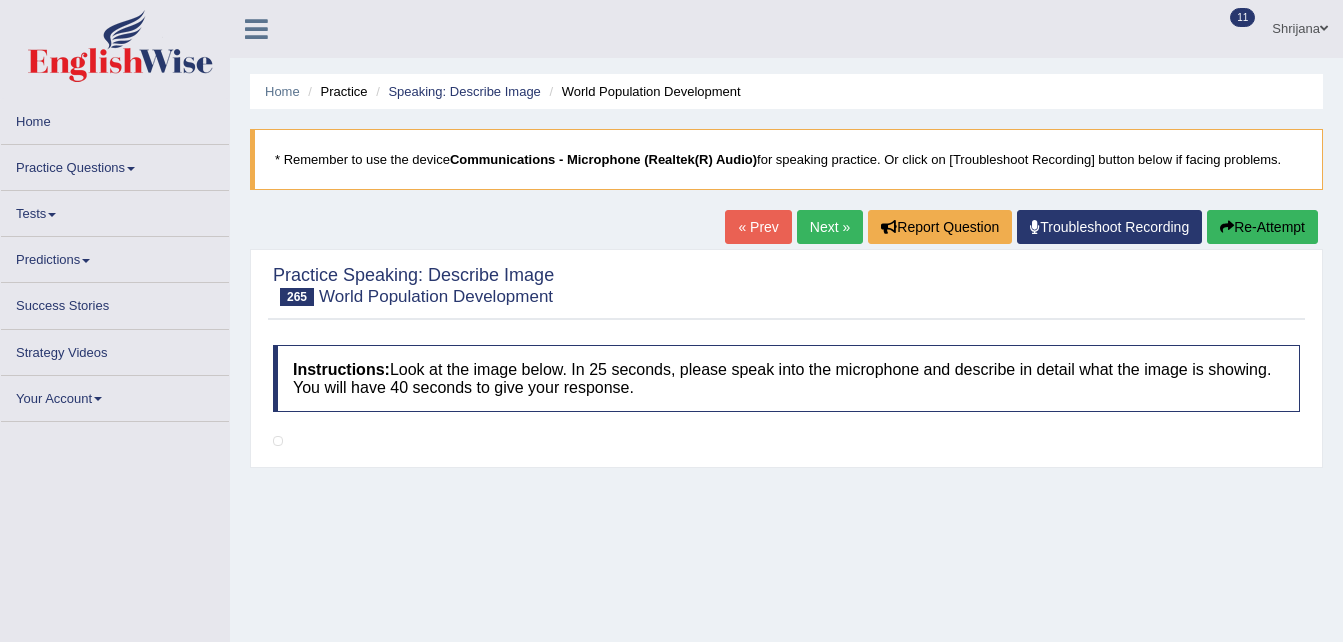 scroll, scrollTop: 398, scrollLeft: 0, axis: vertical 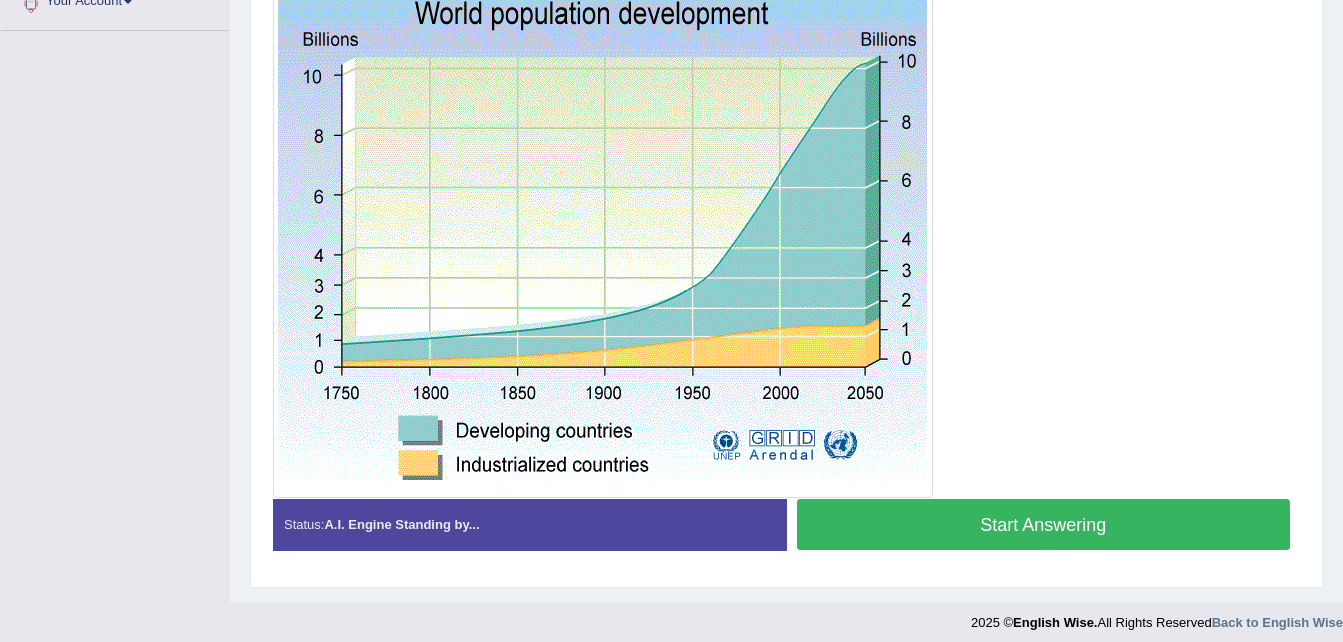 click on "Start Answering" at bounding box center (1044, 524) 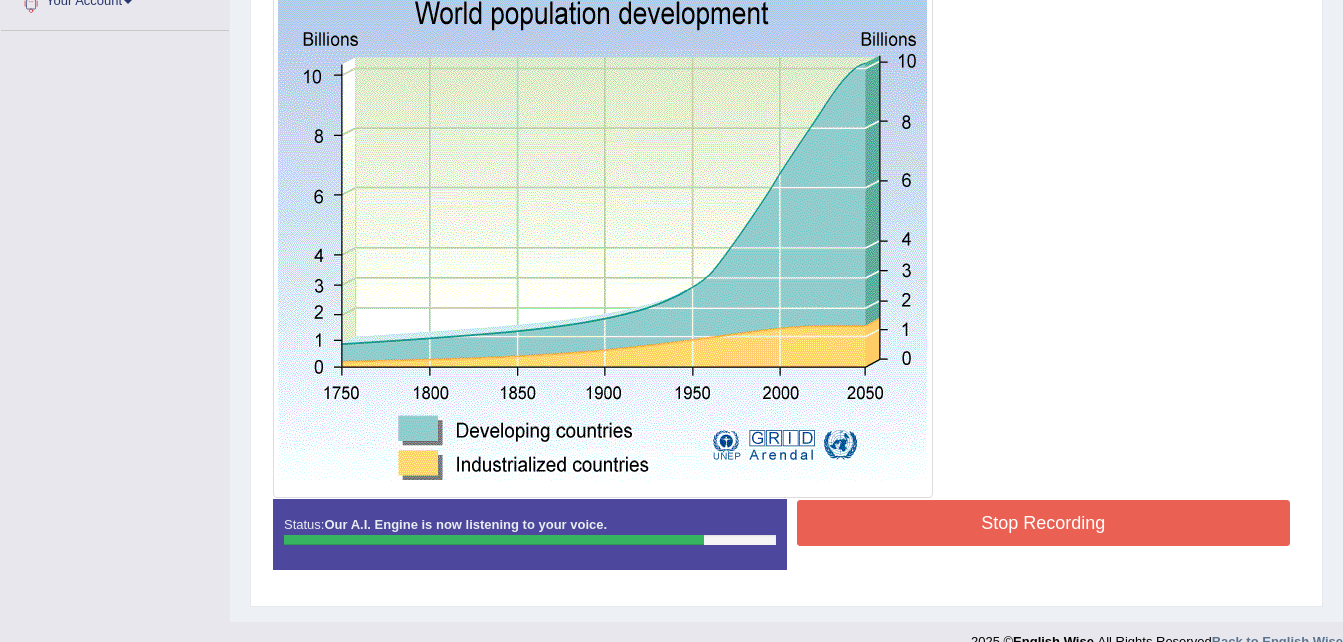 click on "Stop Recording" at bounding box center (1044, 523) 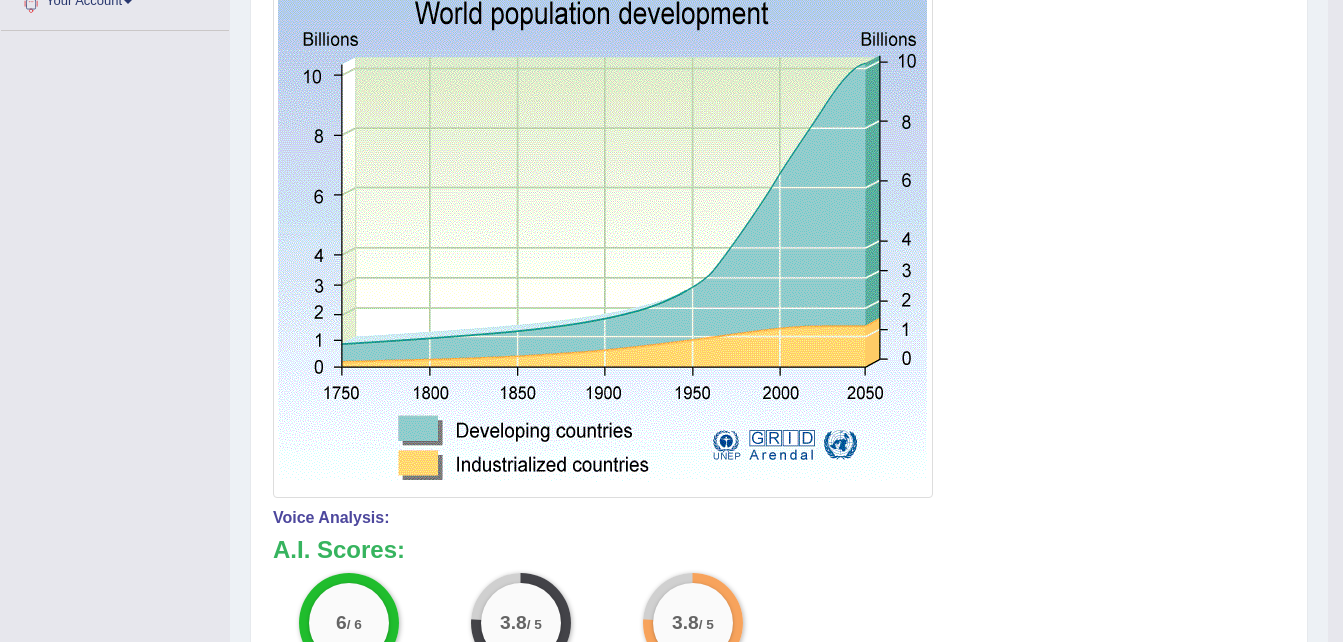 scroll, scrollTop: 0, scrollLeft: 0, axis: both 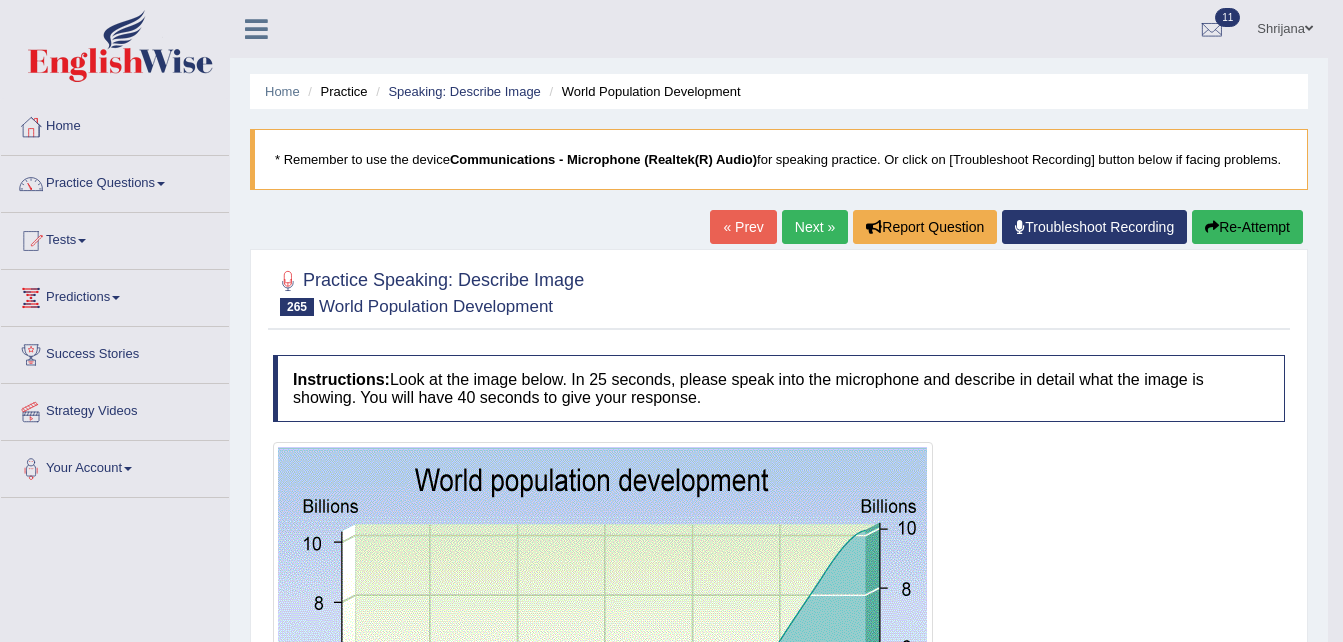 click on "Next »" at bounding box center [815, 227] 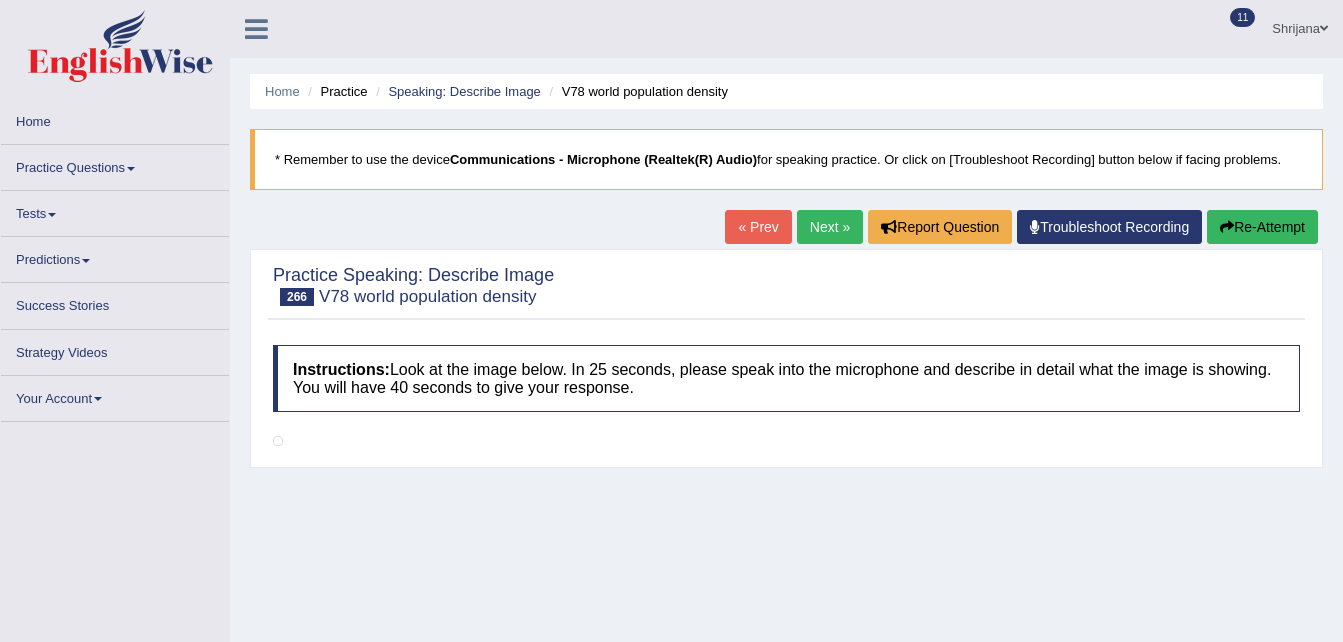 scroll, scrollTop: 0, scrollLeft: 0, axis: both 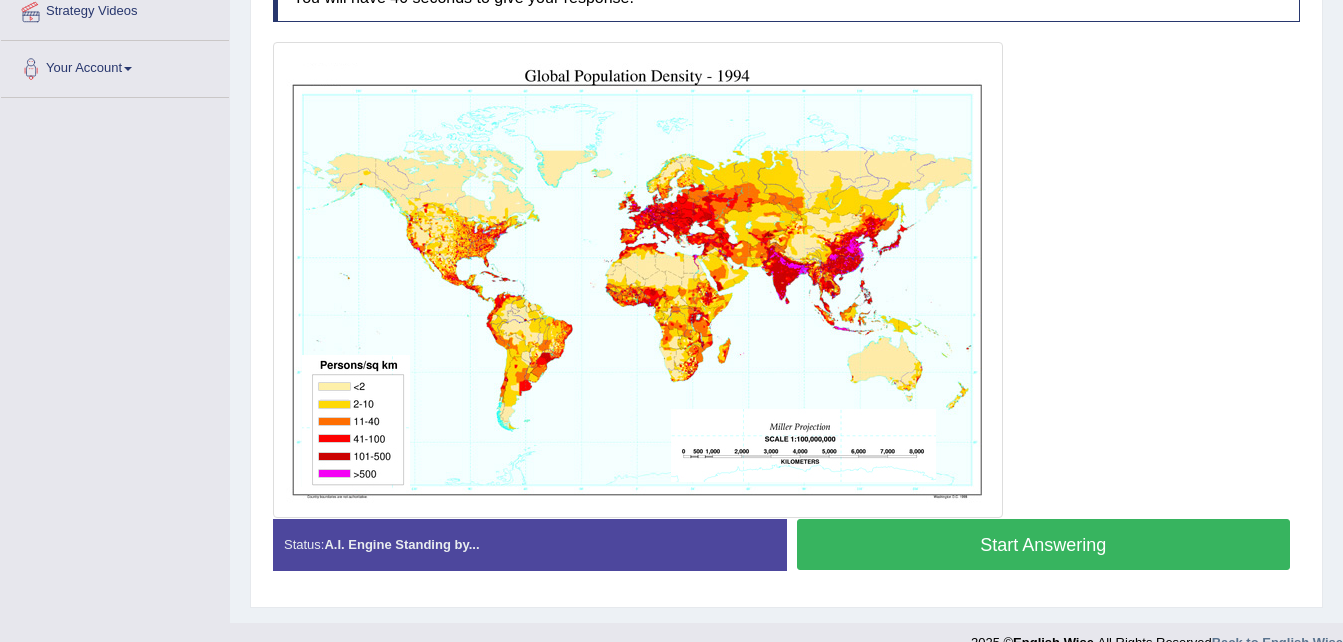 click on "Start Answering" at bounding box center (1044, 544) 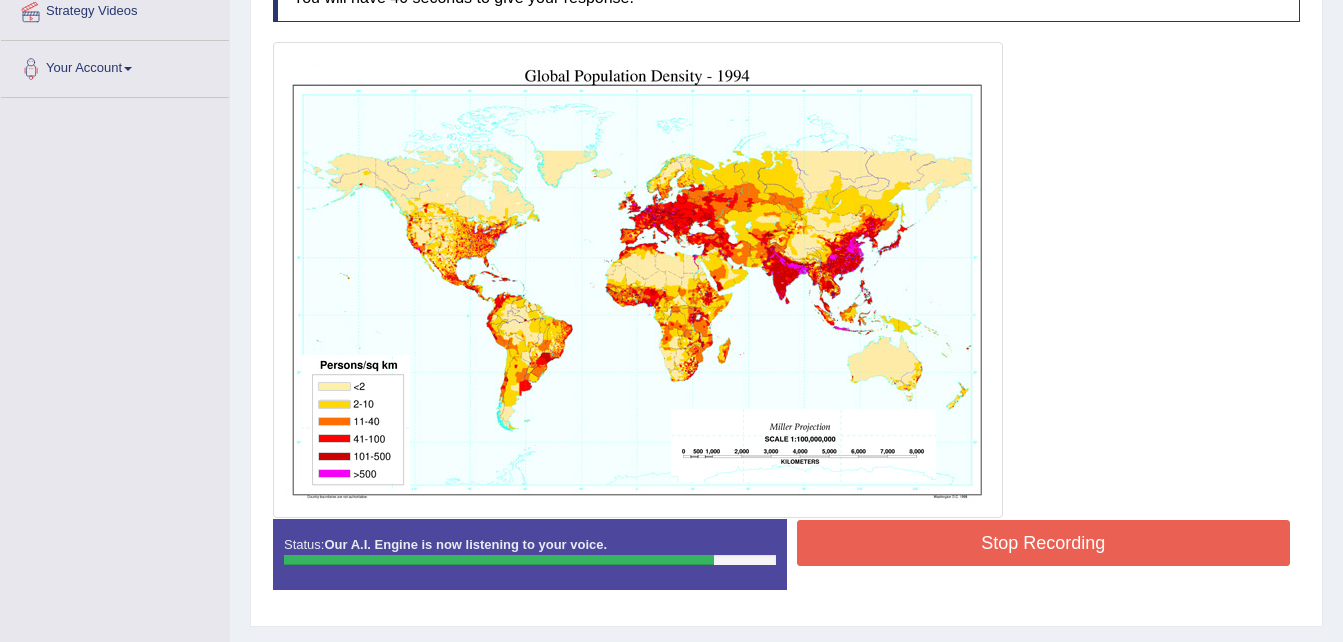 click on "Stop Recording" at bounding box center (1044, 543) 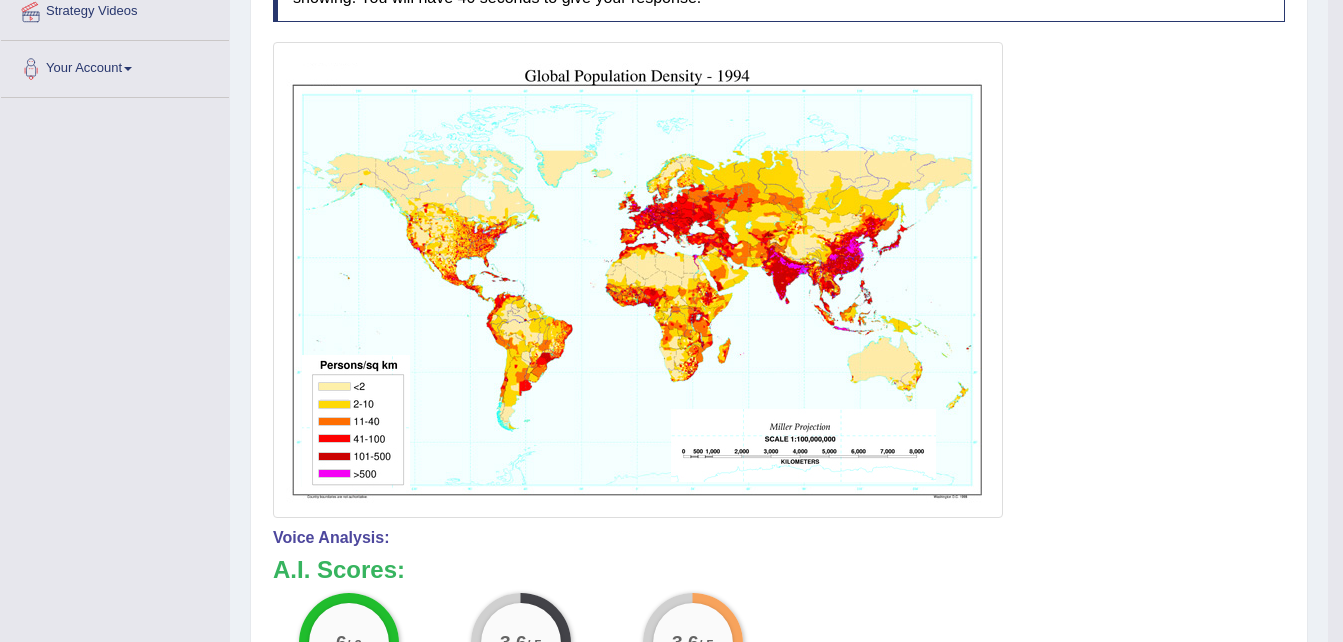 scroll, scrollTop: 0, scrollLeft: 0, axis: both 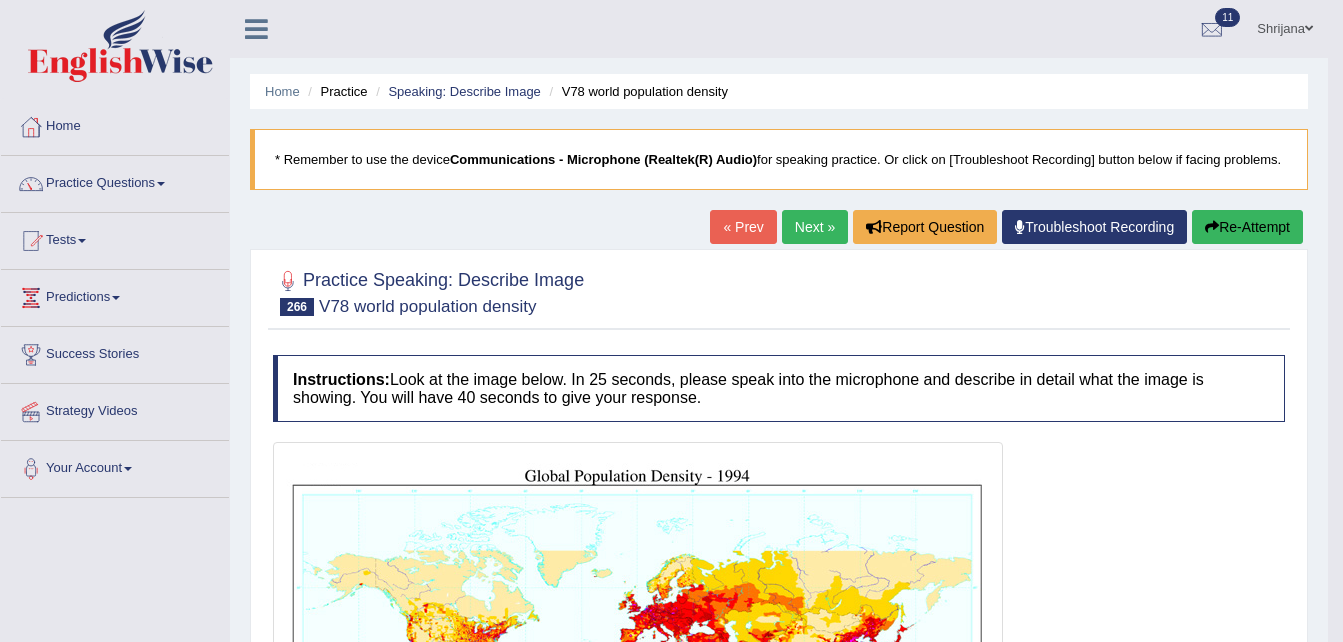 click on "Next »" at bounding box center (815, 227) 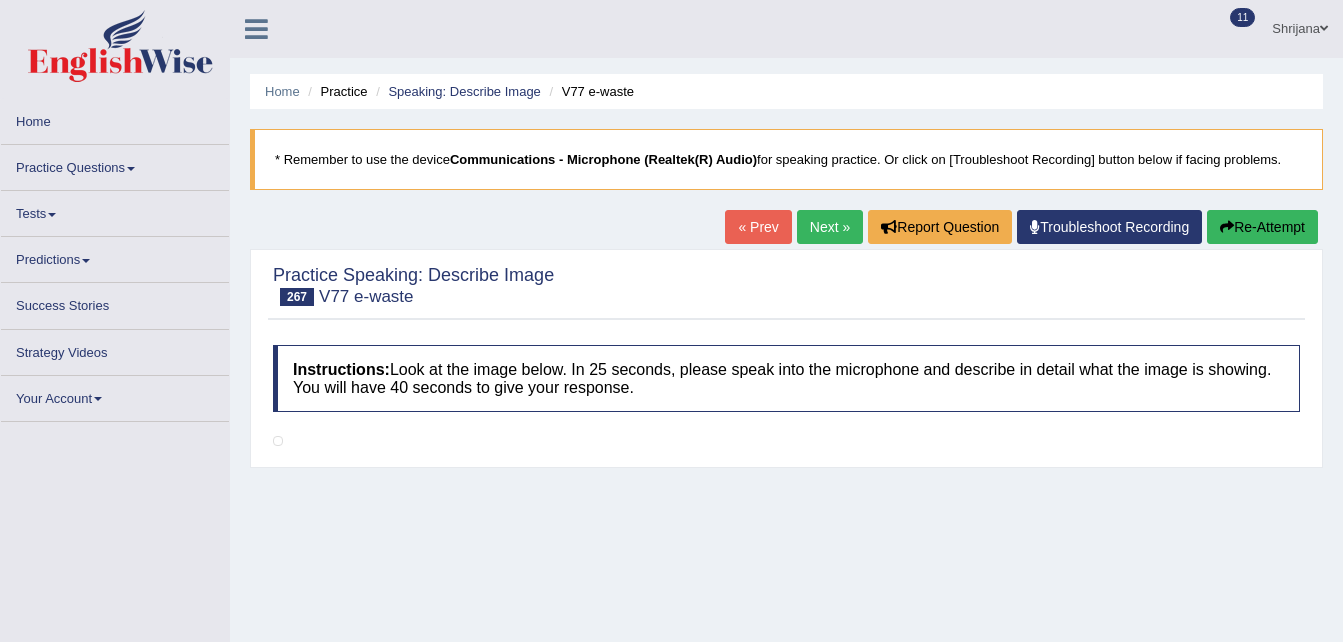 scroll, scrollTop: 0, scrollLeft: 0, axis: both 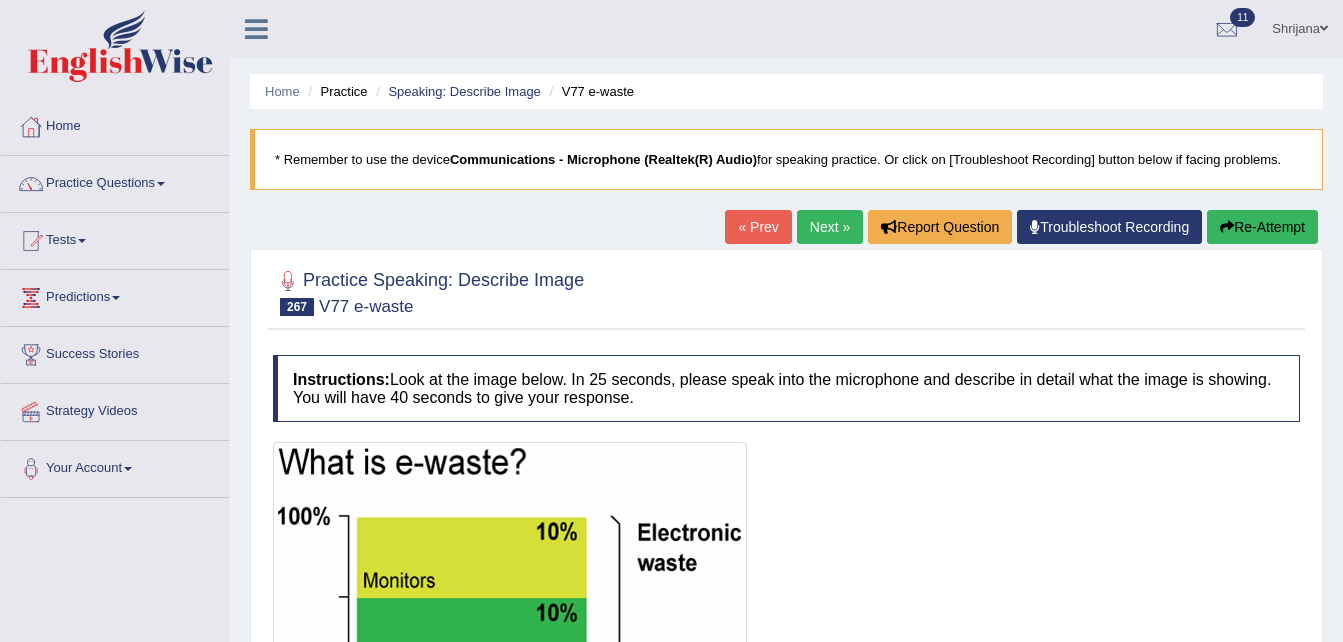 click on "Next »" at bounding box center [830, 227] 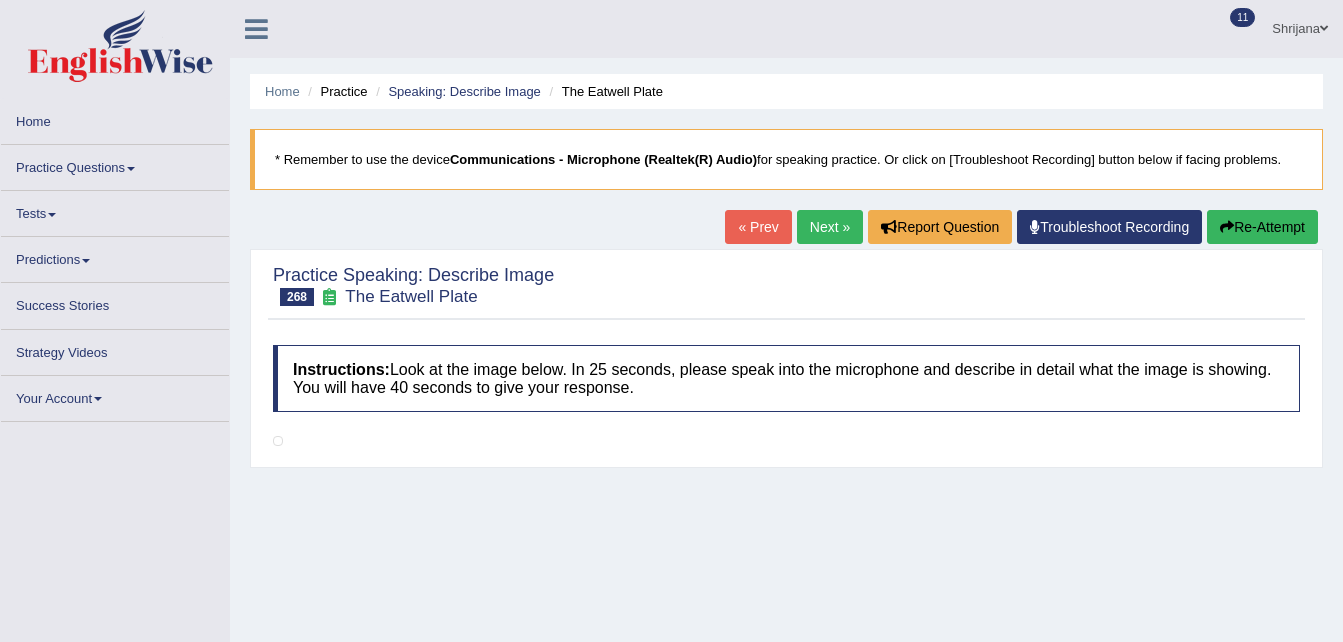 scroll, scrollTop: 0, scrollLeft: 0, axis: both 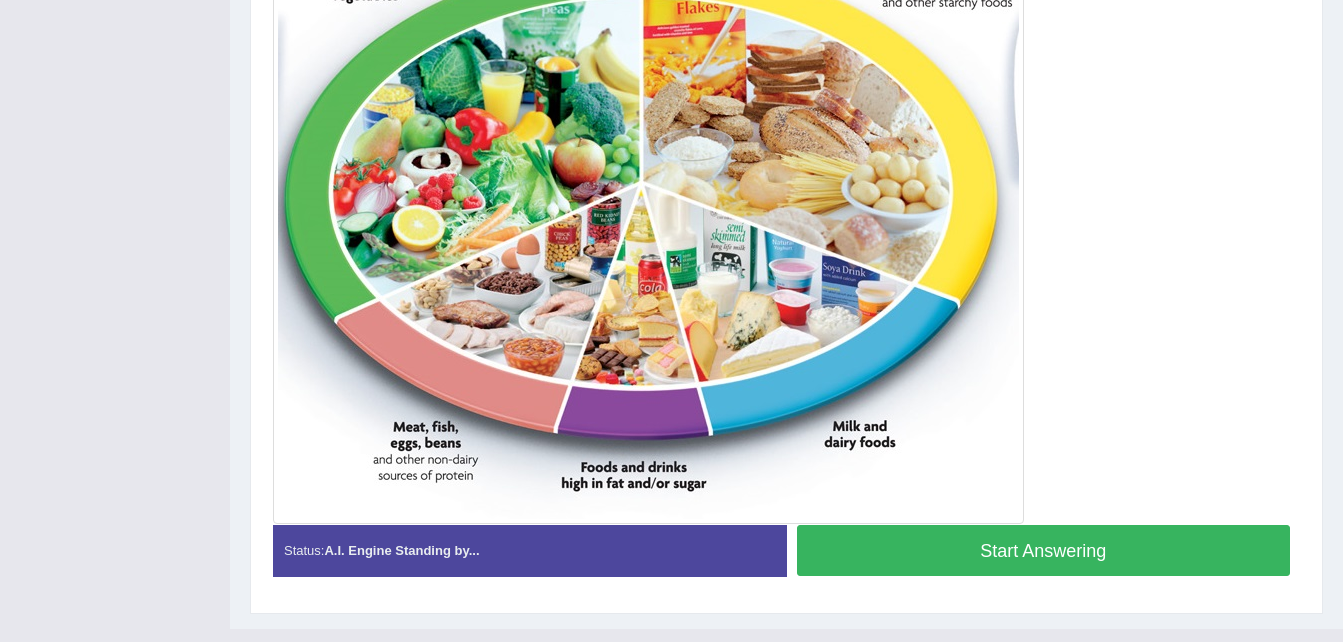 click on "Start Answering" at bounding box center (1044, 550) 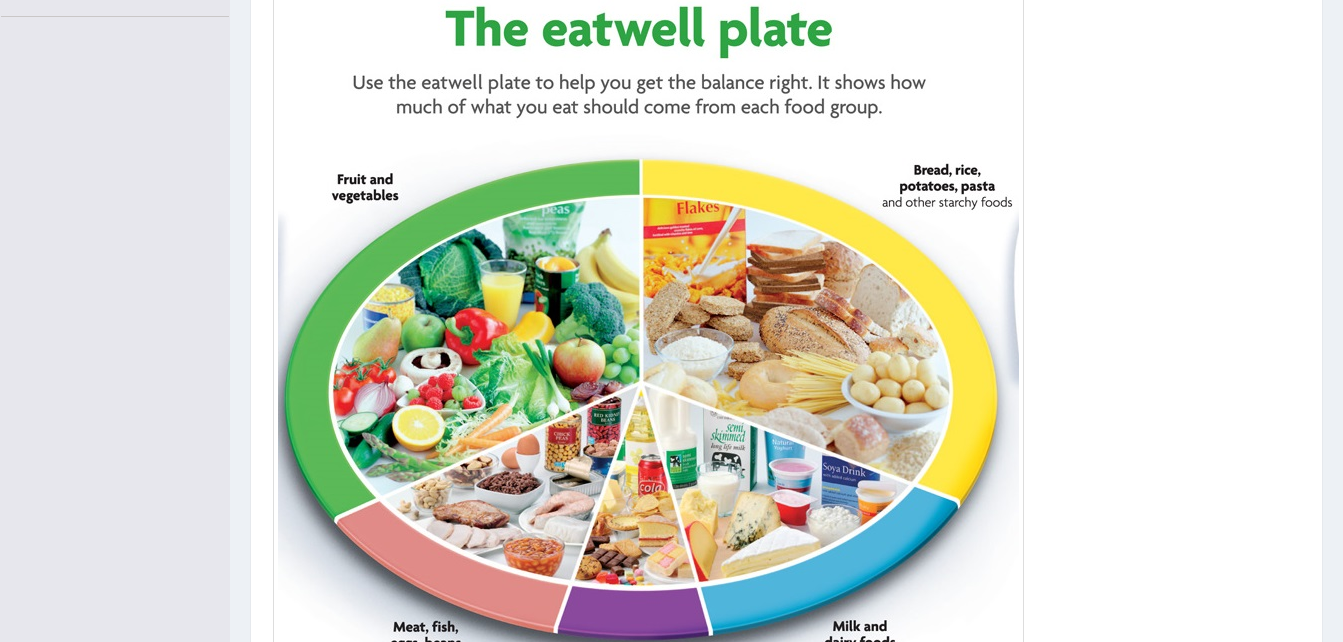 scroll, scrollTop: 0, scrollLeft: 0, axis: both 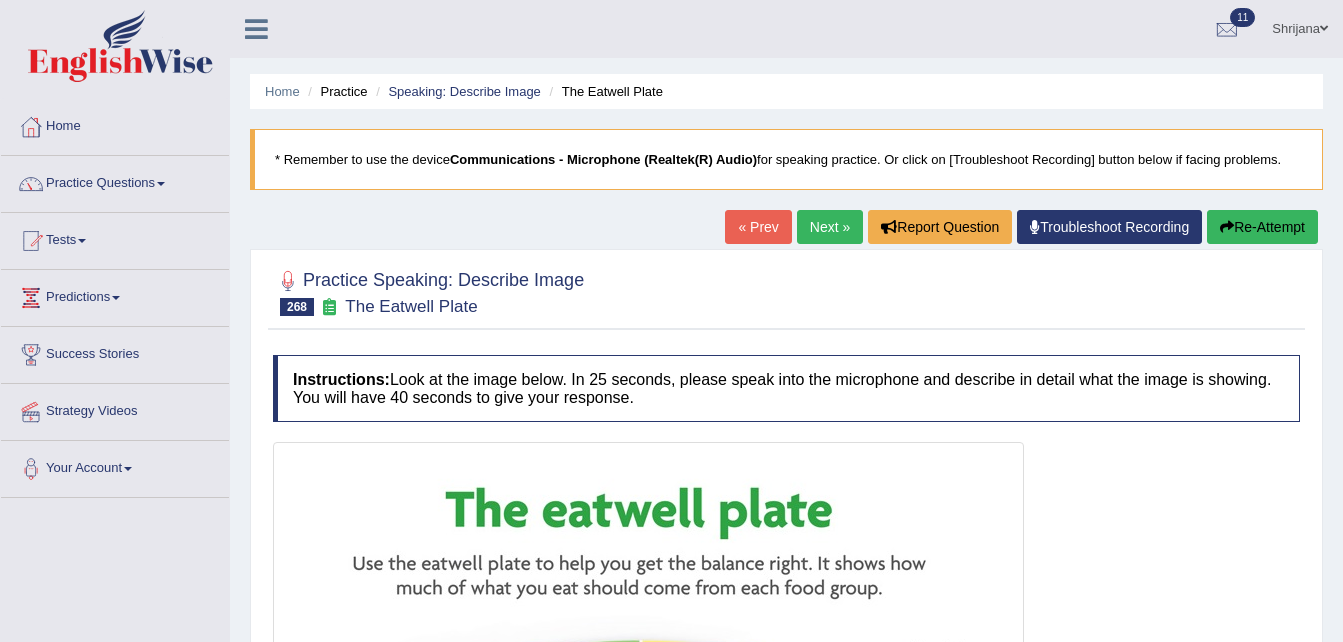 click on "Re-Attempt" at bounding box center (1262, 227) 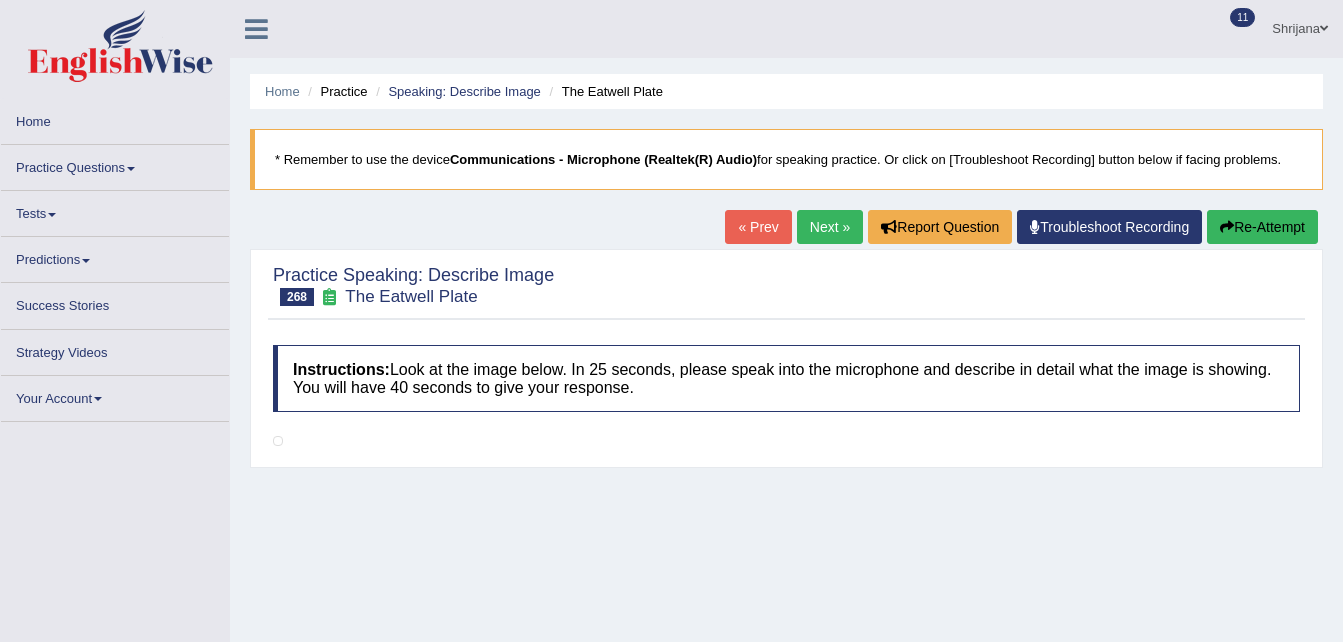 scroll, scrollTop: 0, scrollLeft: 0, axis: both 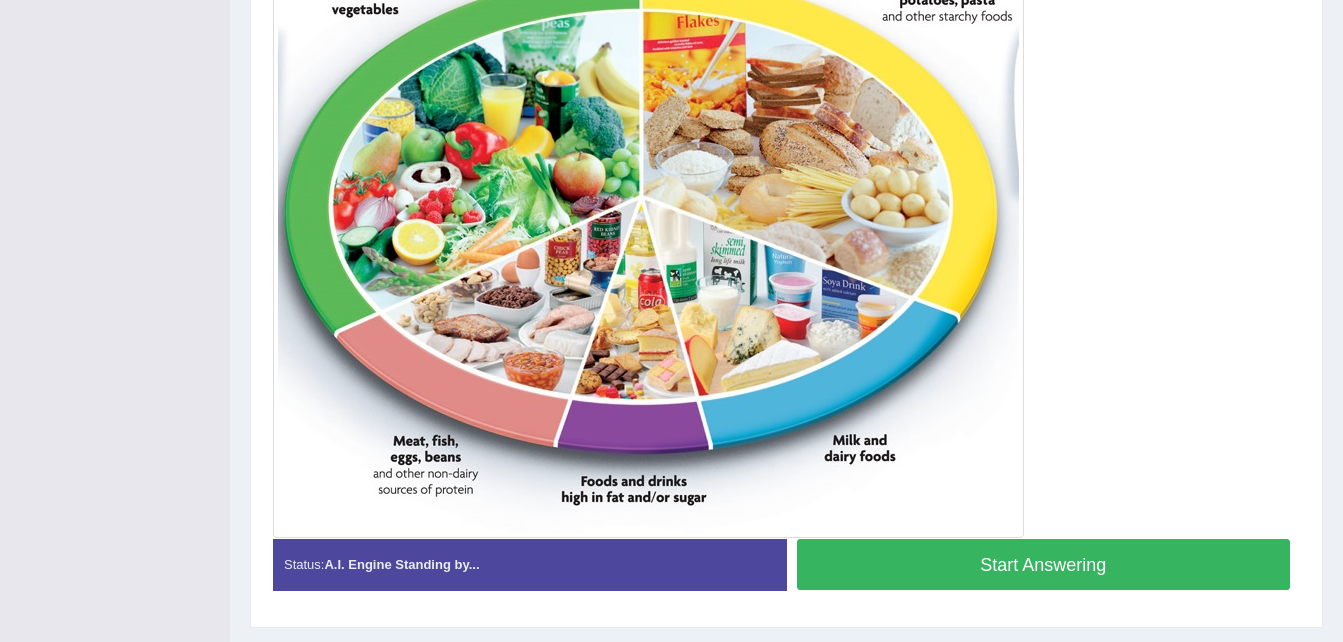 click on "Start Answering" at bounding box center [1044, 564] 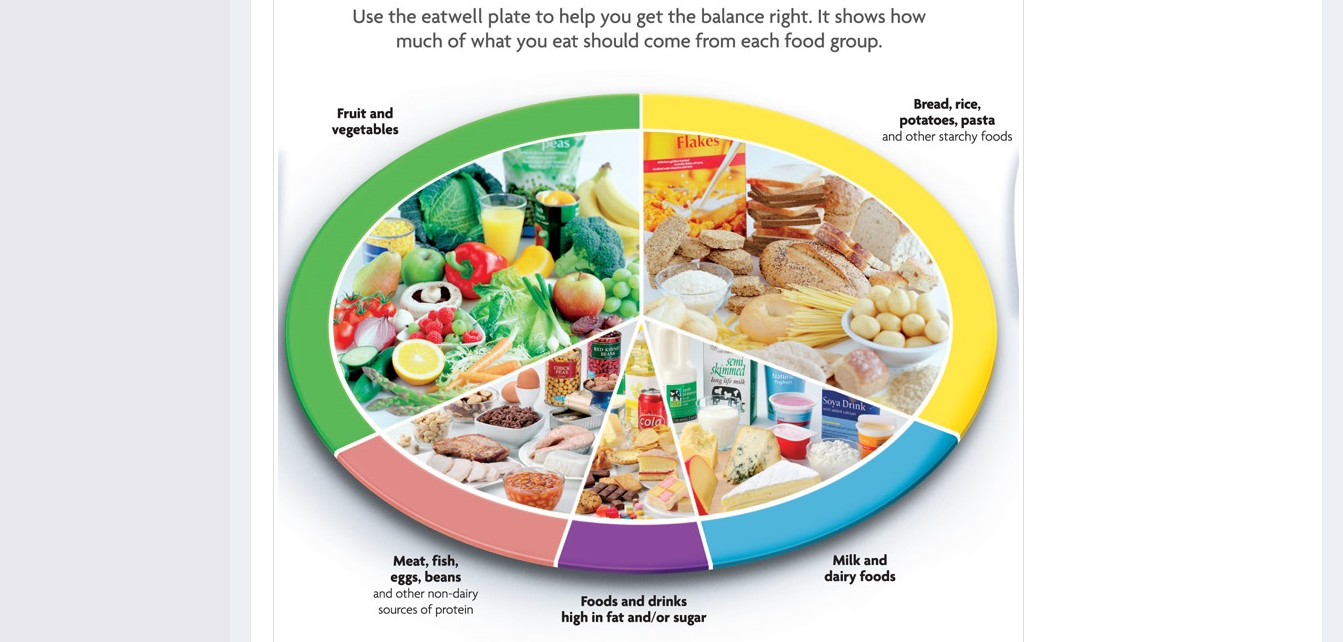 scroll, scrollTop: 737, scrollLeft: 0, axis: vertical 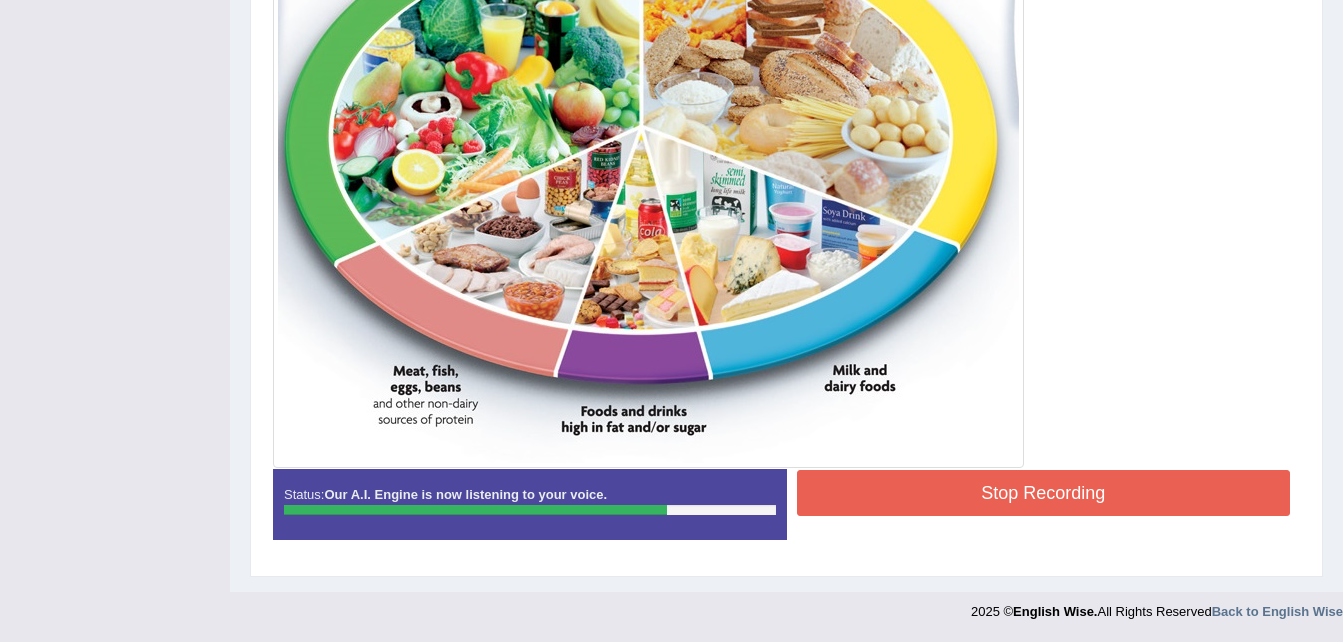 click on "Stop Recording" at bounding box center (1044, 493) 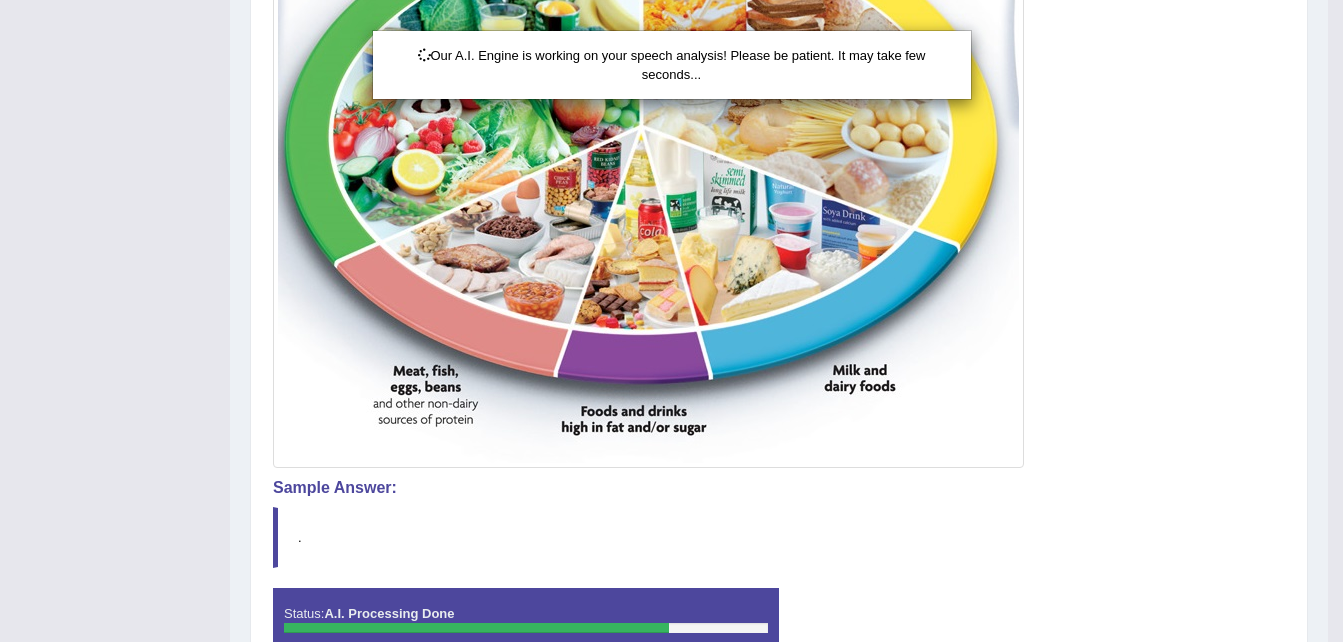 click on "Toggle navigation
Home
Practice Questions   Speaking Practice Read Aloud
Repeat Sentence
Describe Image
Re-tell Lecture
Answer Short Question
Summarize Group Discussion
Respond To A Situation
Writing Practice  Summarize Written Text
Write Essay
Reading Practice  Reading & Writing: Fill In The Blanks
Choose Multiple Answers
Re-order Paragraphs
Fill In The Blanks
Choose Single Answer
Listening Practice  Summarize Spoken Text
Highlight Incorrect Words
Highlight Correct Summary
Select Missing Word
Choose Single Answer
Choose Multiple Answers
Fill In The Blanks
Write From Dictation
Pronunciation
Tests
Take Mock Test" at bounding box center (671, -416) 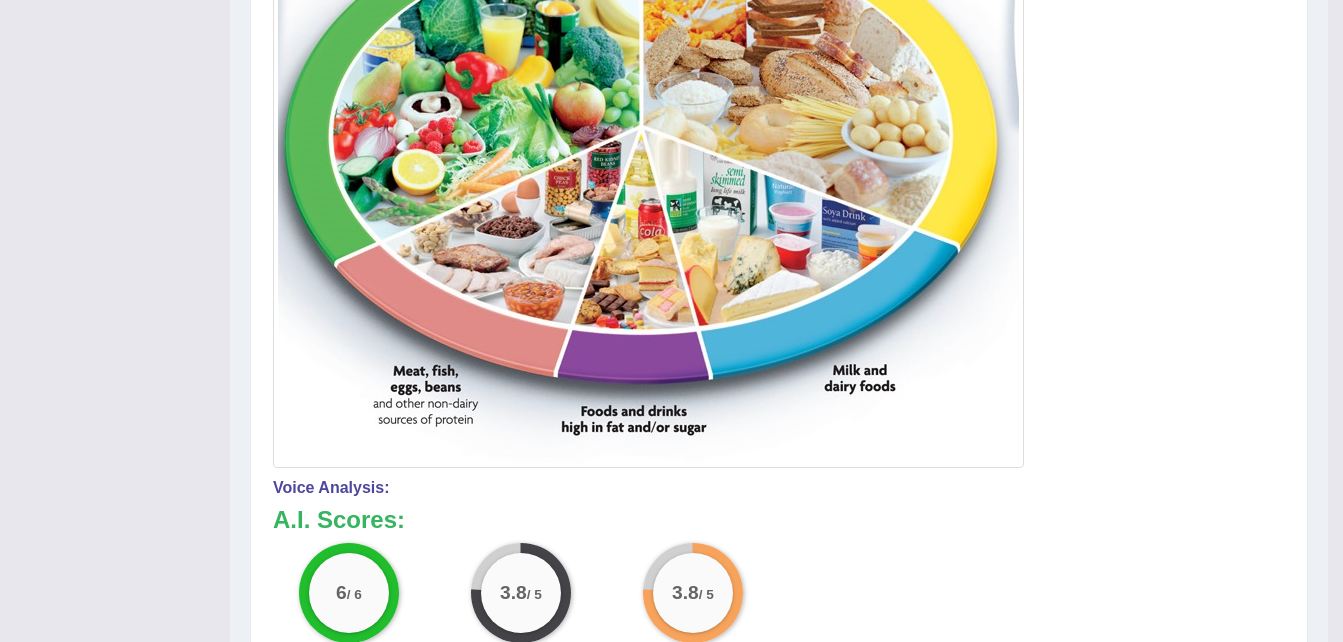 scroll, scrollTop: 176, scrollLeft: 0, axis: vertical 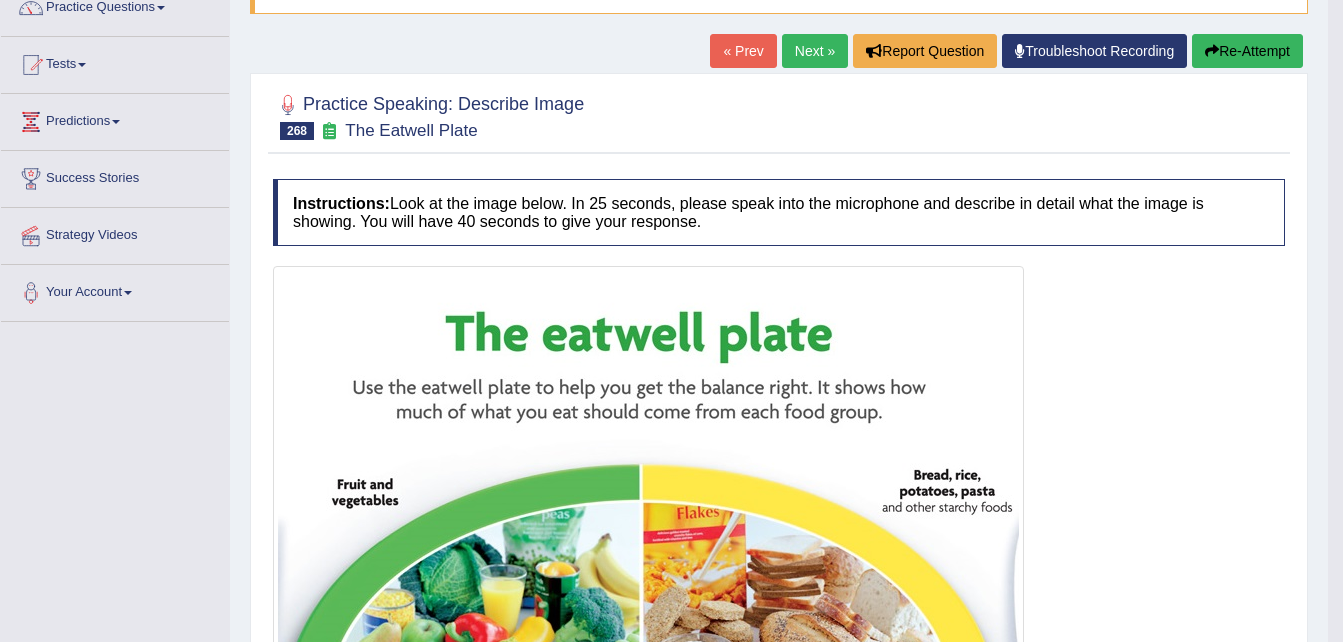 click on "Next »" at bounding box center [815, 51] 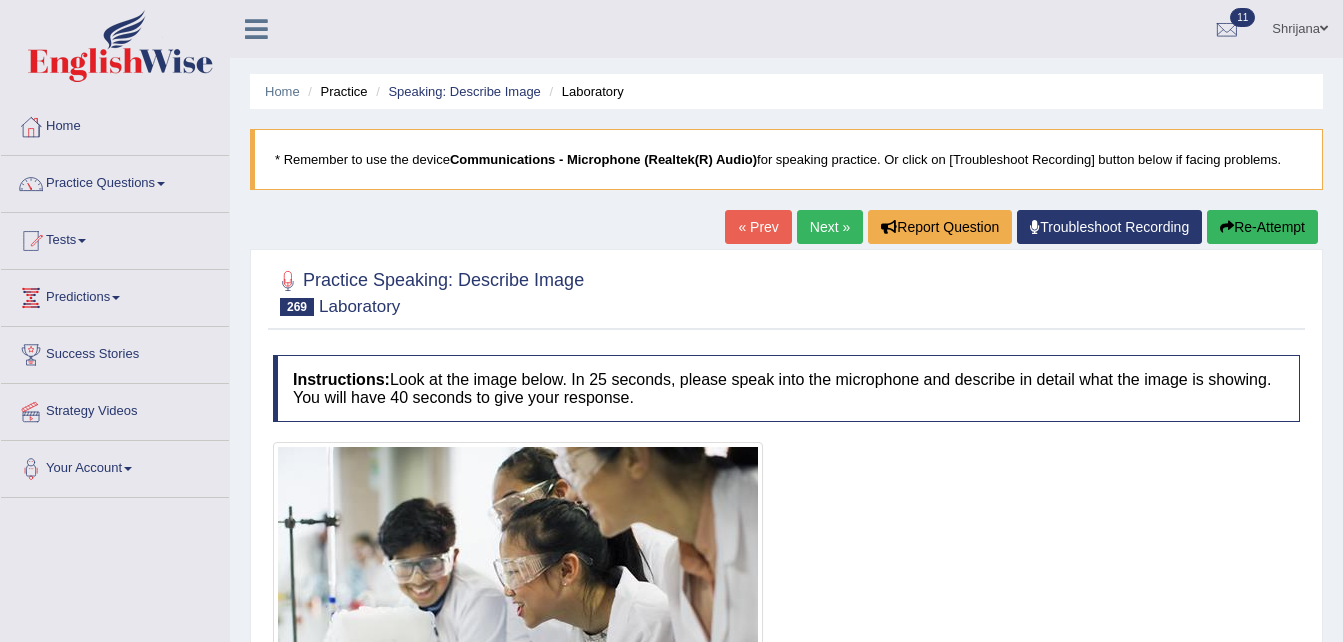 scroll, scrollTop: 0, scrollLeft: 0, axis: both 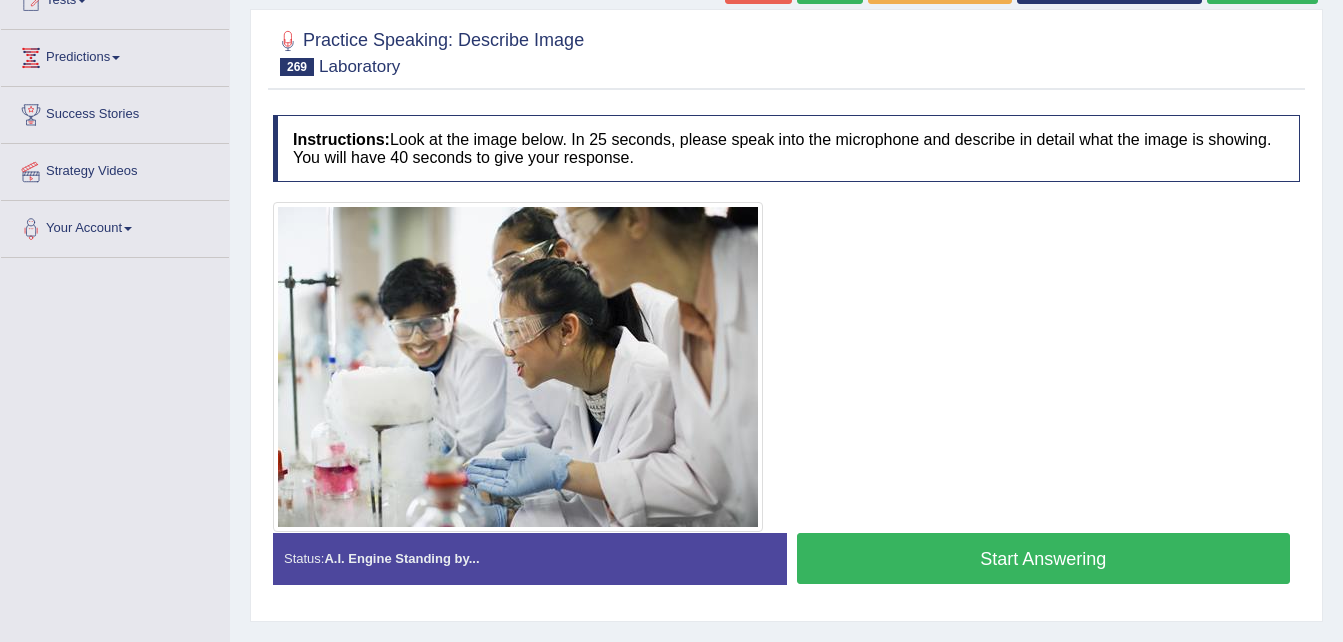 click on "Start Answering" at bounding box center [1044, 558] 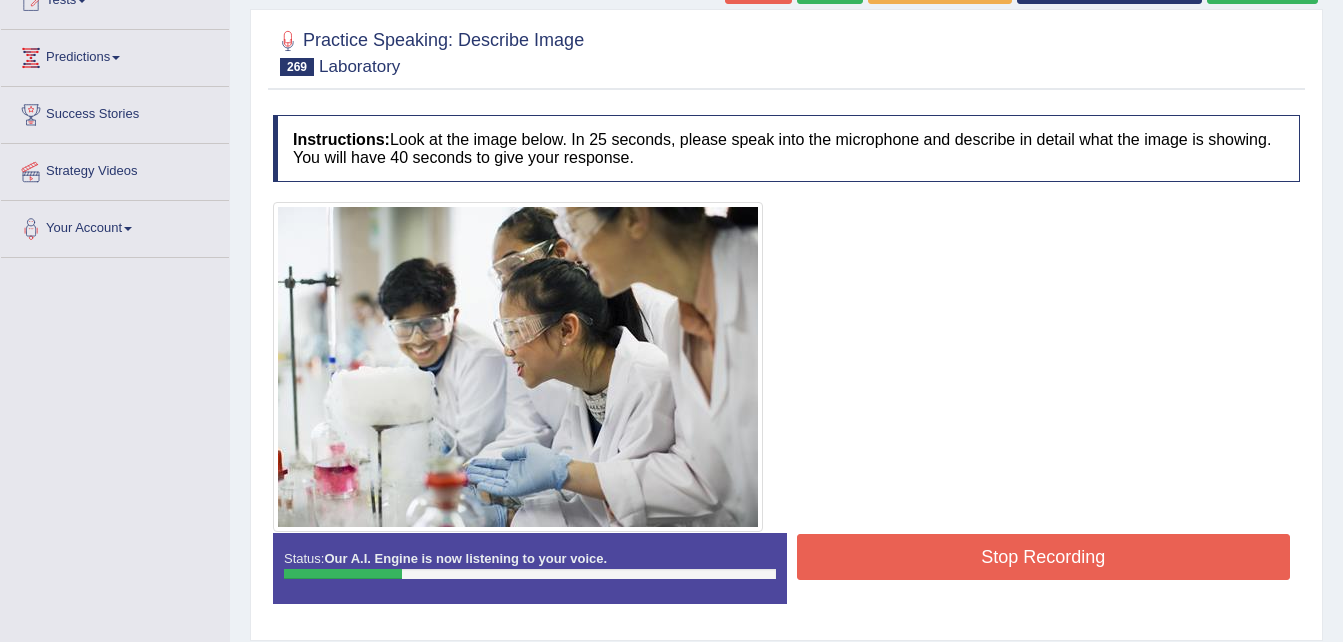 drag, startPoint x: 1289, startPoint y: 117, endPoint x: 1361, endPoint y: 52, distance: 97 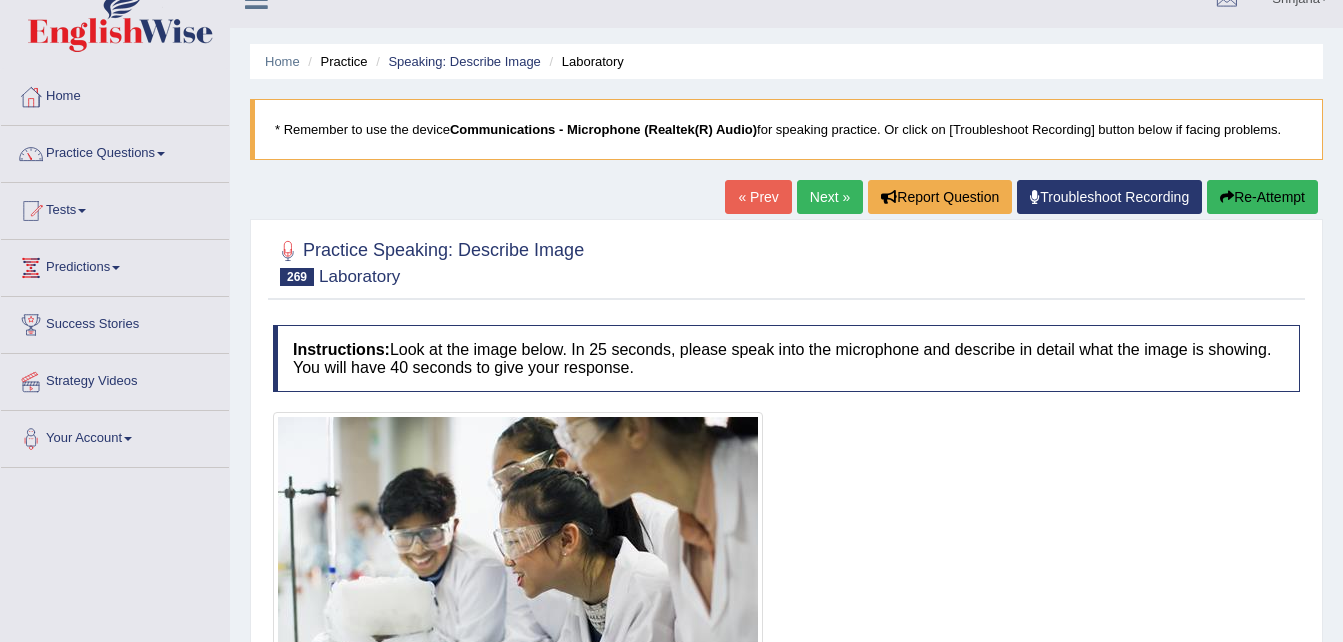 scroll, scrollTop: 0, scrollLeft: 0, axis: both 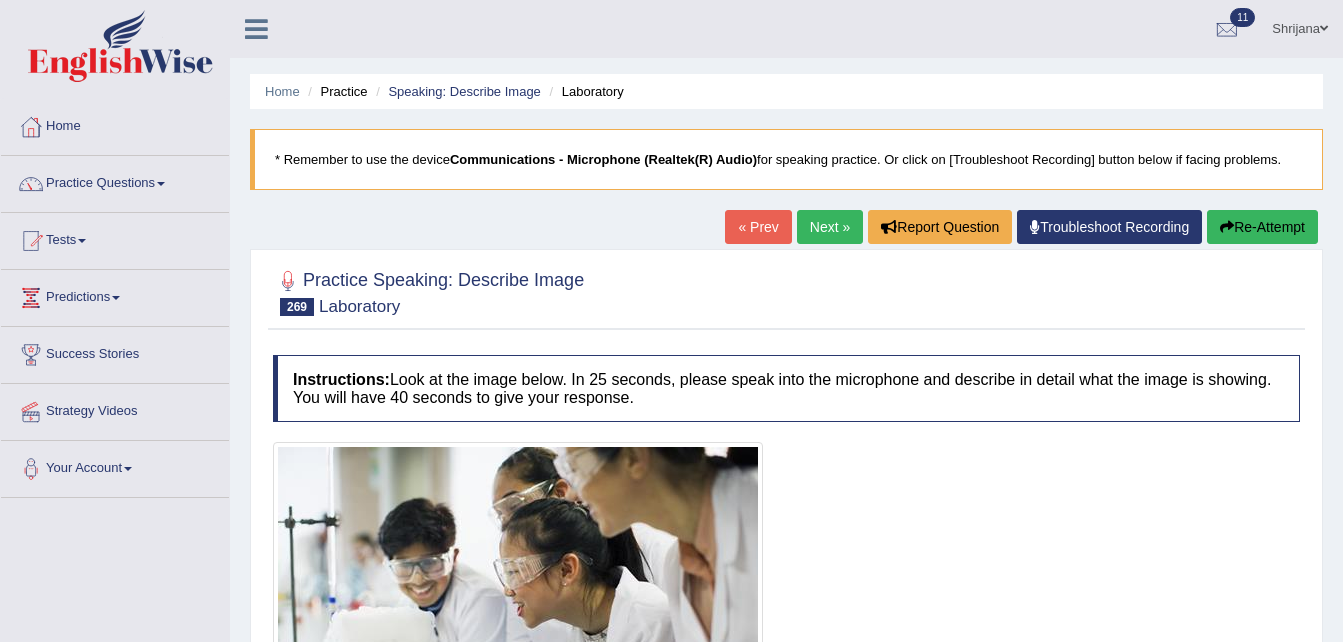 click on "Re-Attempt" at bounding box center (1262, 227) 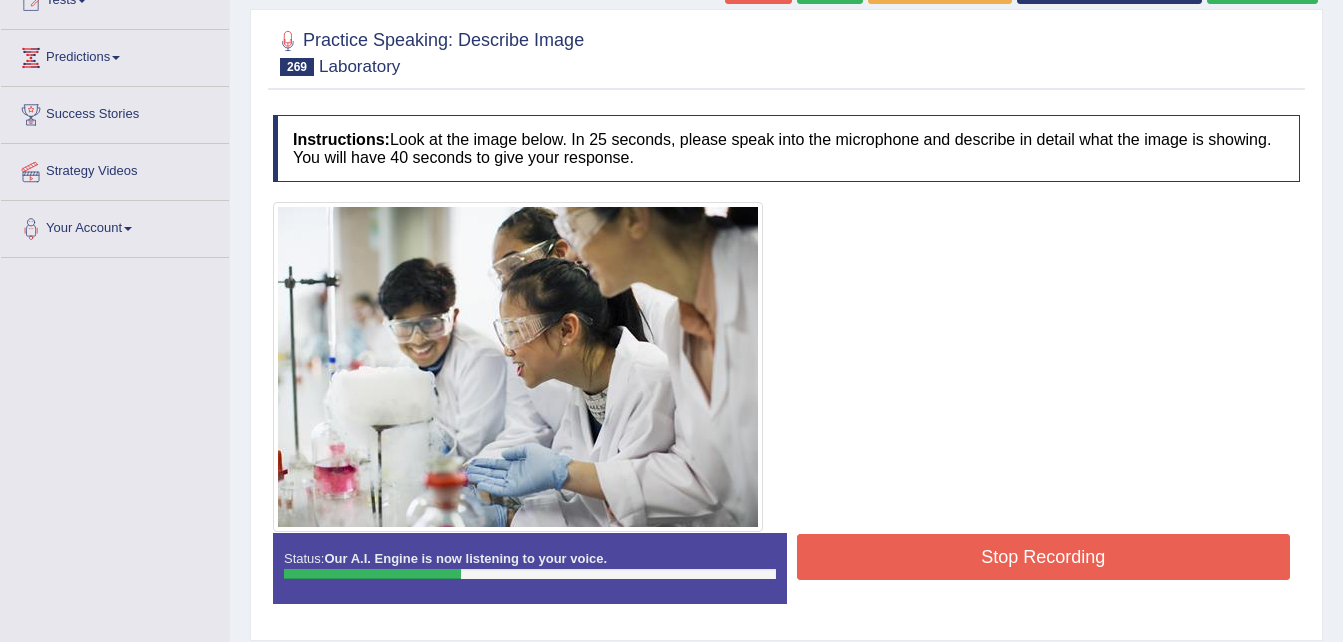 scroll, scrollTop: 63, scrollLeft: 0, axis: vertical 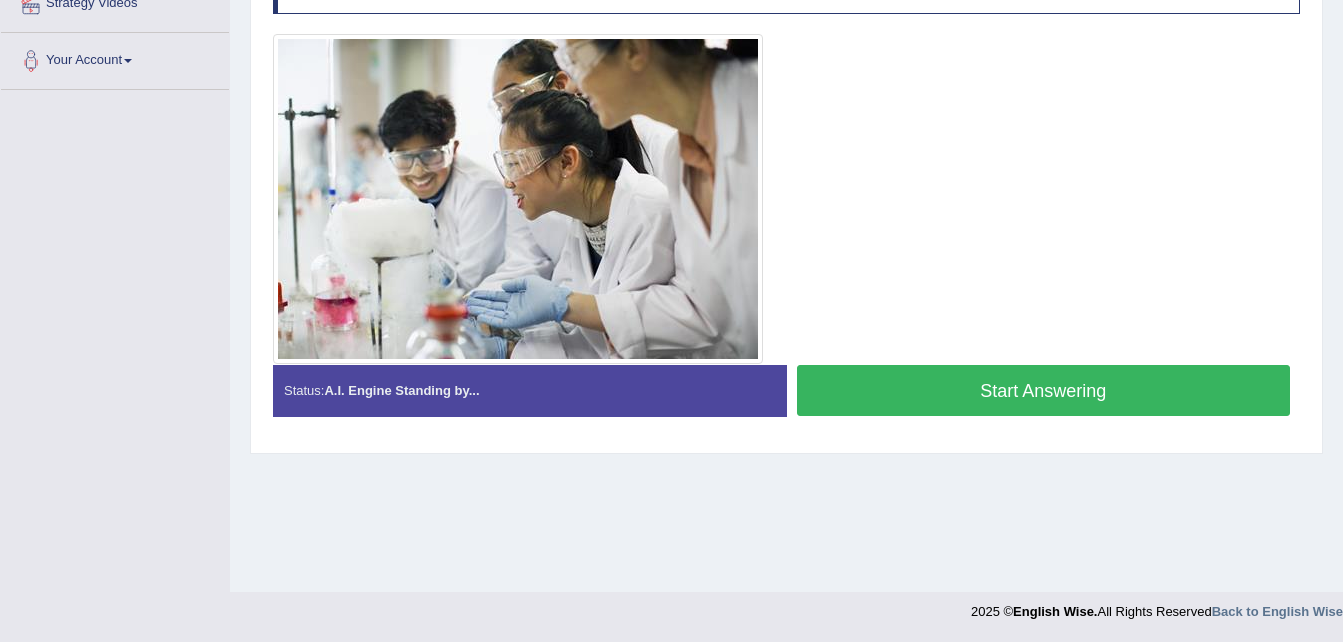 click on "Start Answering" at bounding box center [1044, 390] 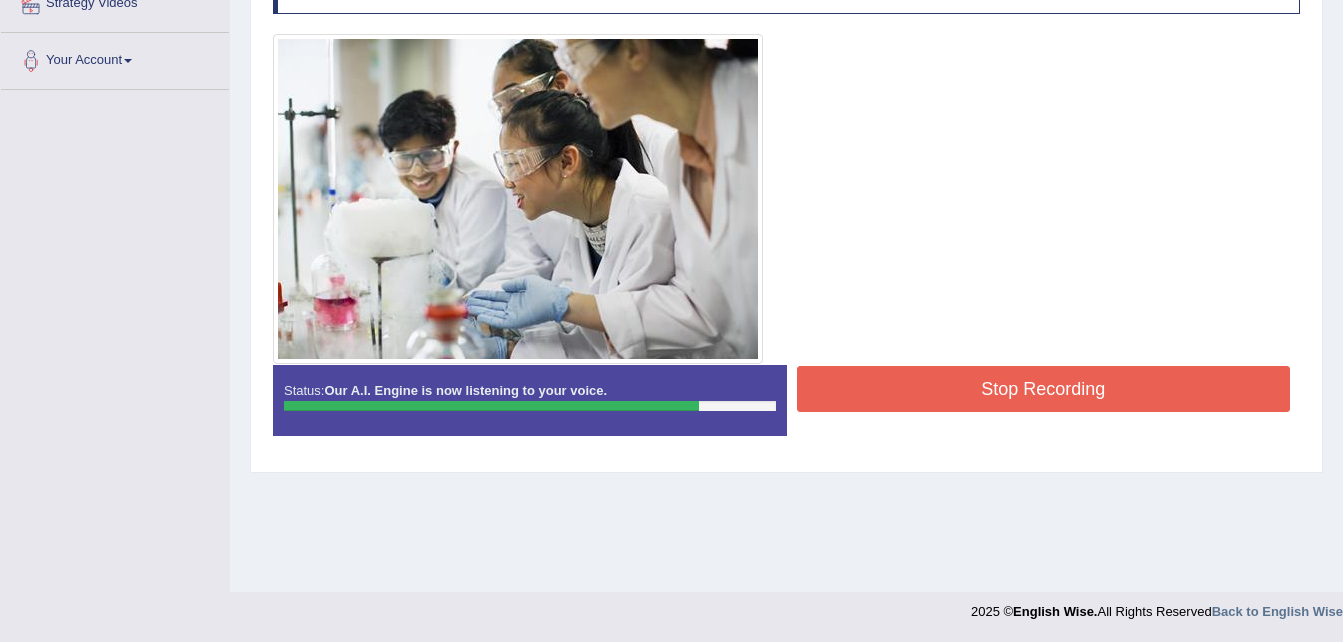 click on "Stop Recording" at bounding box center (1044, 389) 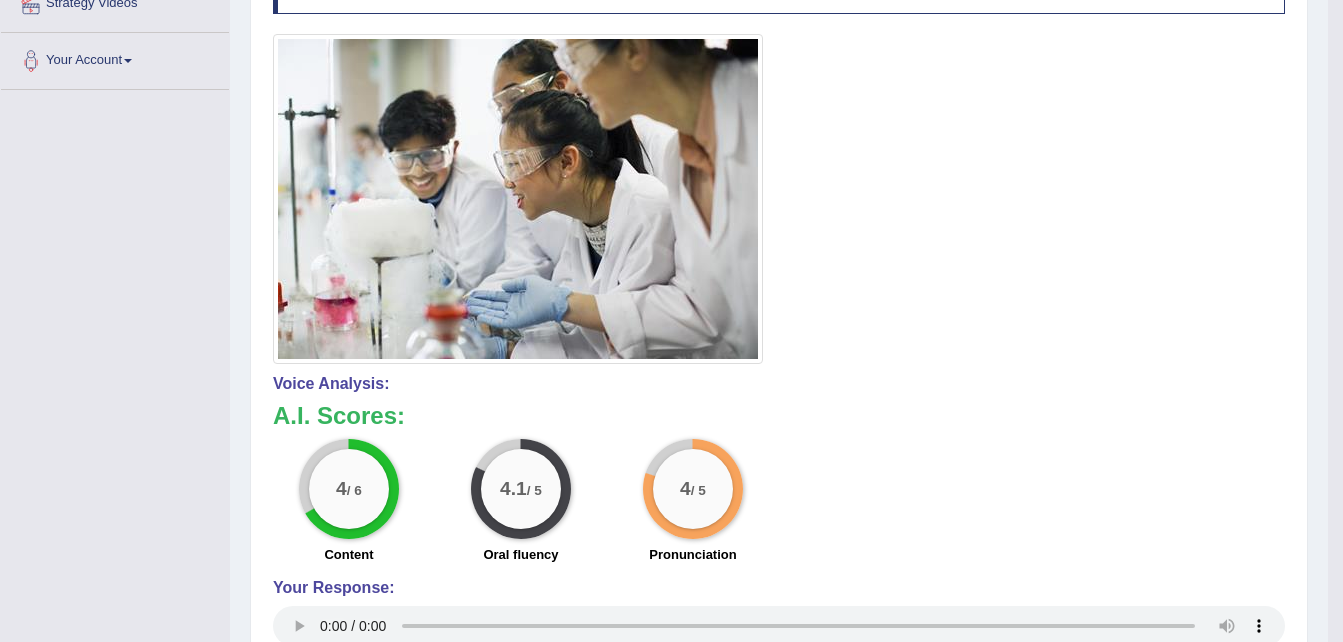 scroll, scrollTop: 0, scrollLeft: 0, axis: both 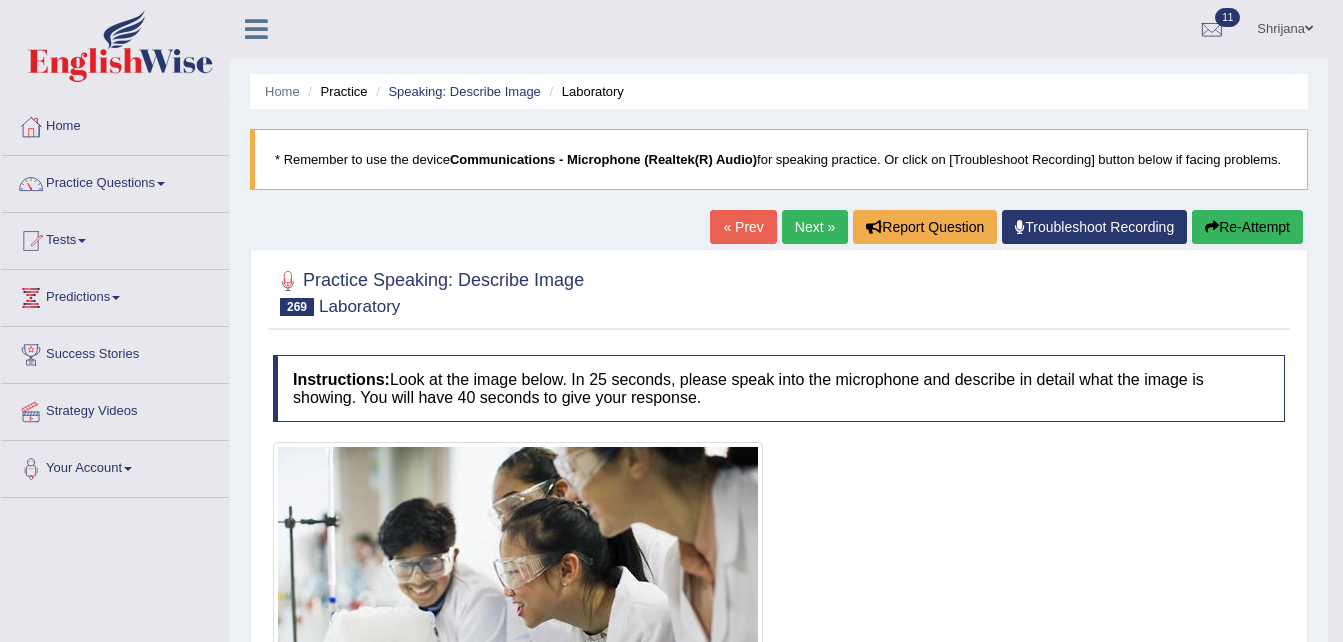 click on "Next »" at bounding box center (815, 227) 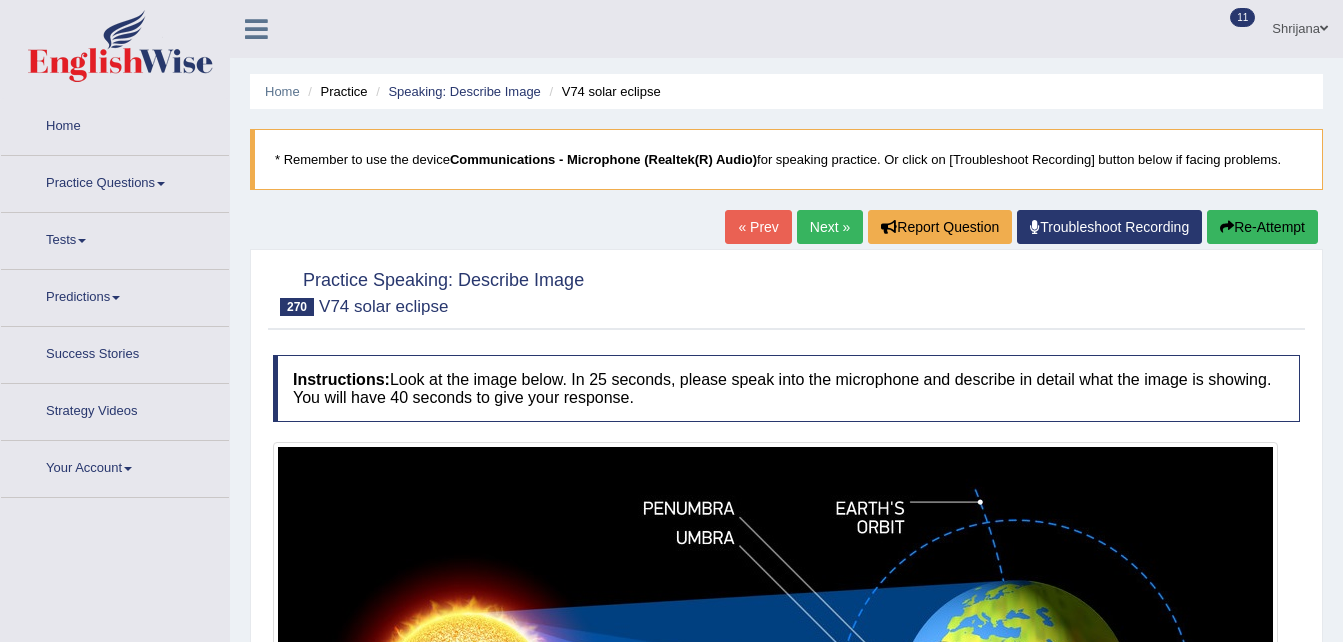 scroll, scrollTop: 0, scrollLeft: 0, axis: both 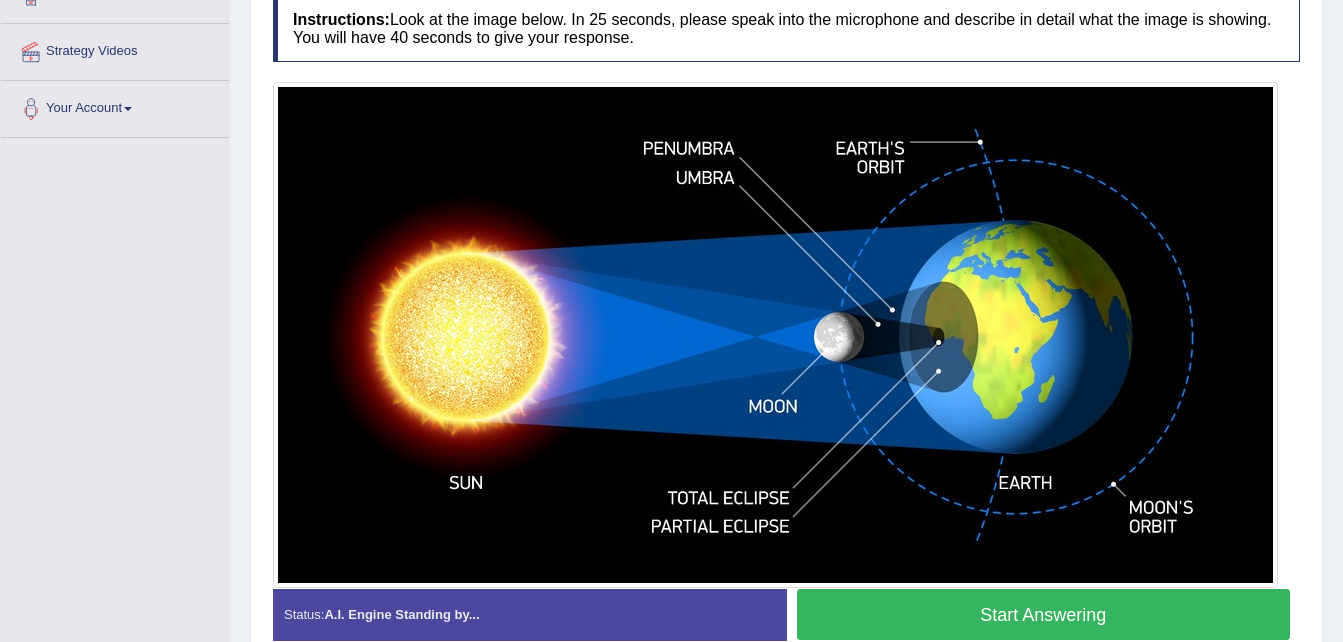 click on "Start Answering" at bounding box center (1044, 614) 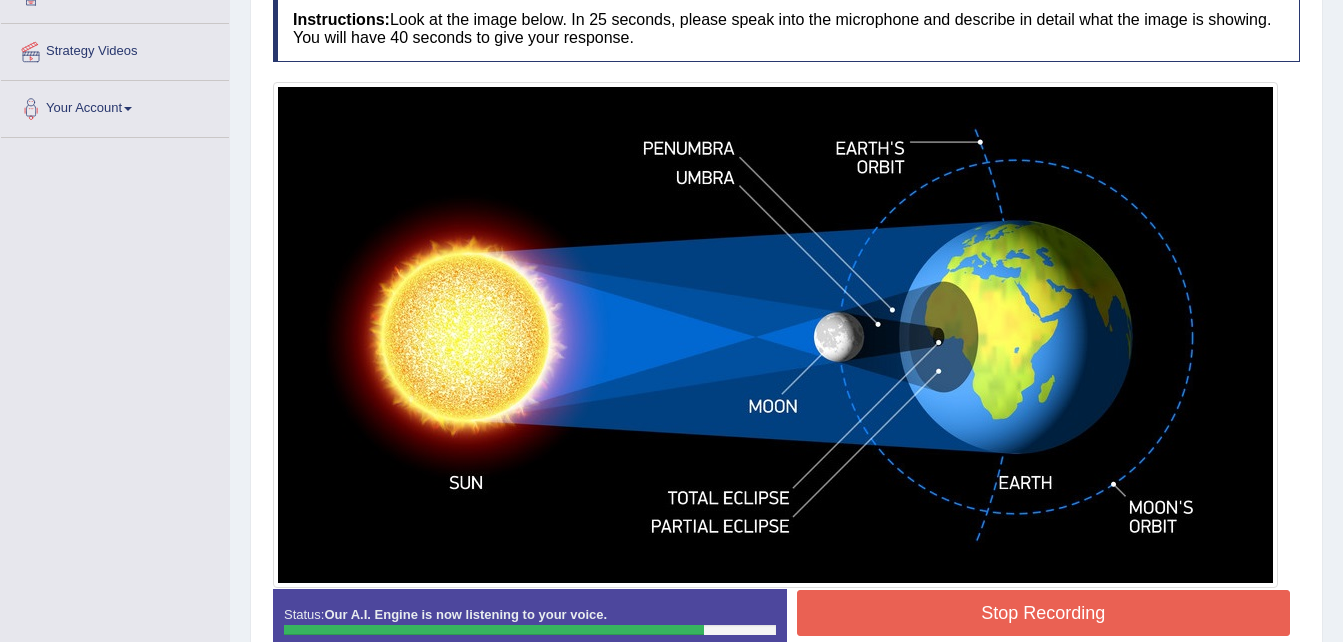 click on "Stop Recording" at bounding box center [1044, 613] 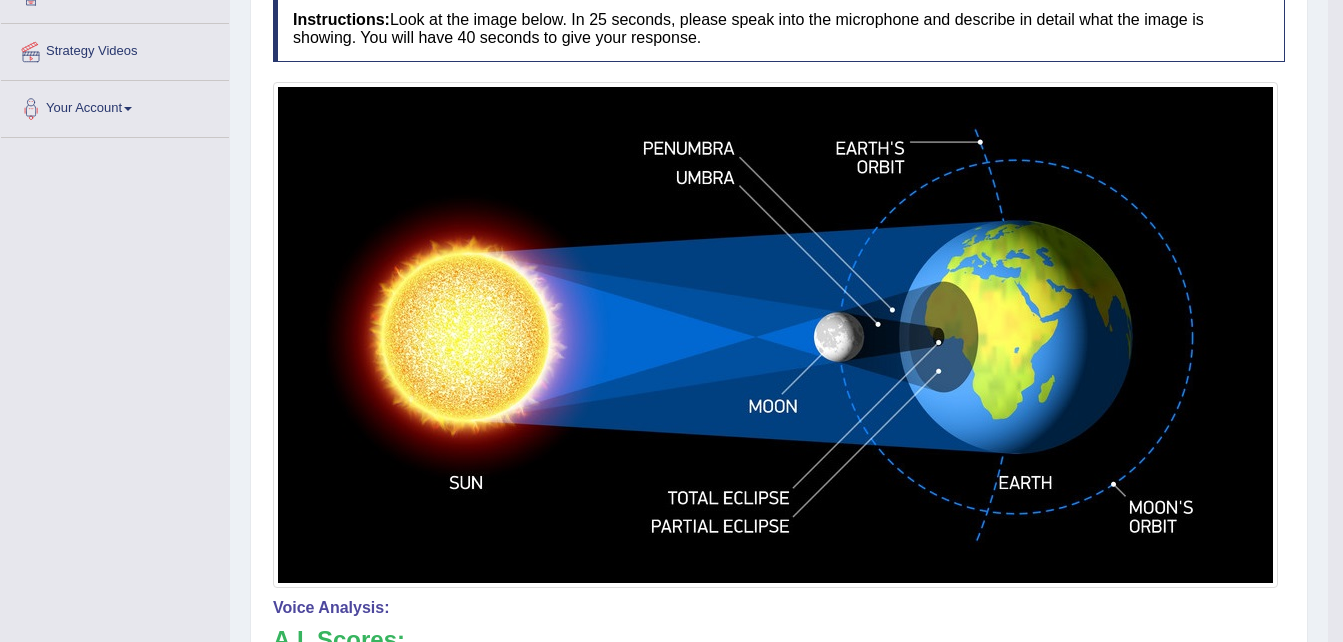 scroll, scrollTop: 884, scrollLeft: 0, axis: vertical 